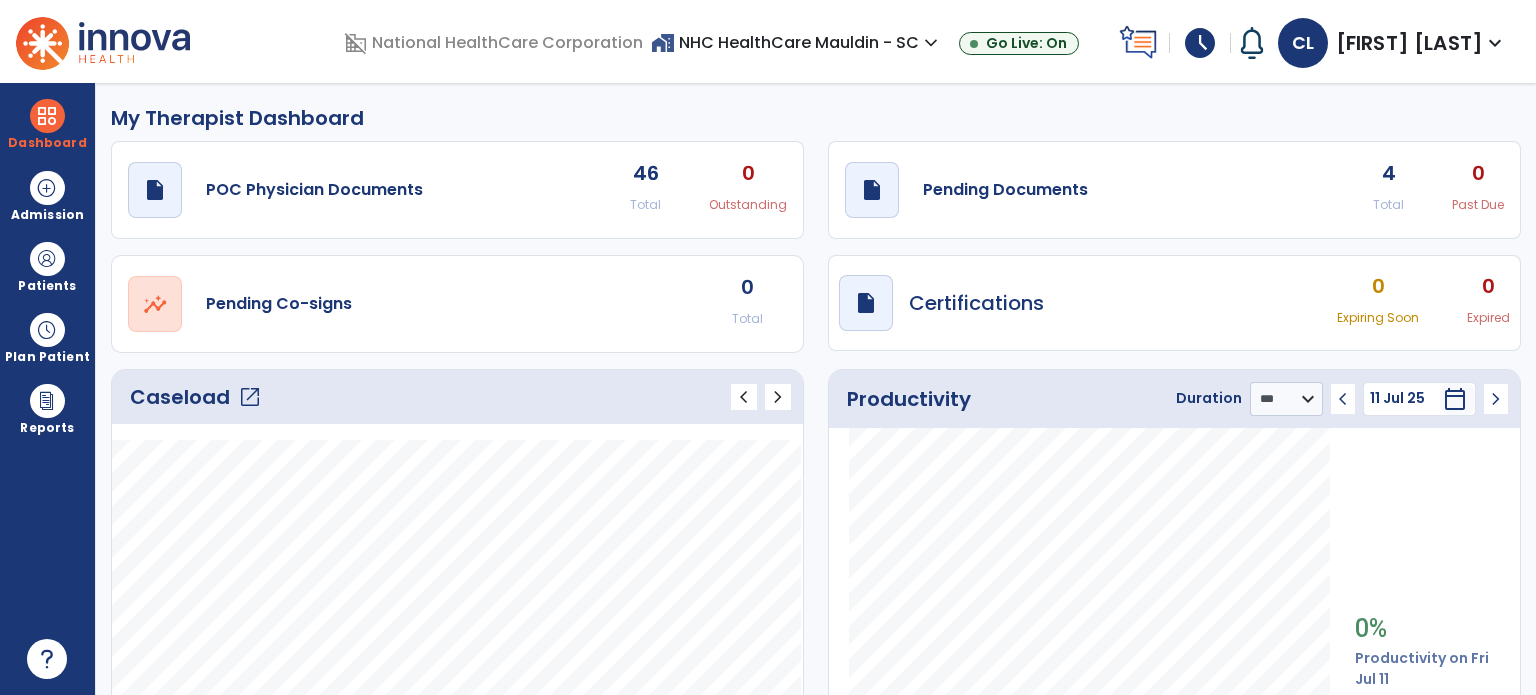 select on "***" 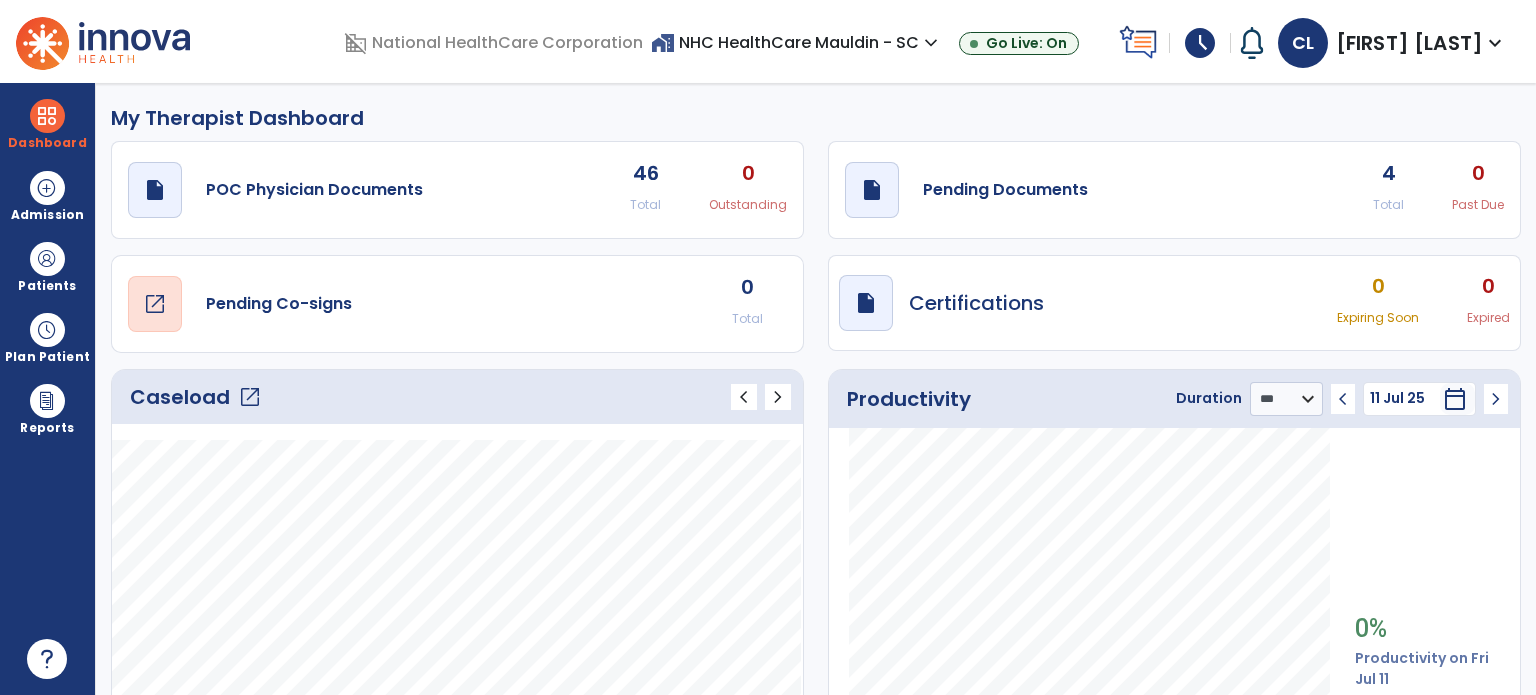 scroll, scrollTop: 216, scrollLeft: 0, axis: vertical 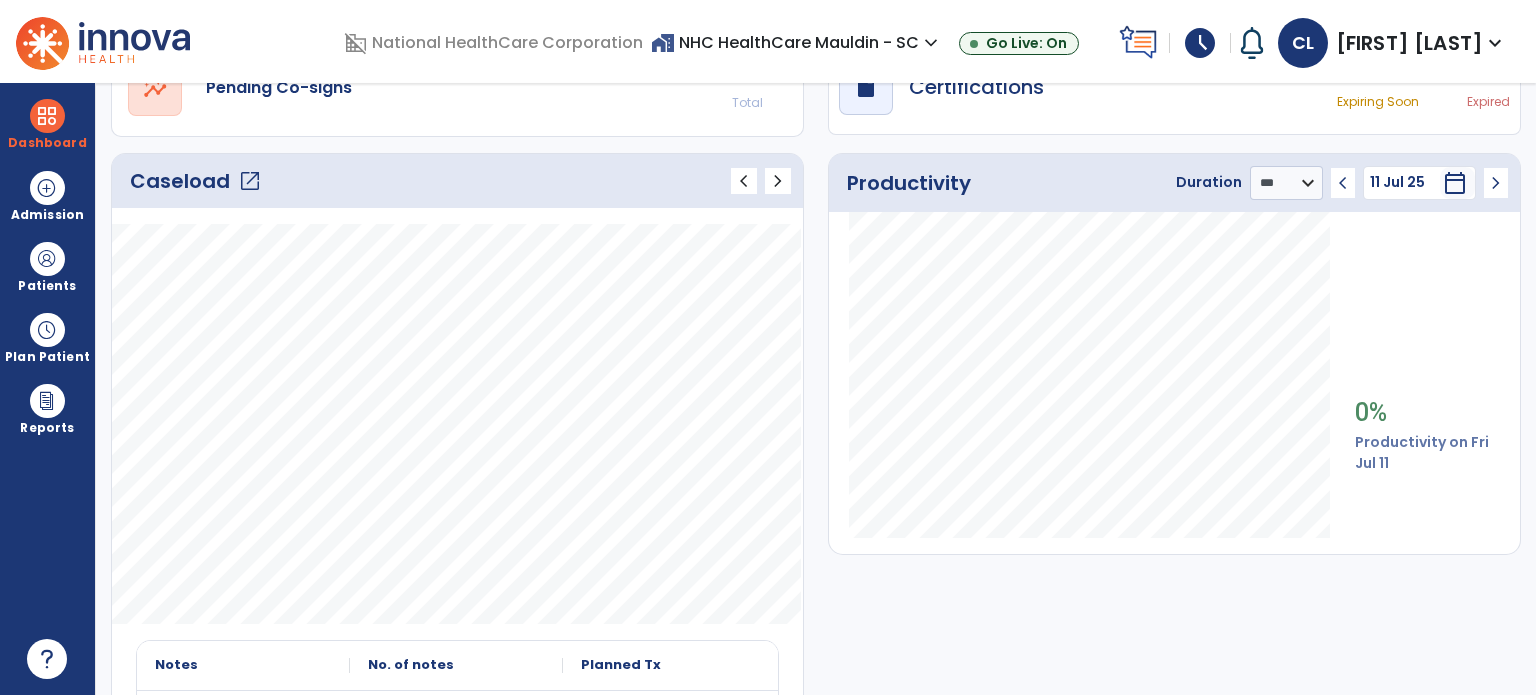 click on "open_in_new" 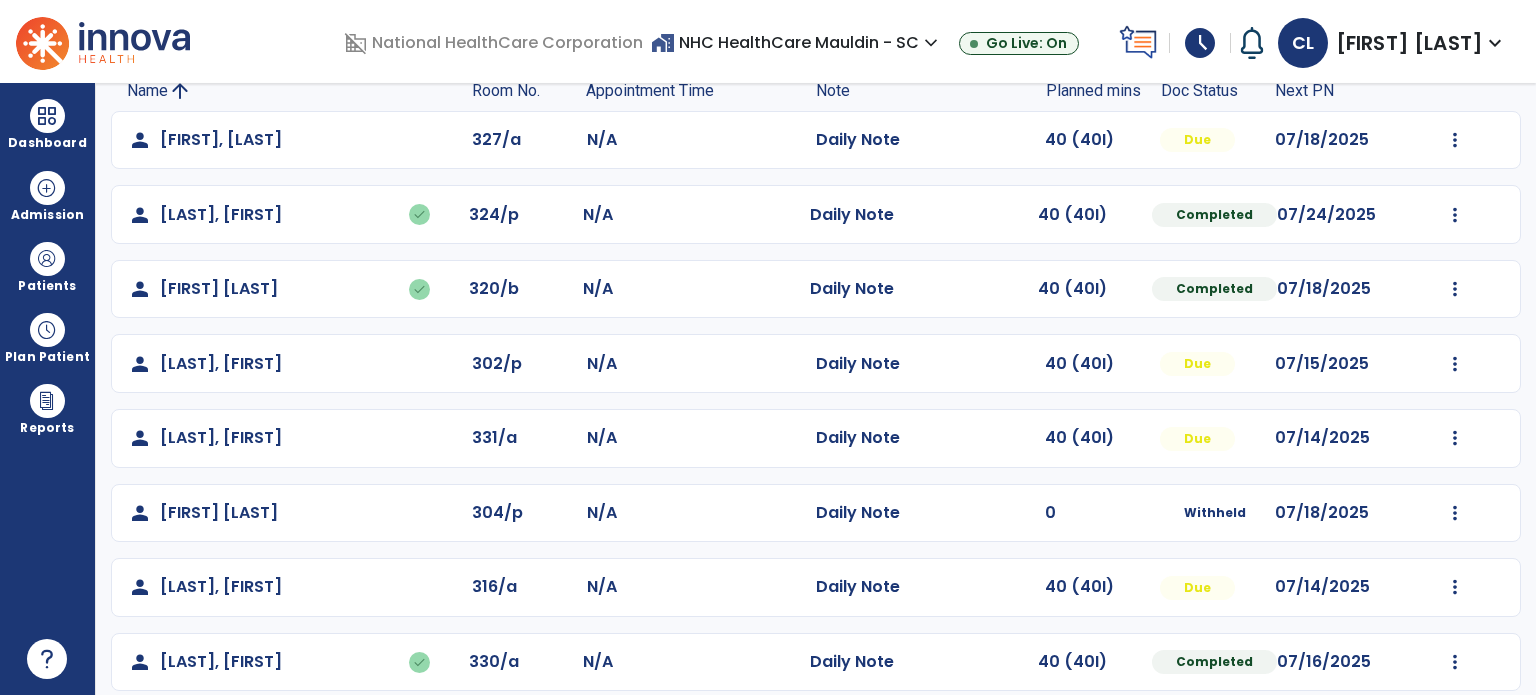scroll, scrollTop: 169, scrollLeft: 0, axis: vertical 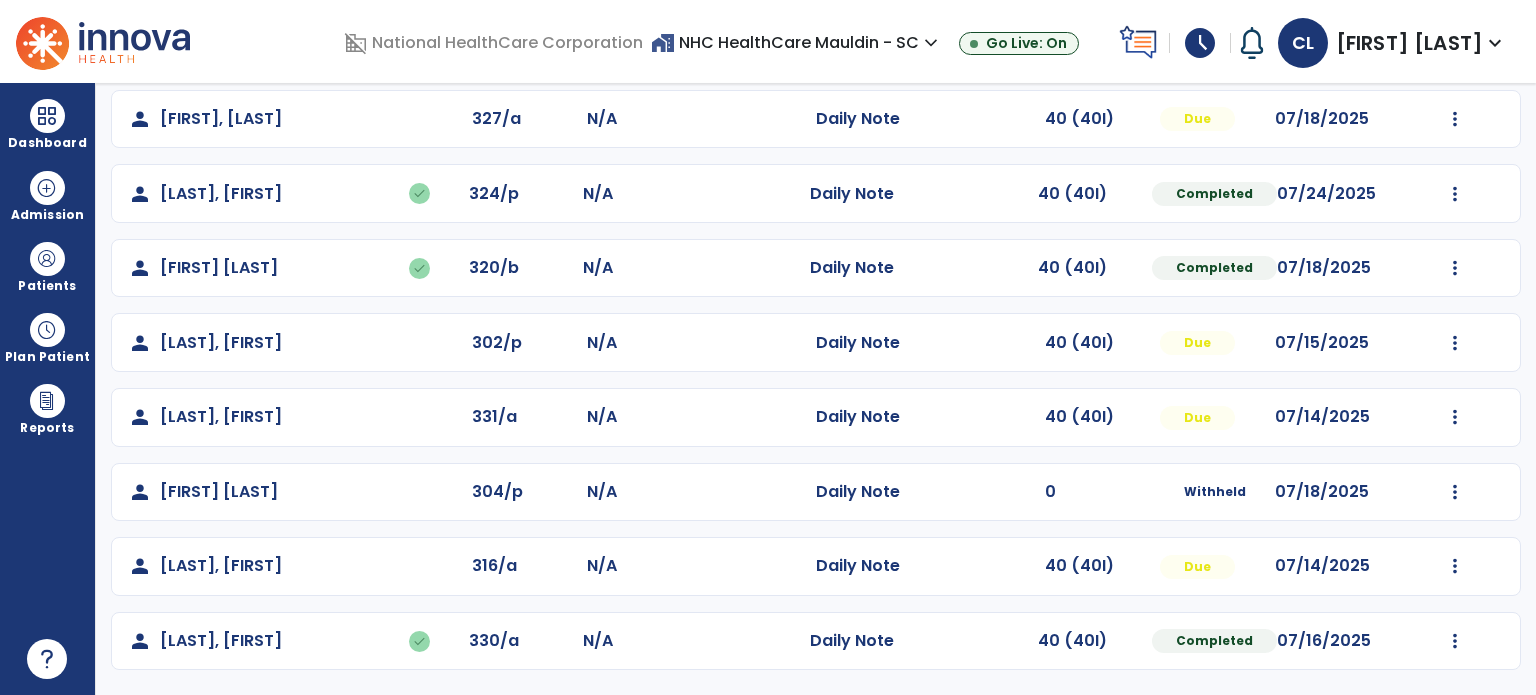 click on "Mark Visit As Complete   Reset Note   Open Document   G + C Mins" 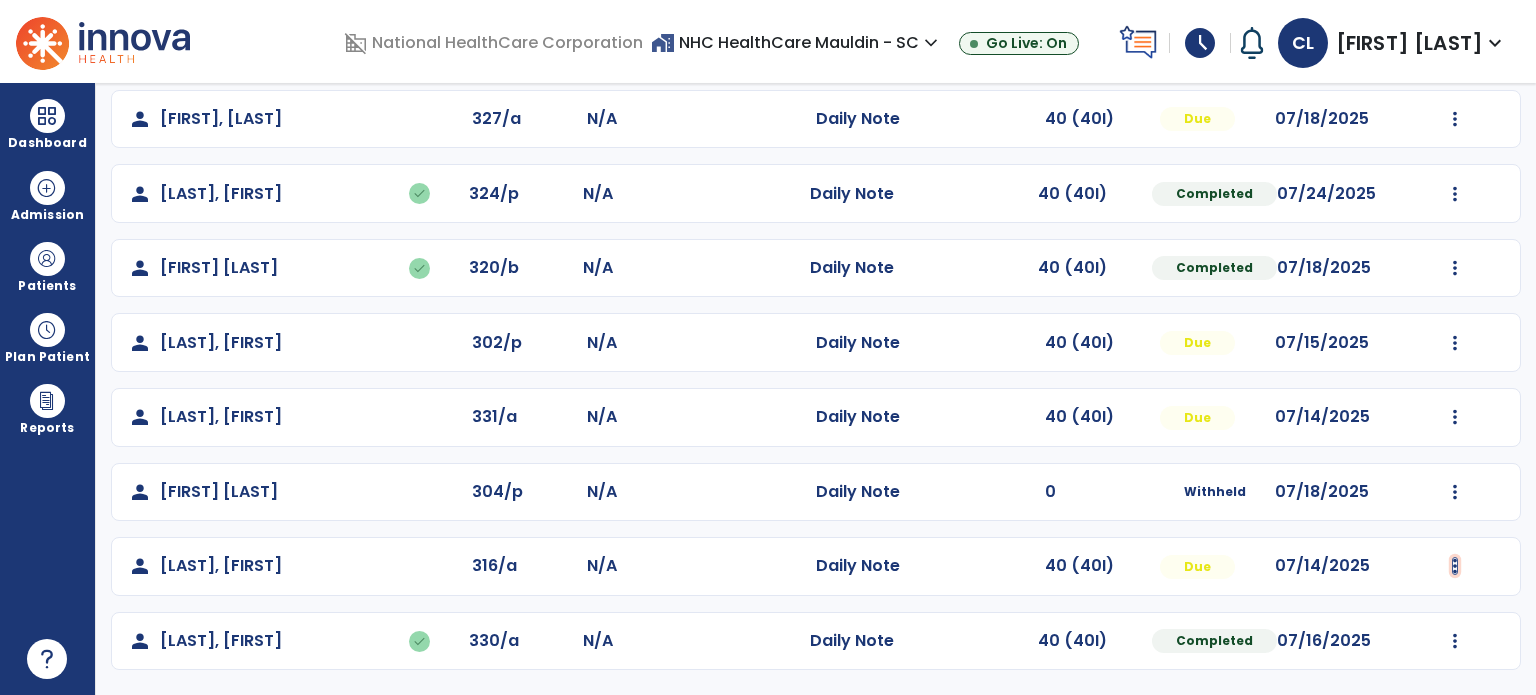 click at bounding box center (1455, 119) 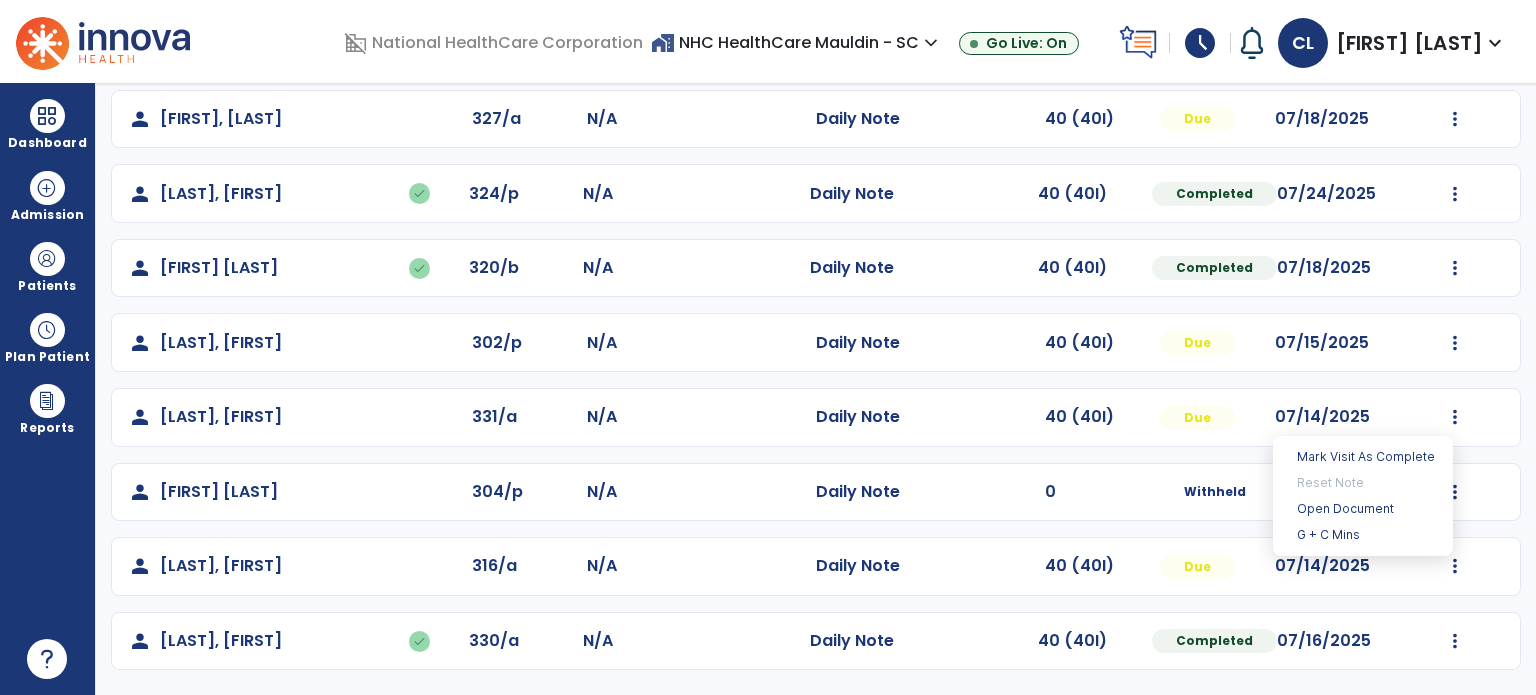 click on "Mark Visit As Complete   Reset Note   Open Document   G + C Mins" at bounding box center [1363, 496] 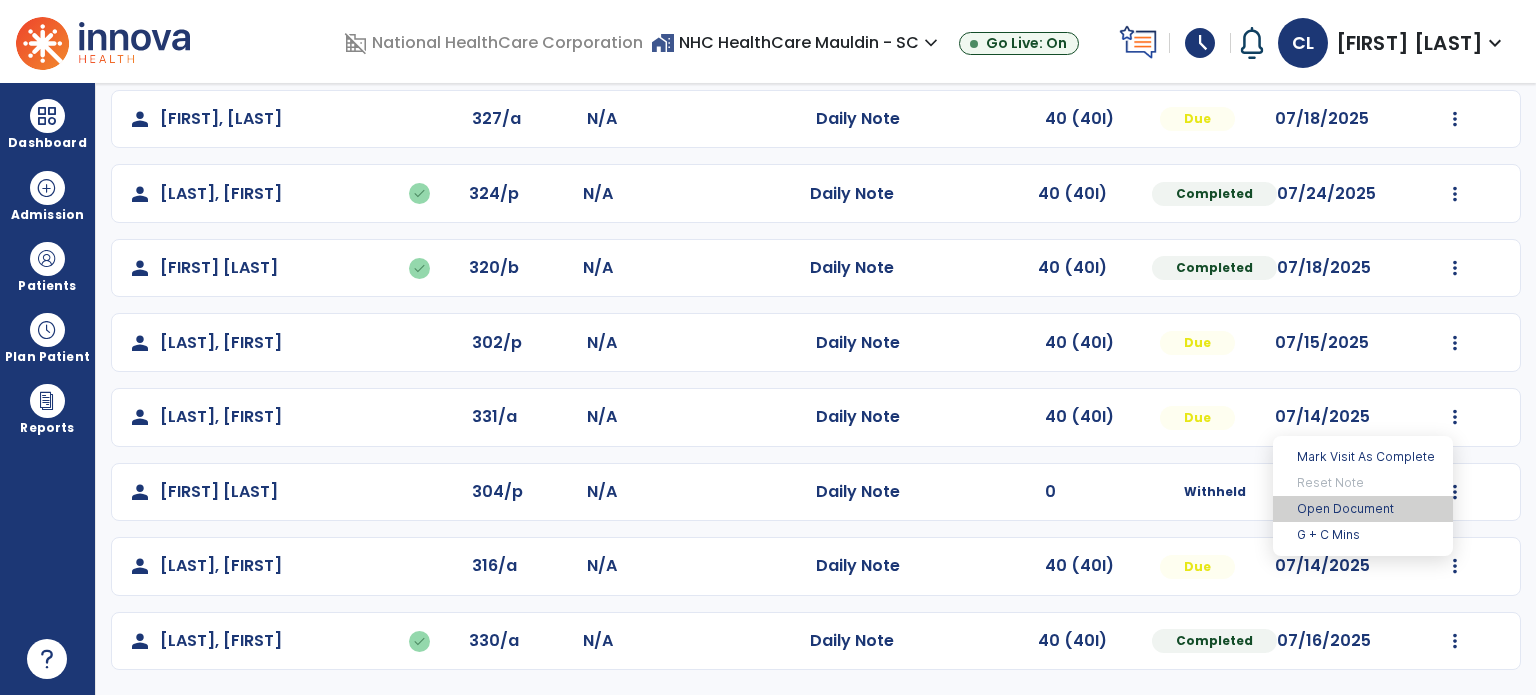click on "Open Document" at bounding box center [1363, 509] 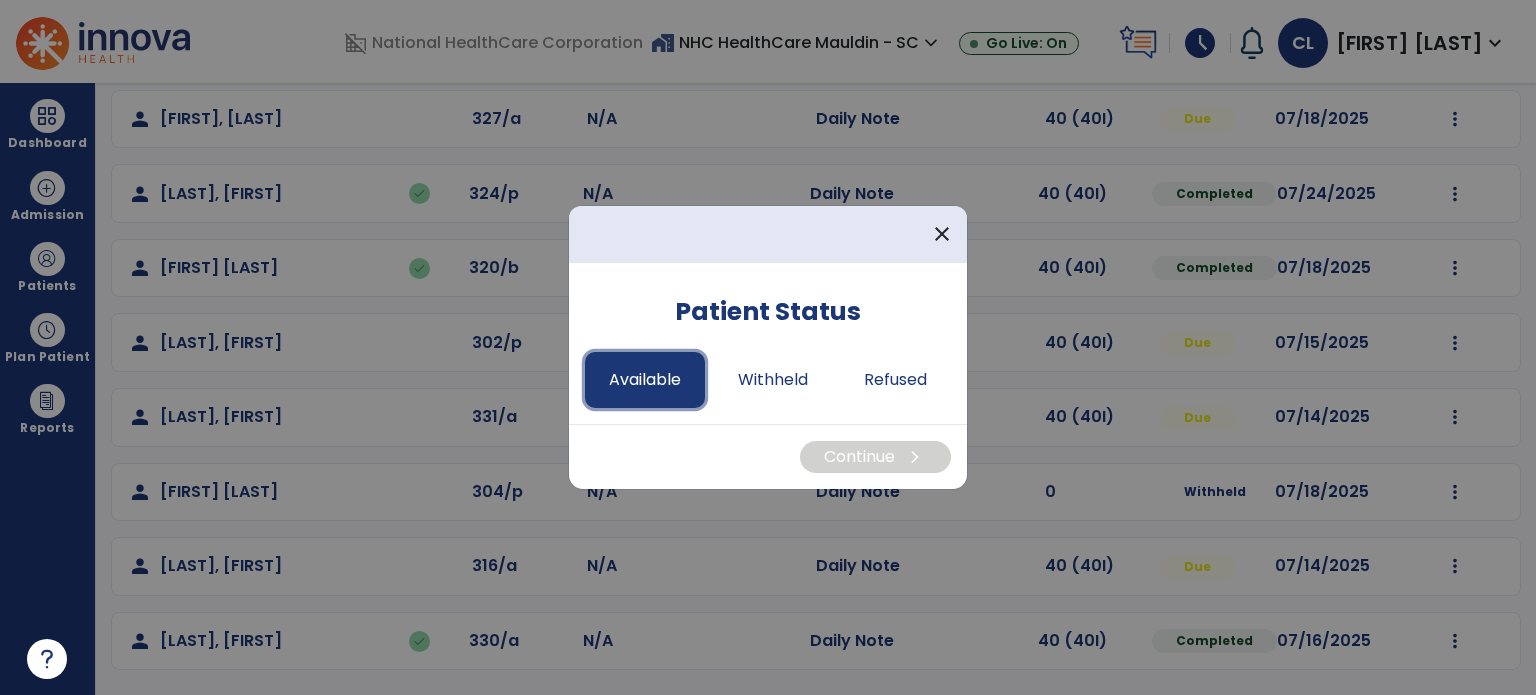 click on "Available" at bounding box center (645, 380) 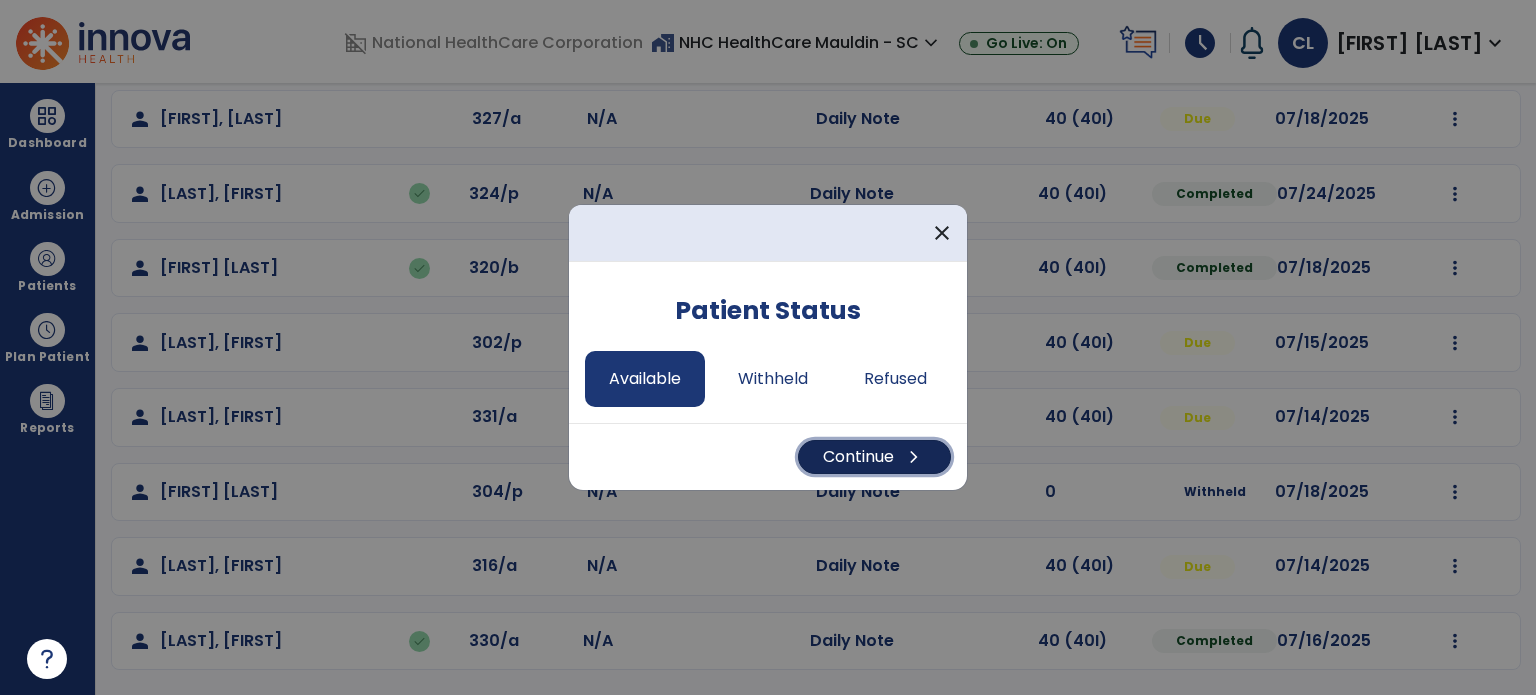 click on "Continue   chevron_right" at bounding box center (874, 457) 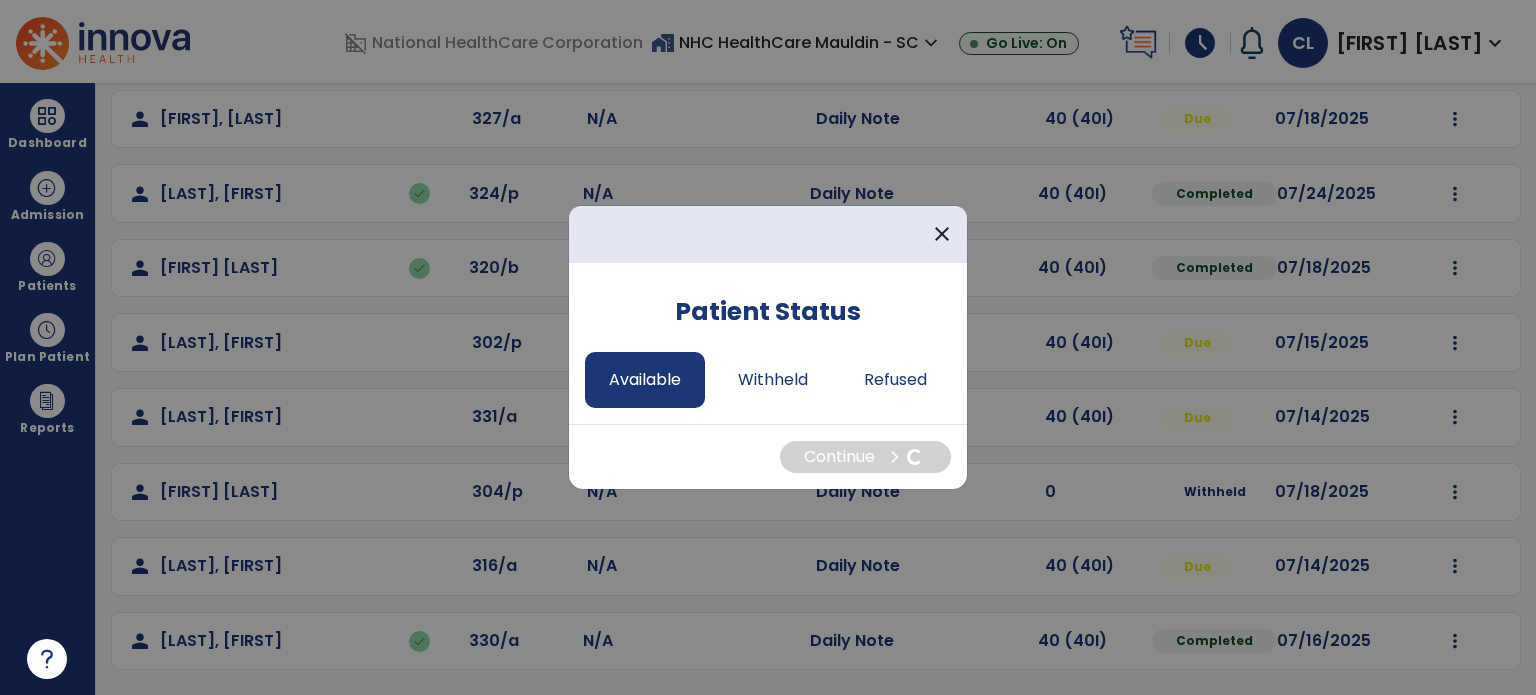 select on "*" 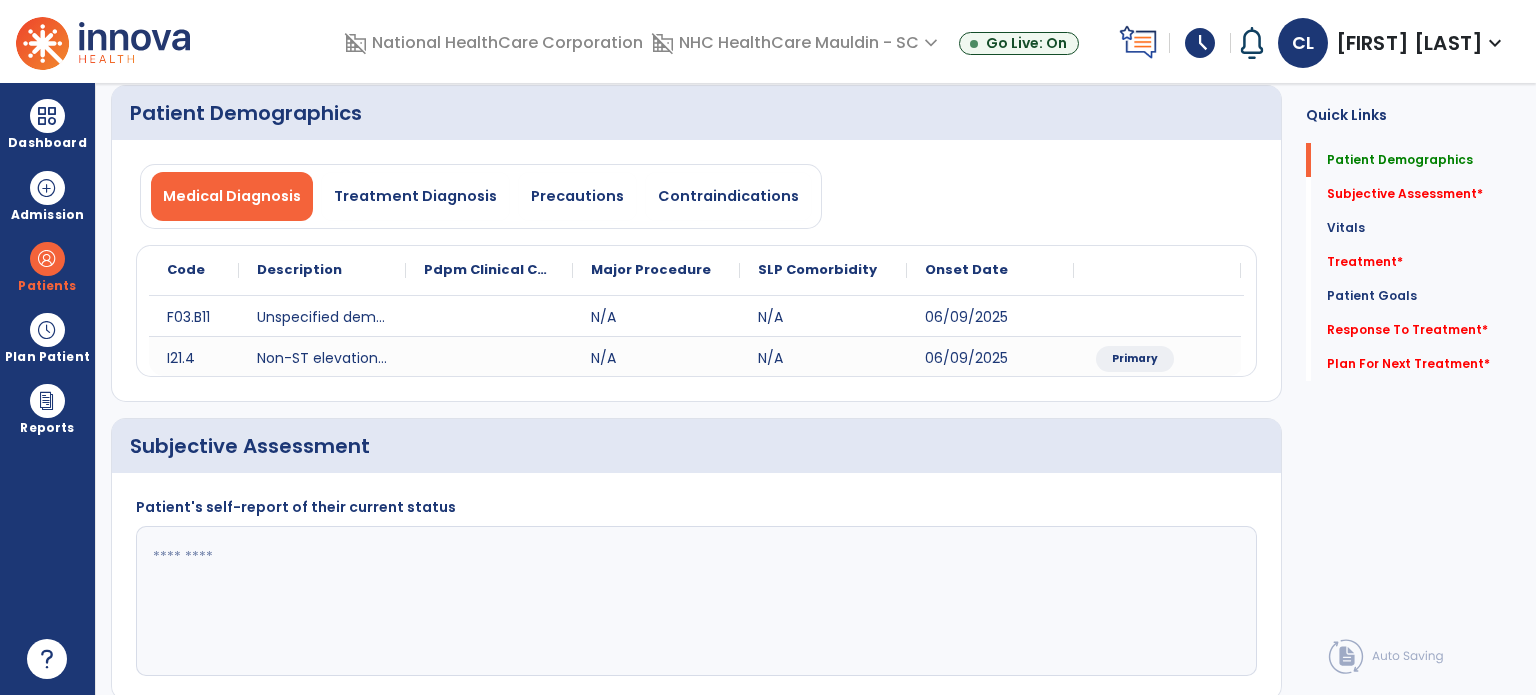 click 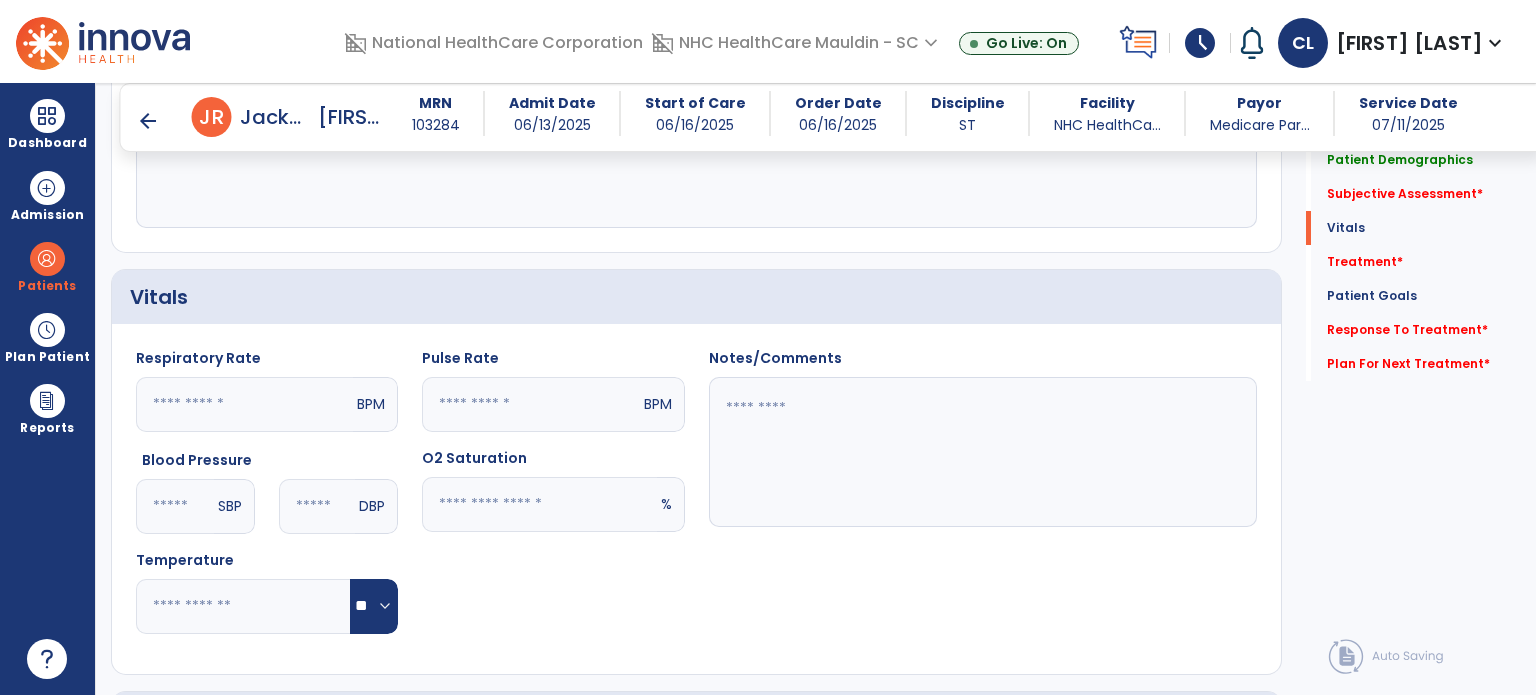 scroll, scrollTop: 756, scrollLeft: 0, axis: vertical 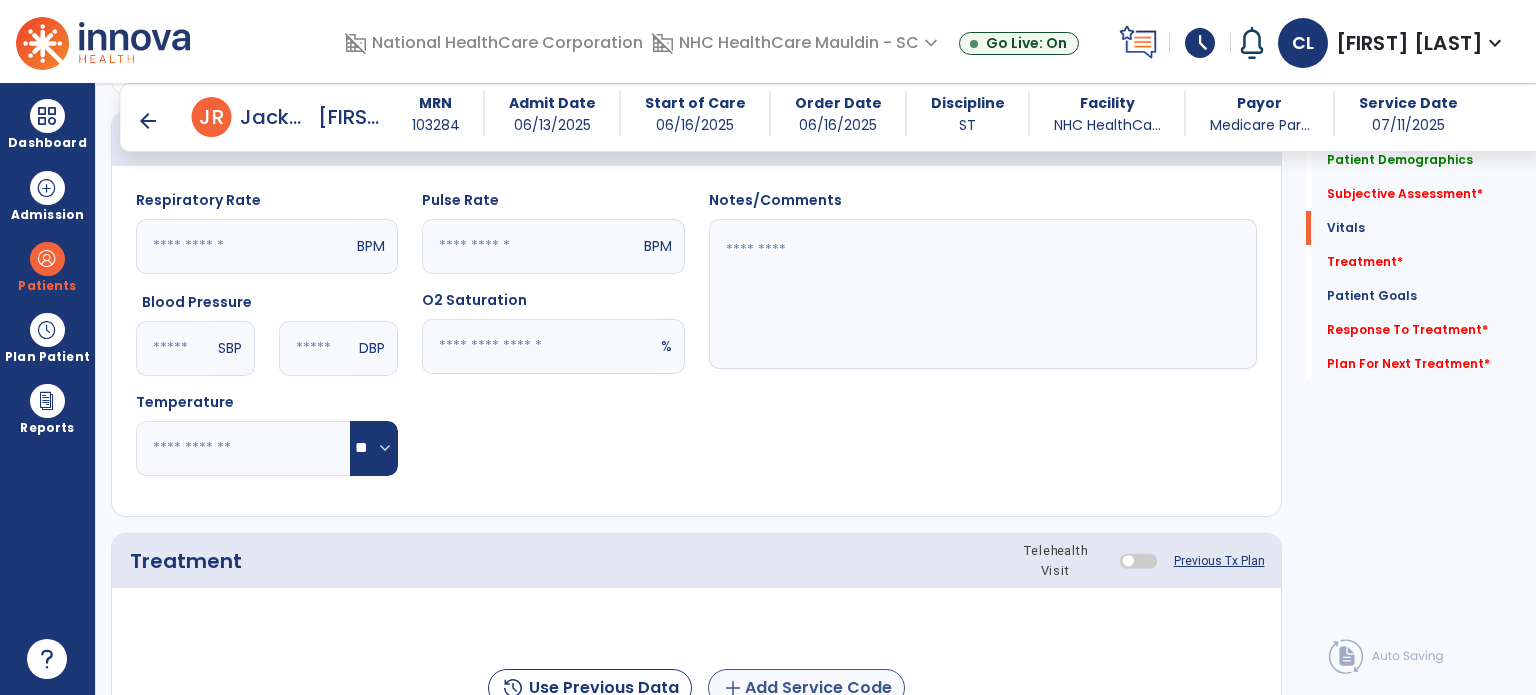 type on "**********" 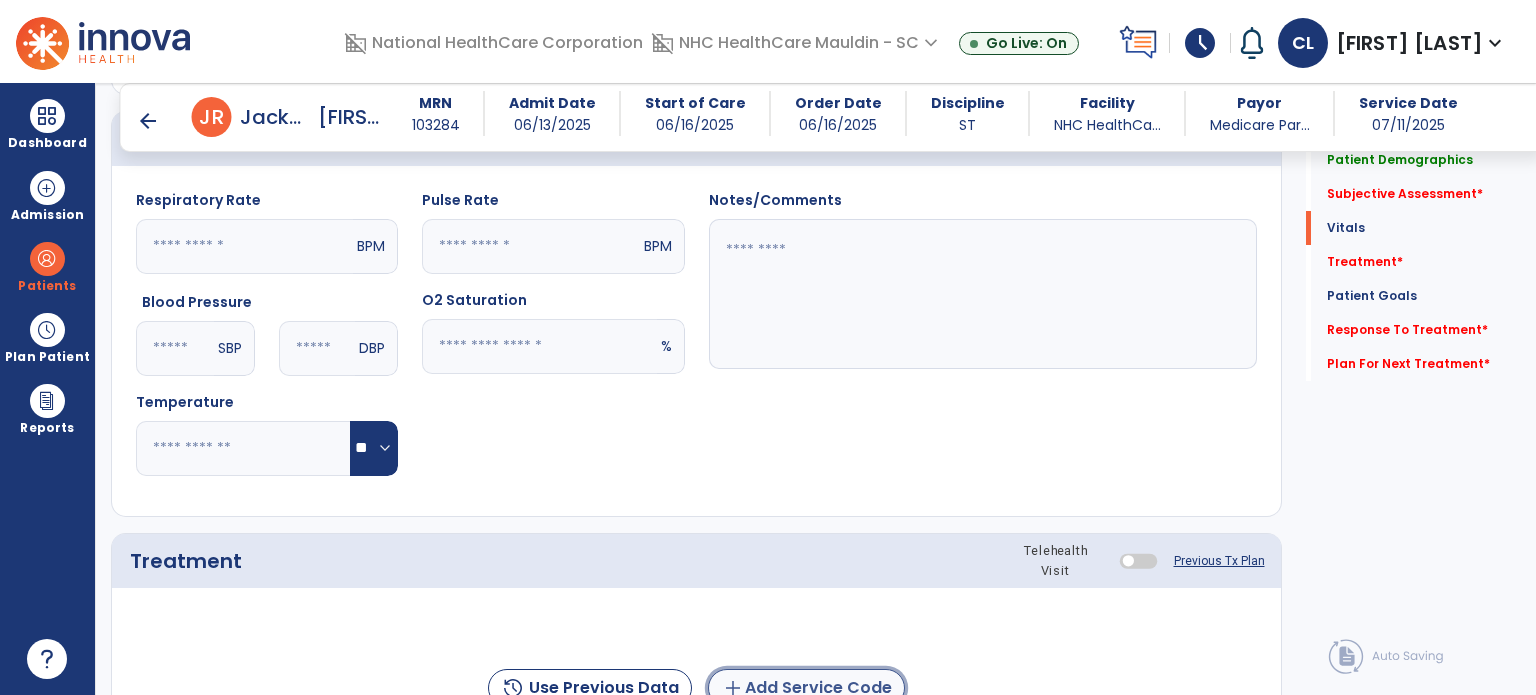 click on "add  Add Service Code" 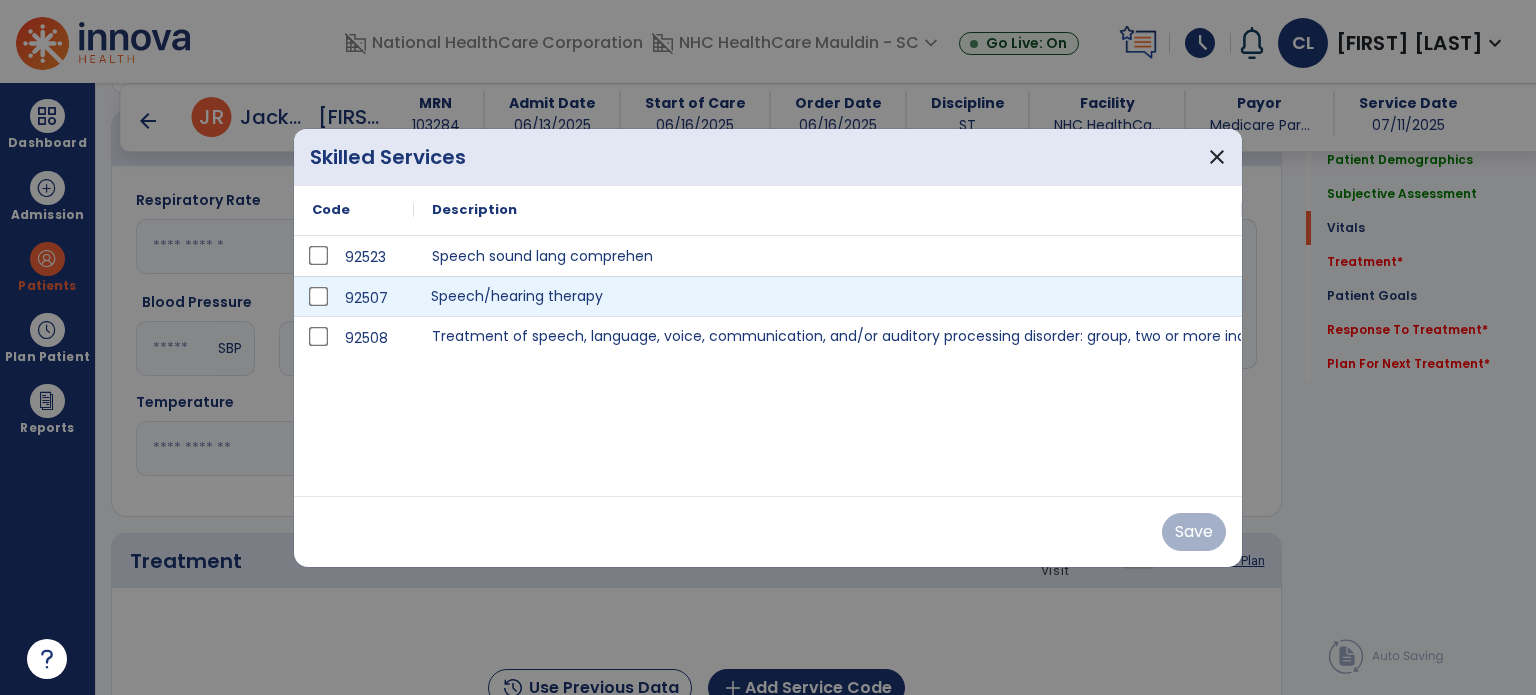 click on "Speech/hearing therapy" at bounding box center (828, 296) 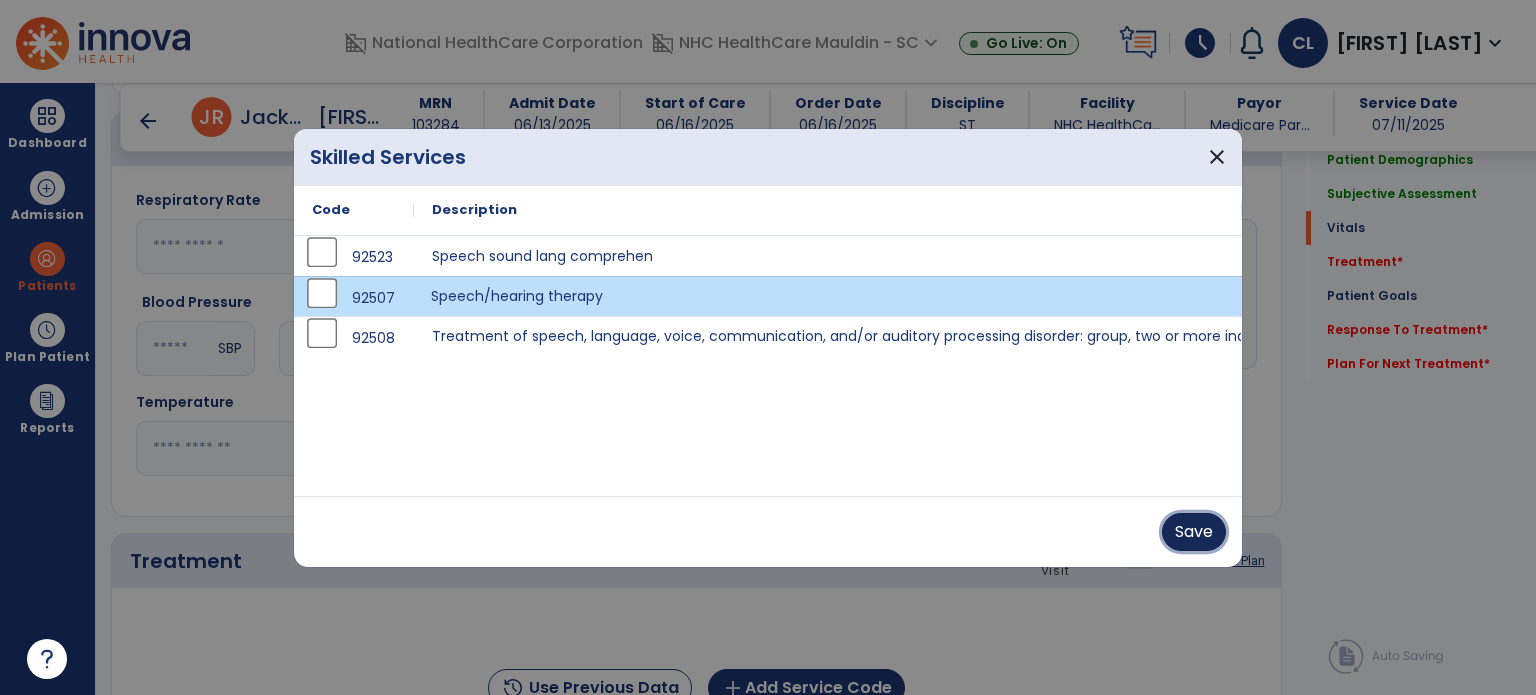 click on "Save" at bounding box center [1194, 532] 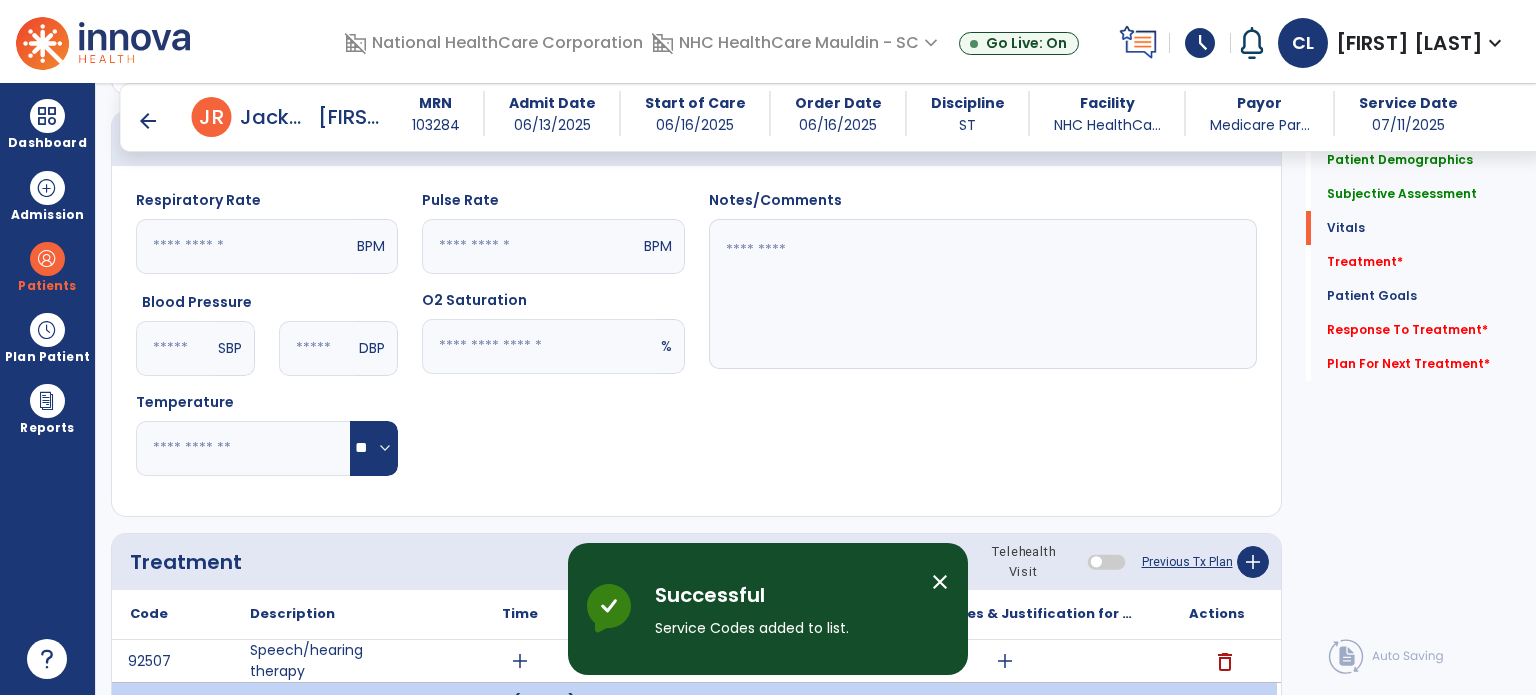 scroll, scrollTop: 890, scrollLeft: 0, axis: vertical 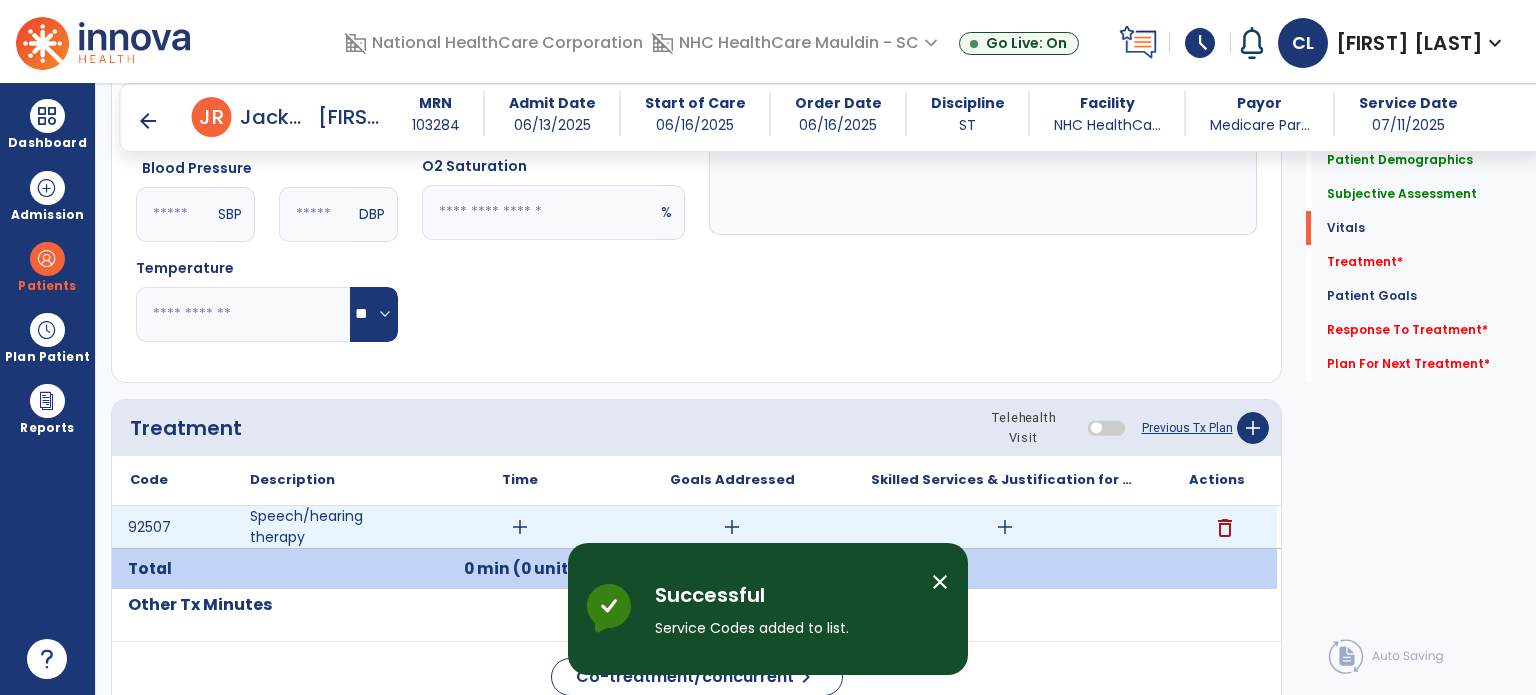 click on "add" at bounding box center [520, 527] 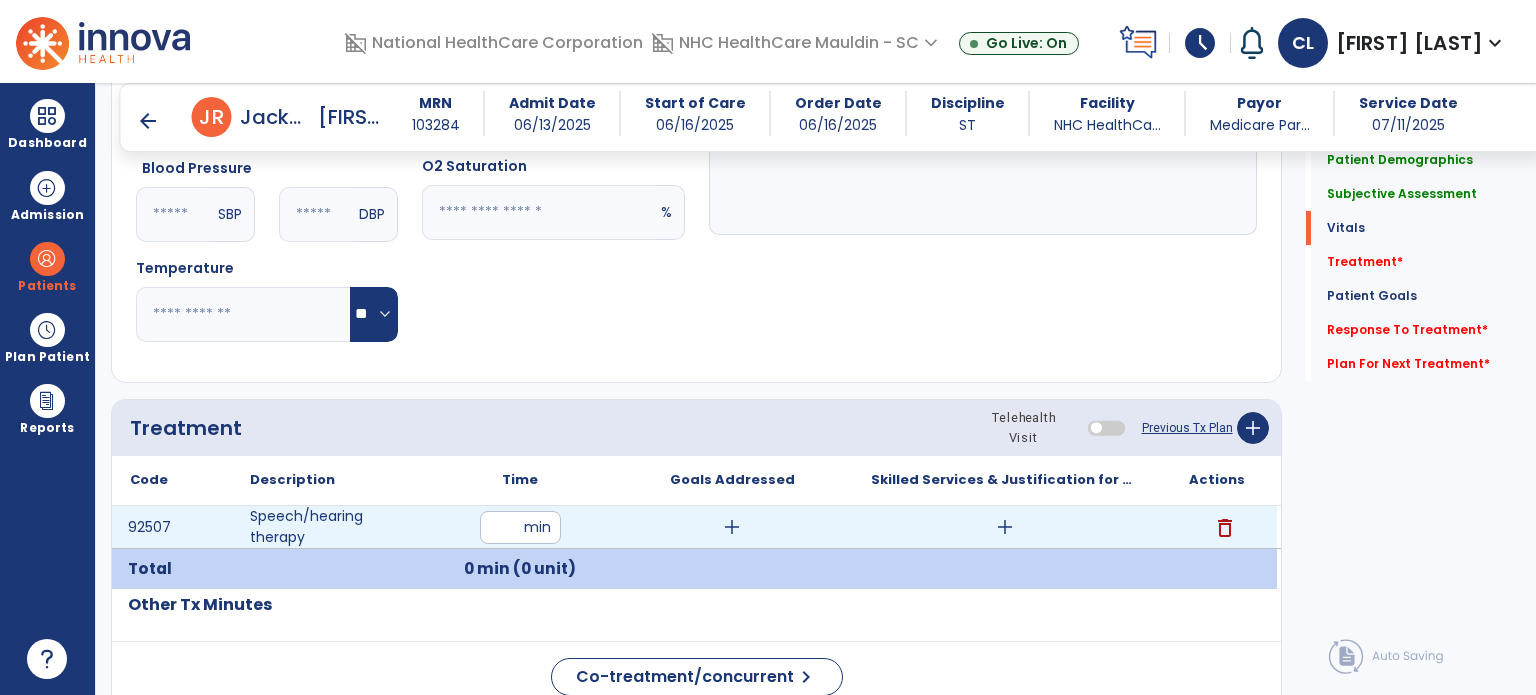type on "*" 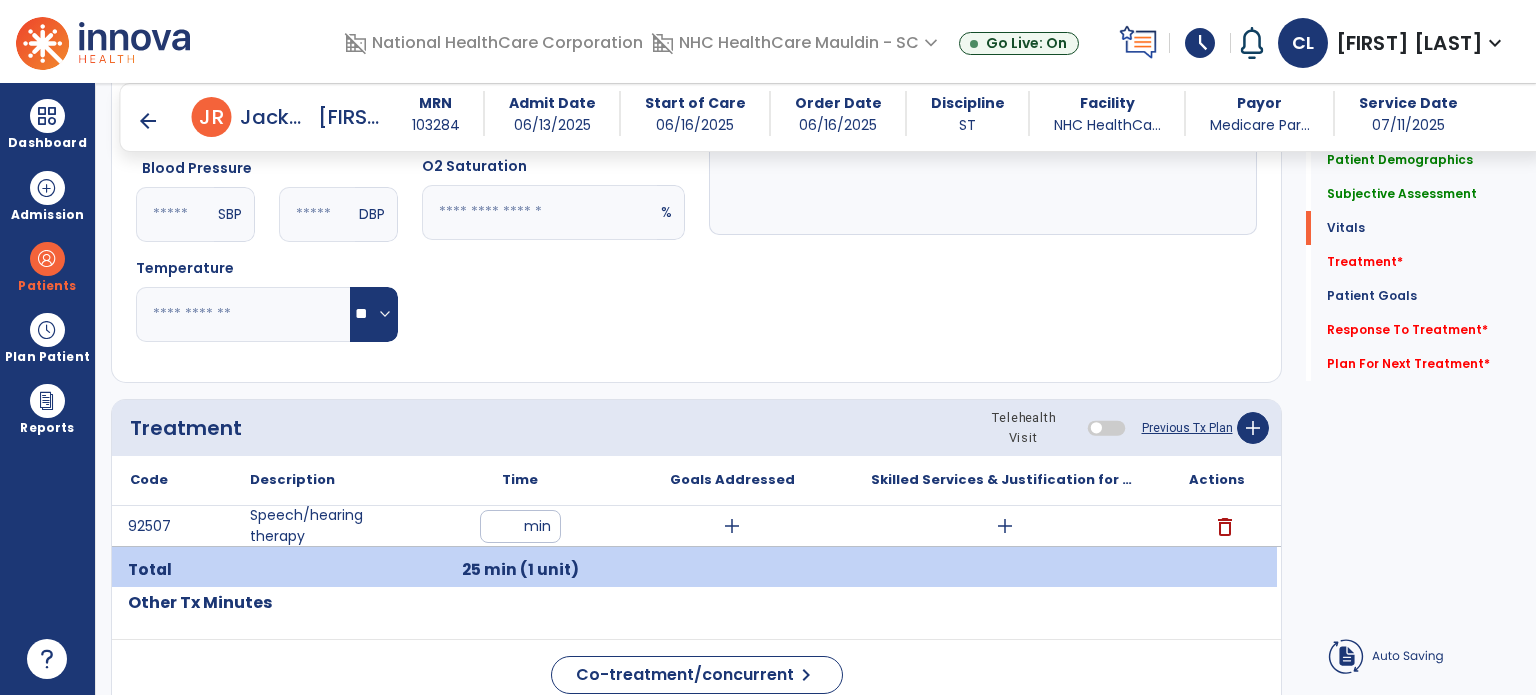 click on "Goals Addressed" at bounding box center (732, 480) 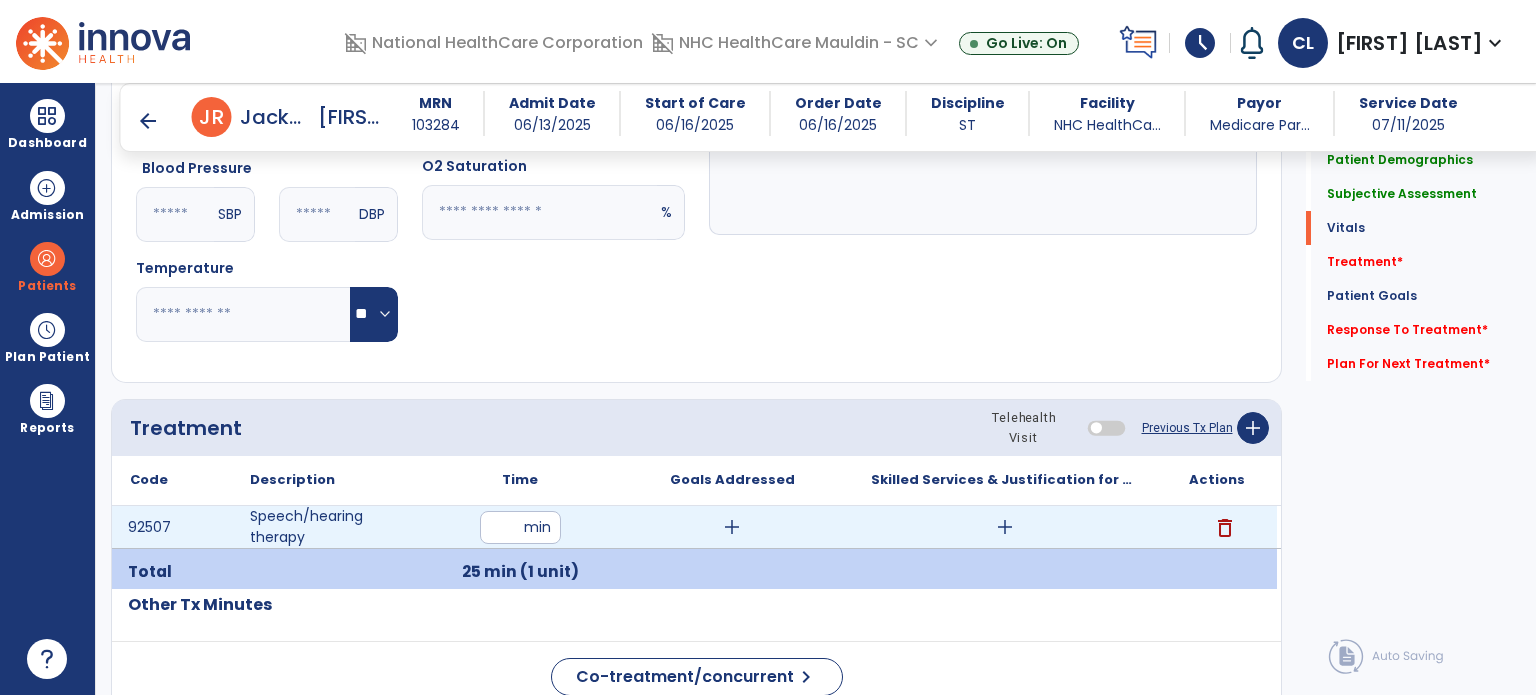 click on "add" at bounding box center (732, 527) 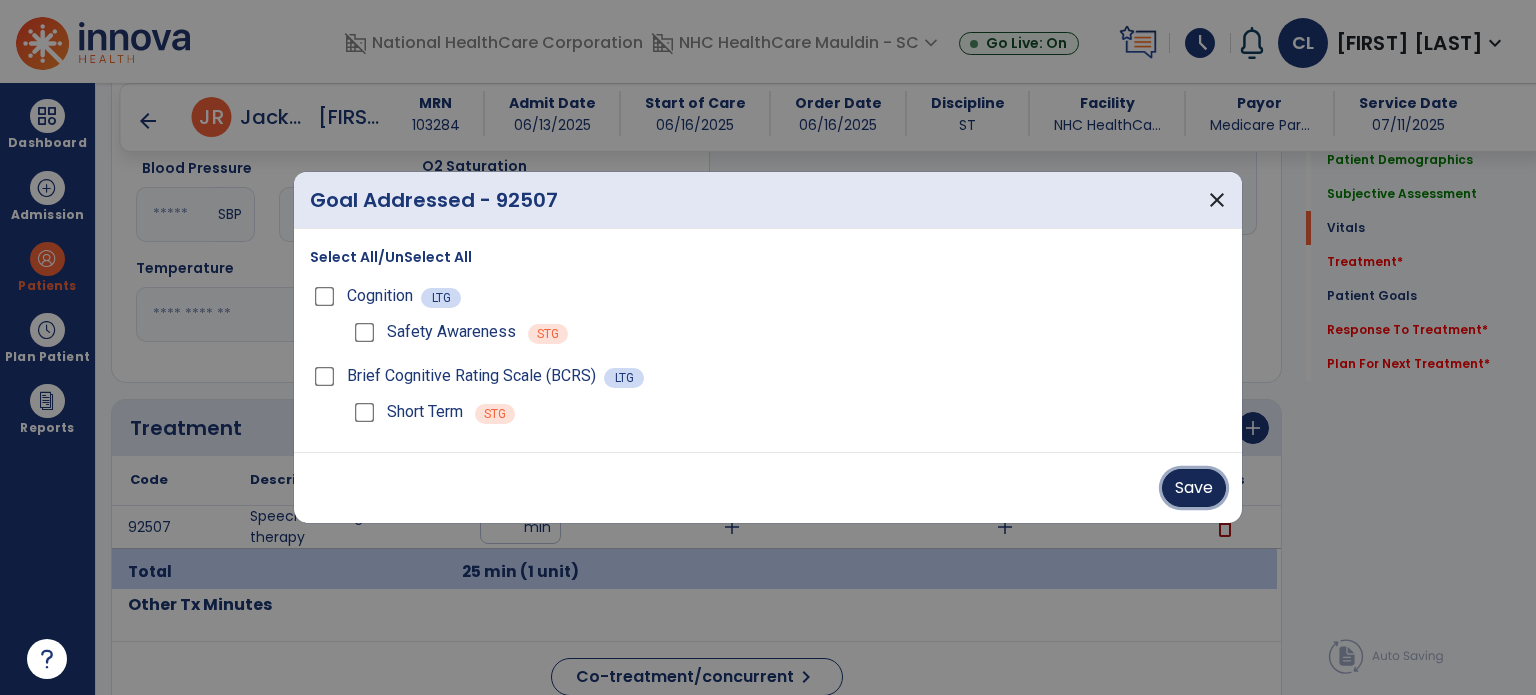 click on "Save" at bounding box center (1194, 488) 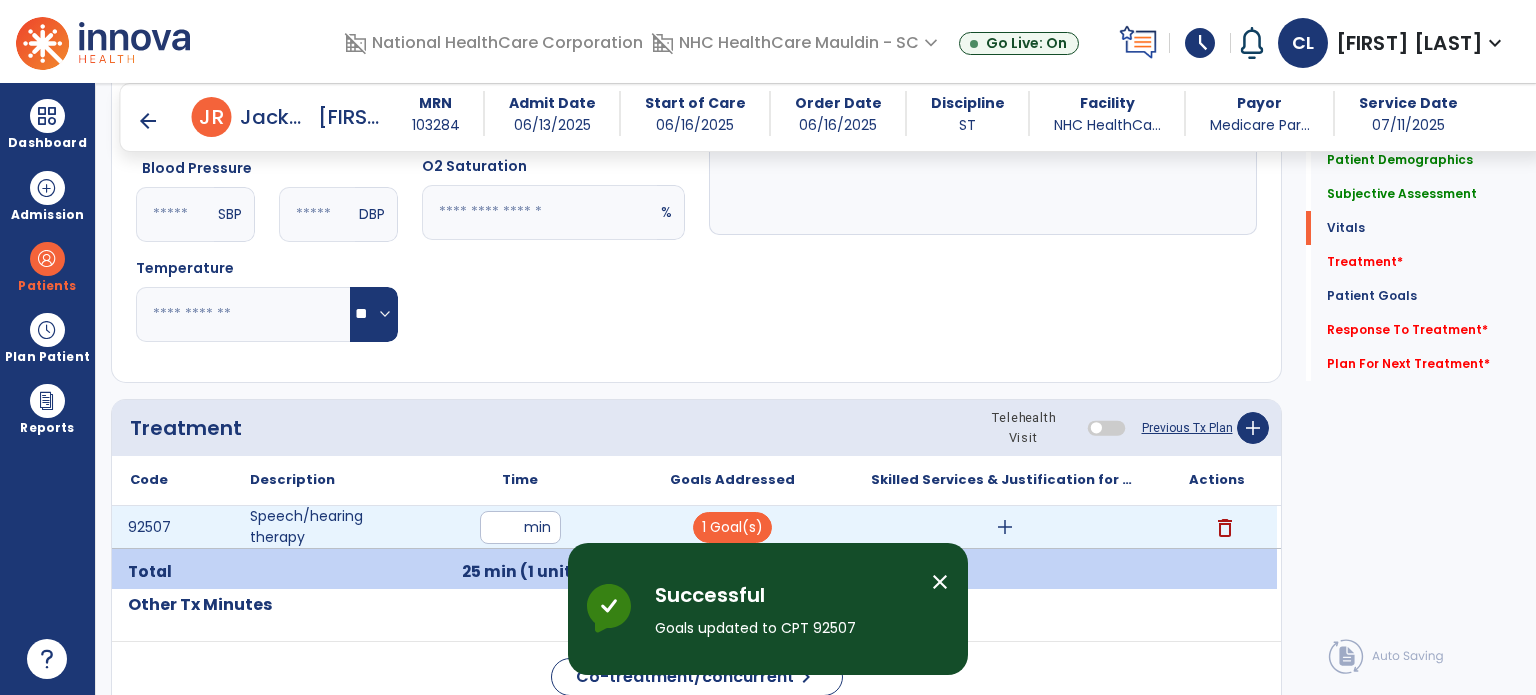 click on "add" at bounding box center (1005, 527) 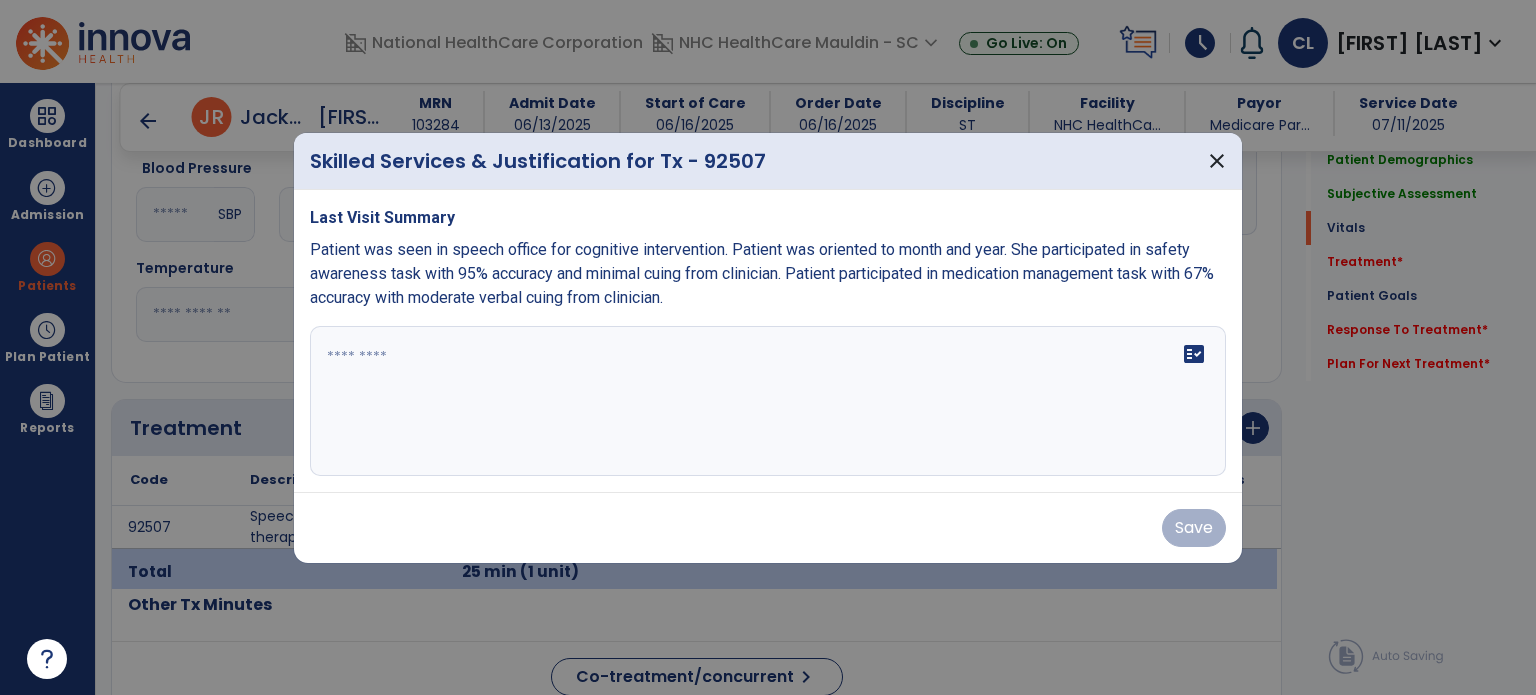 click on "fact_check" at bounding box center [768, 401] 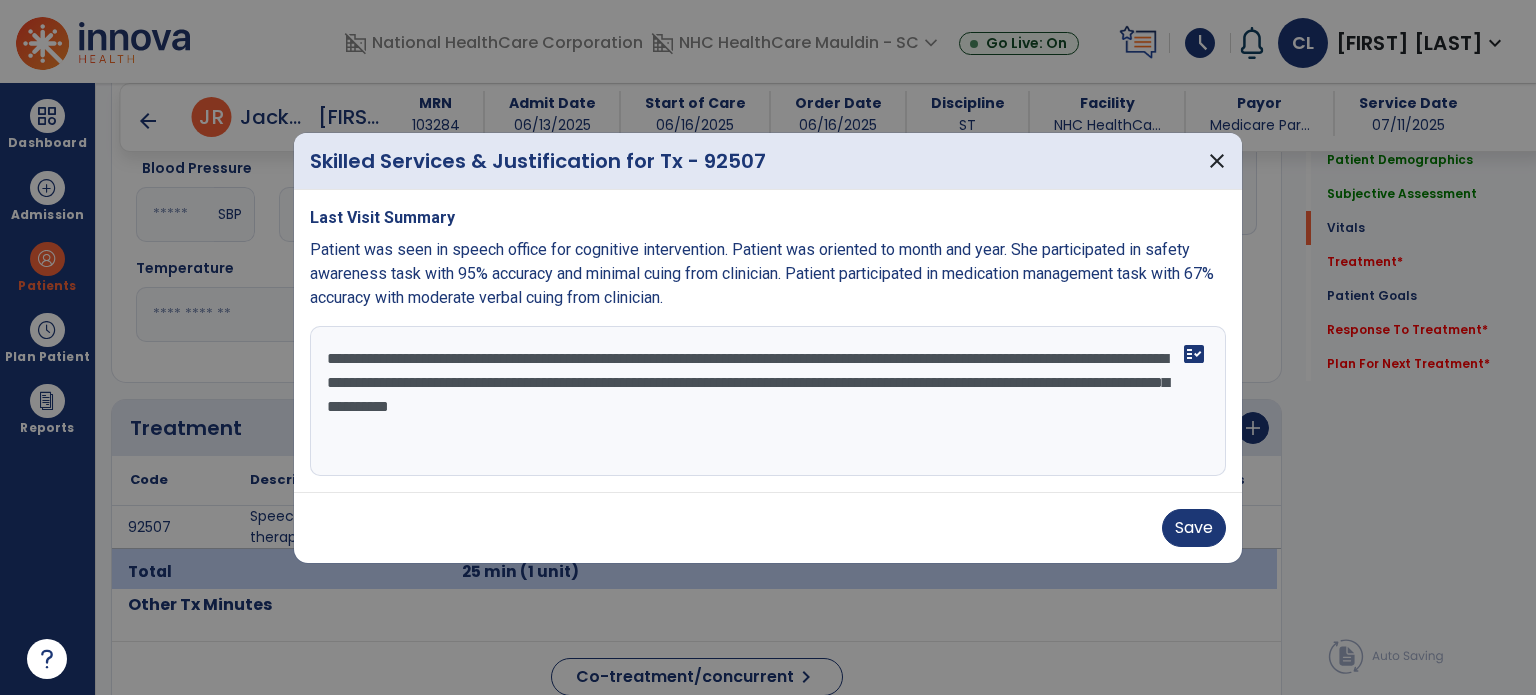 click on "**********" at bounding box center [768, 401] 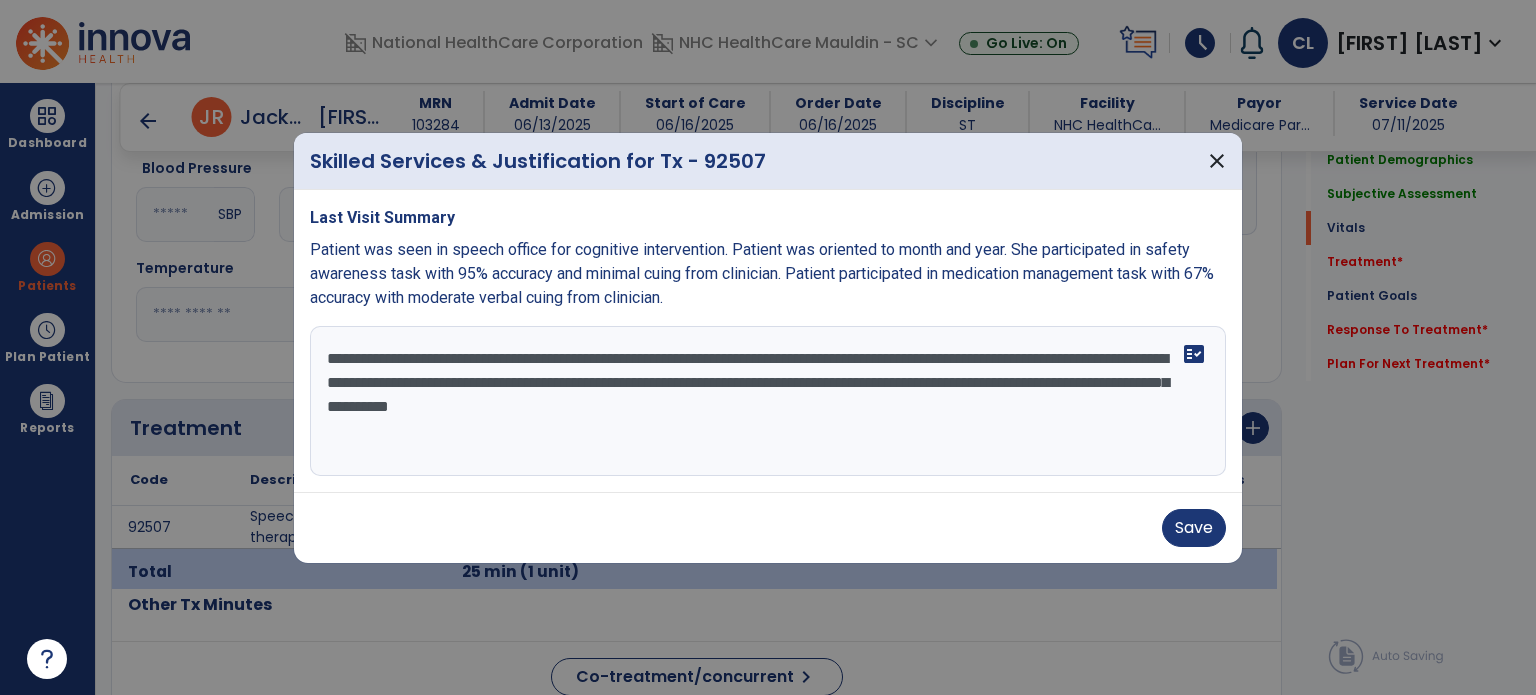 click on "**********" at bounding box center [768, 401] 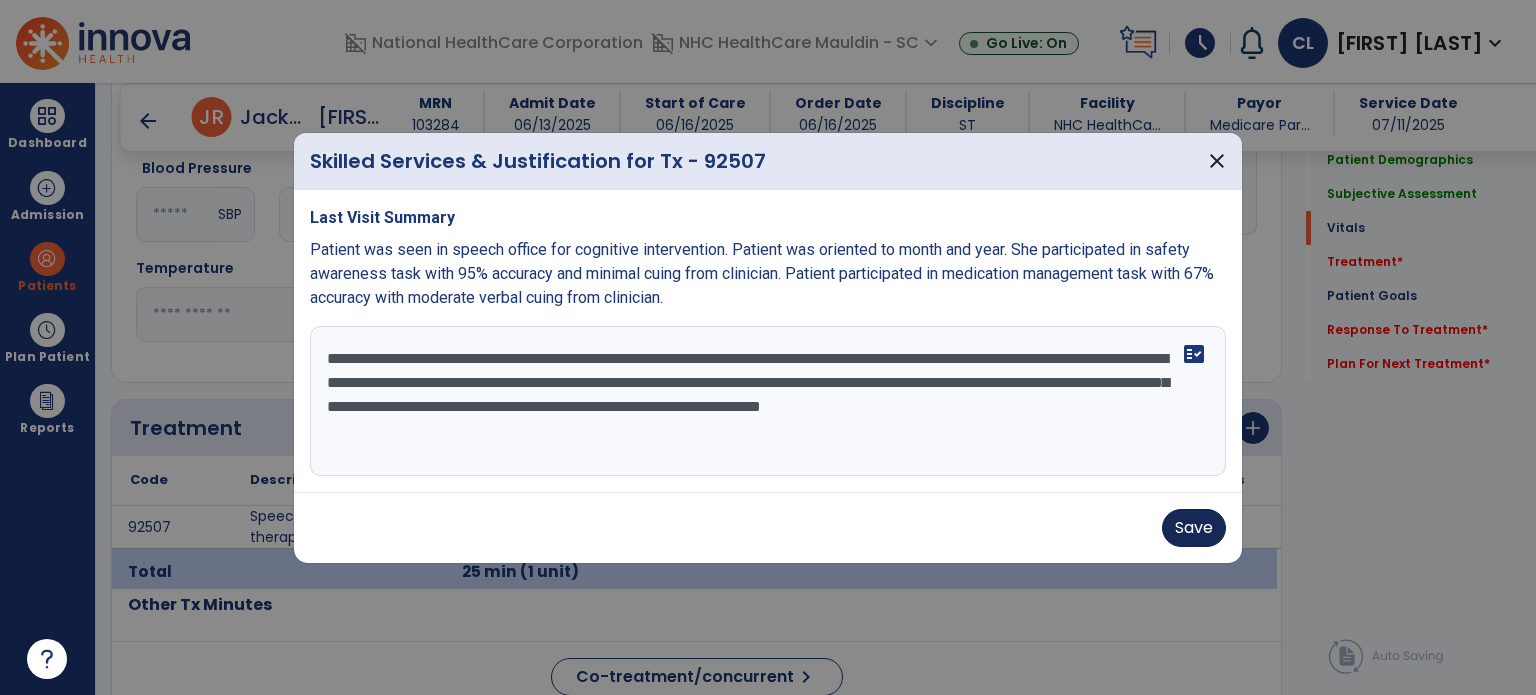 type on "**********" 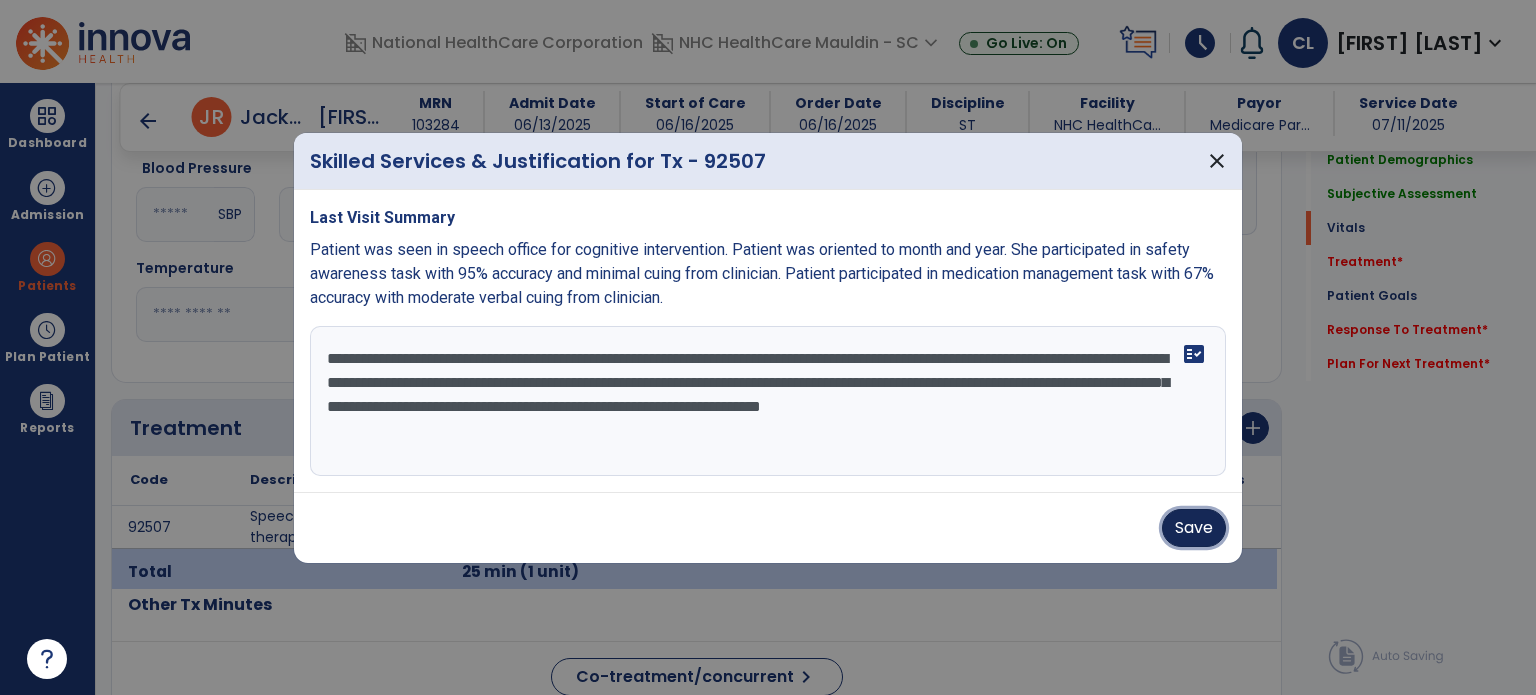 click on "Save" at bounding box center (1194, 528) 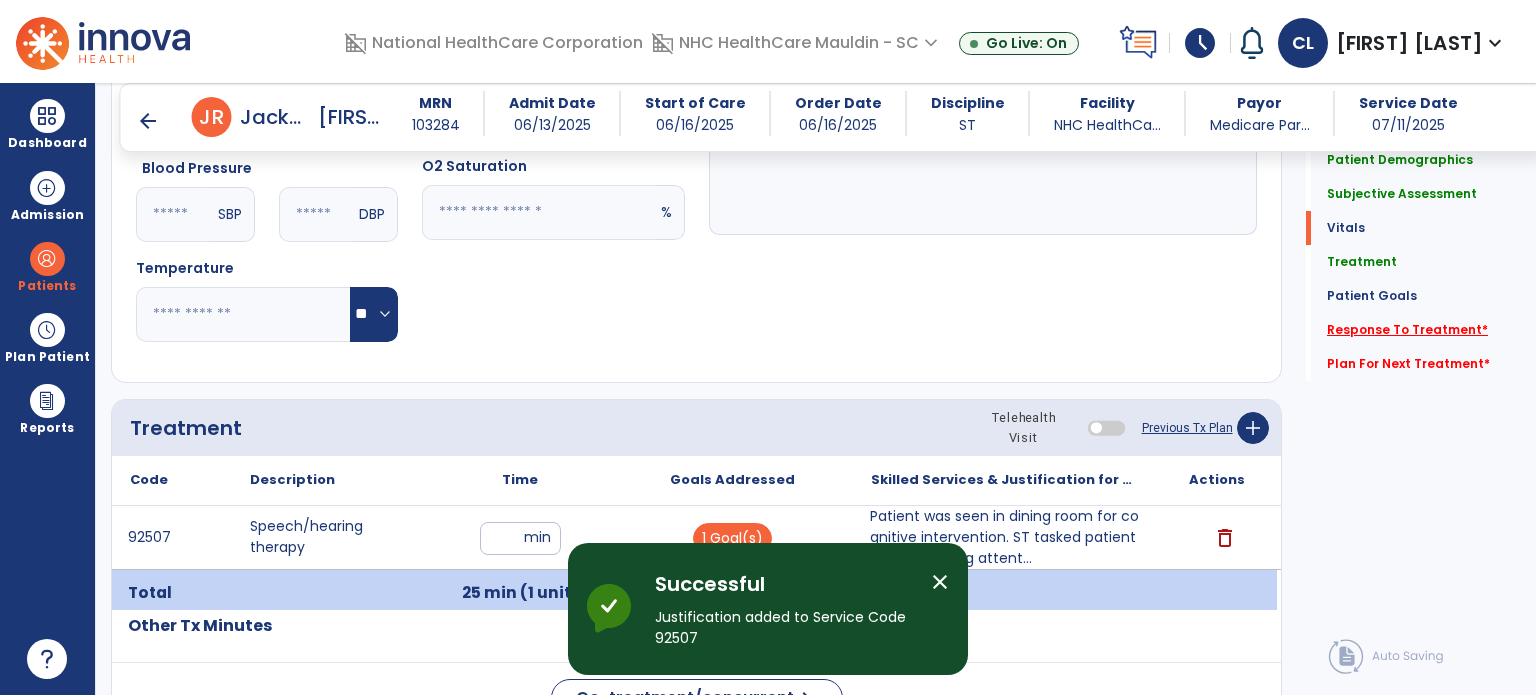 click on "Response To Treatment   *" 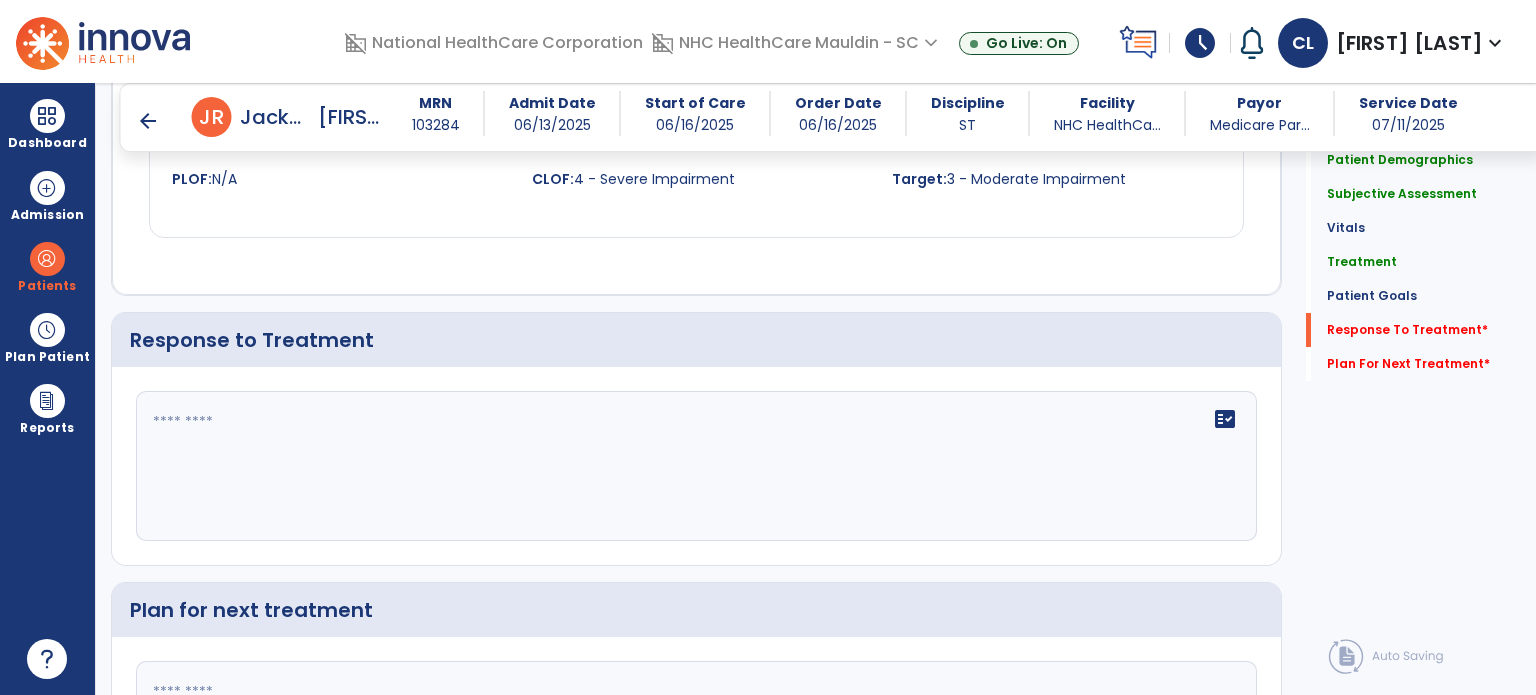scroll, scrollTop: 2130, scrollLeft: 0, axis: vertical 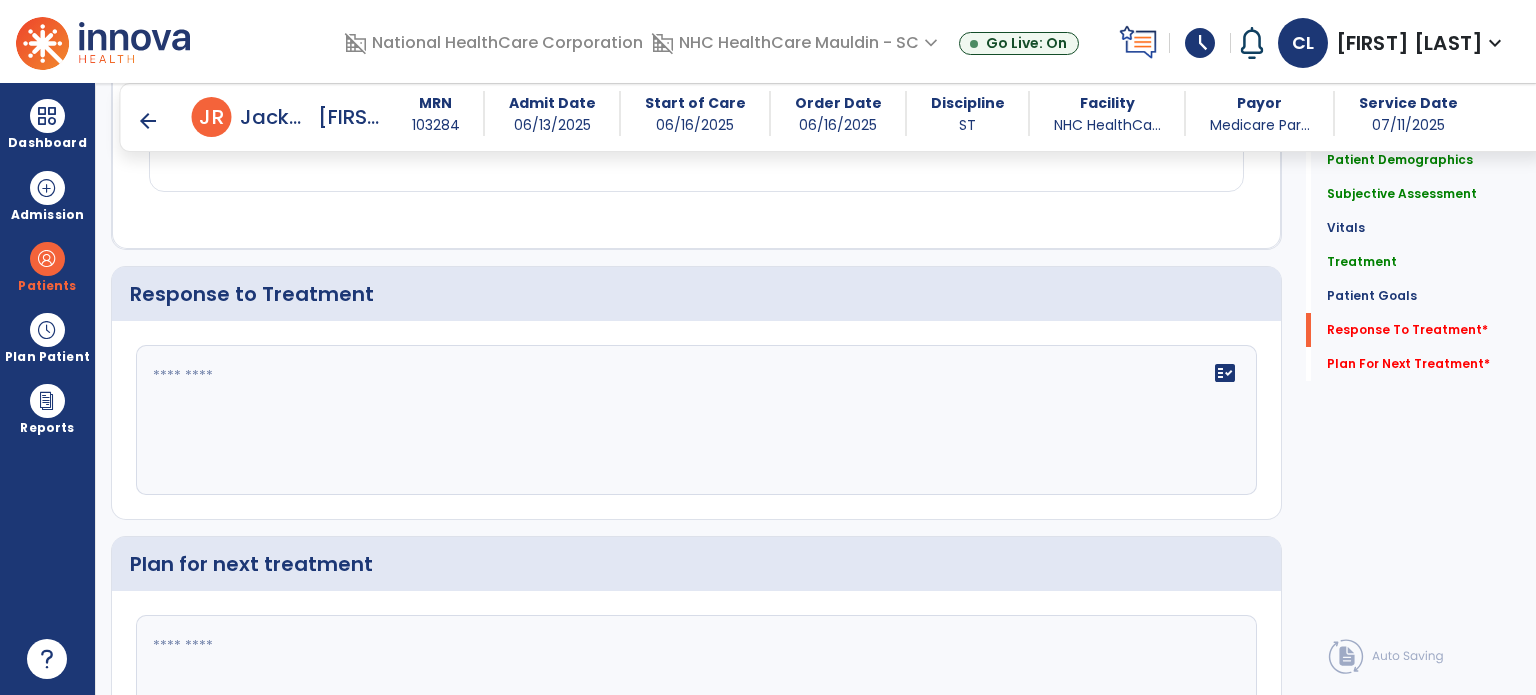 click on "fact_check" 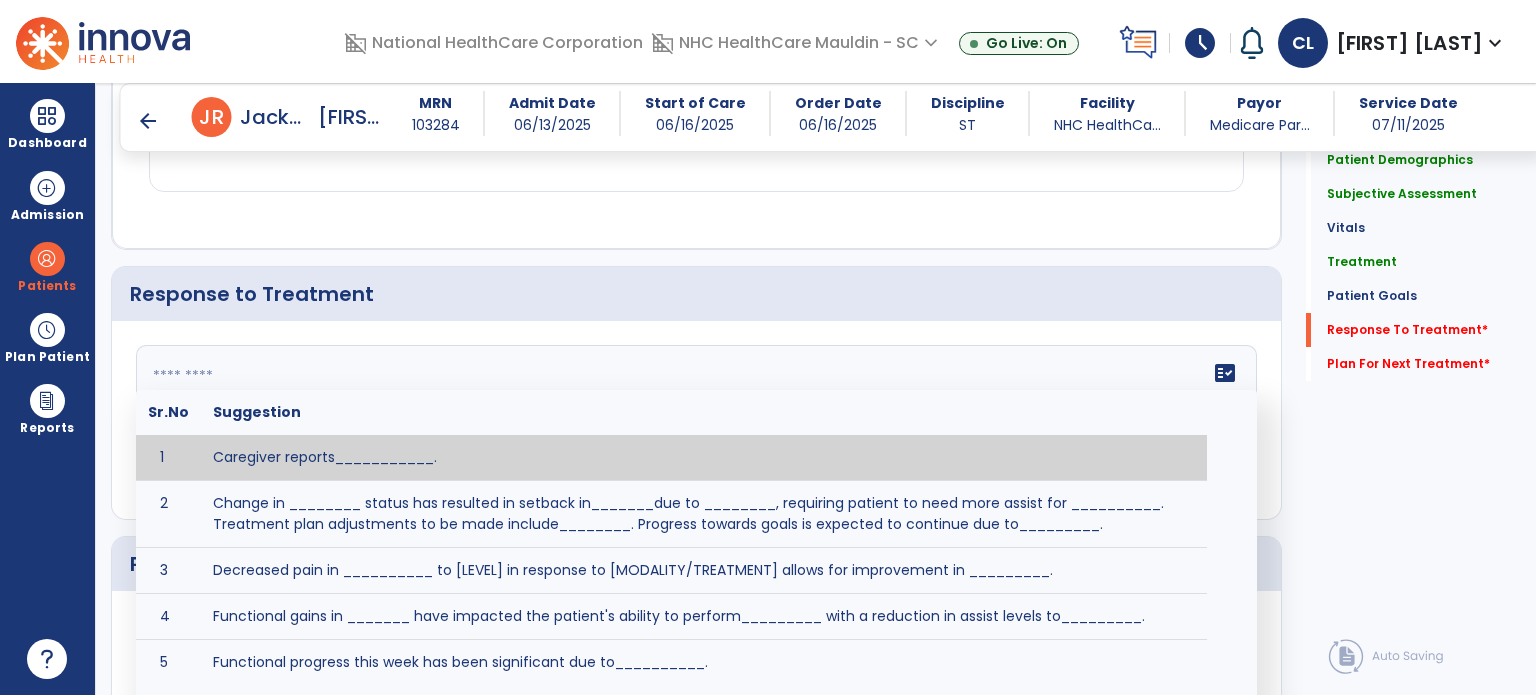 type on "*" 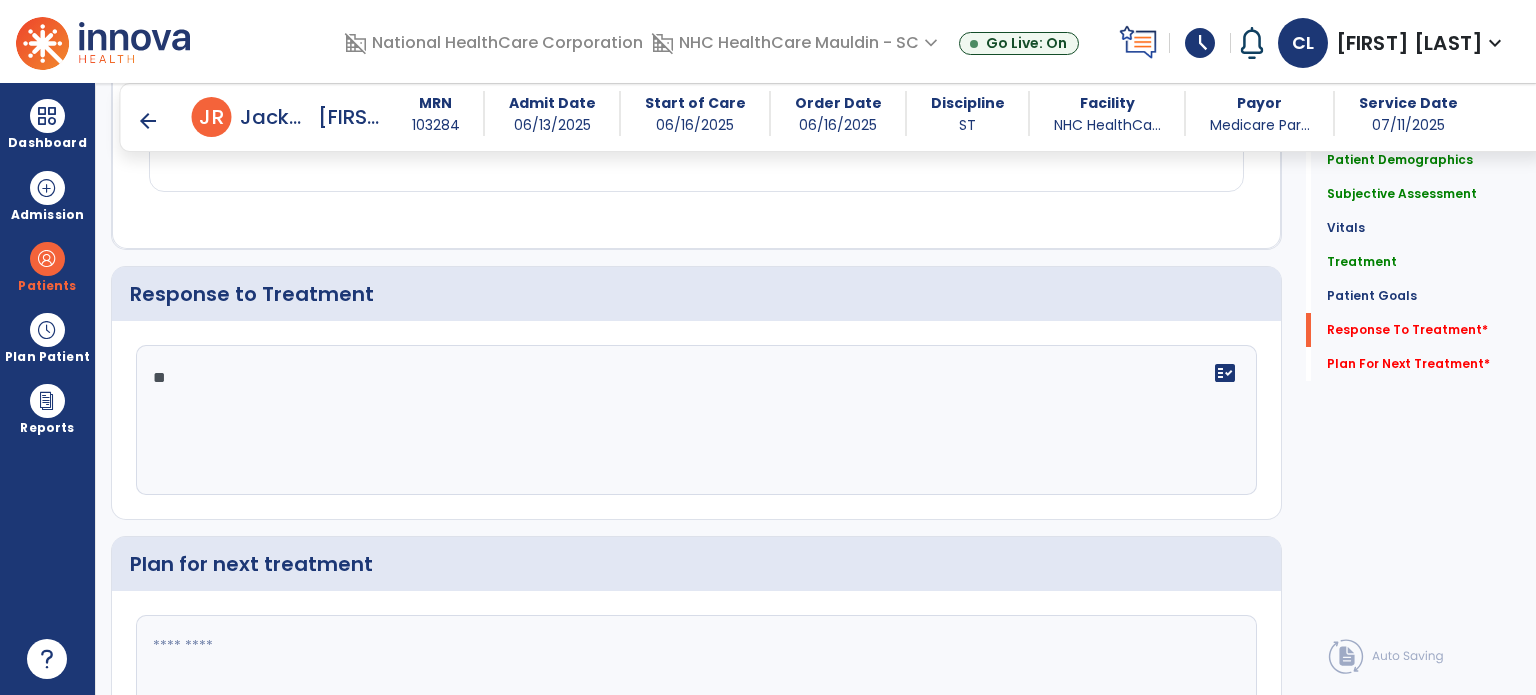 type on "*" 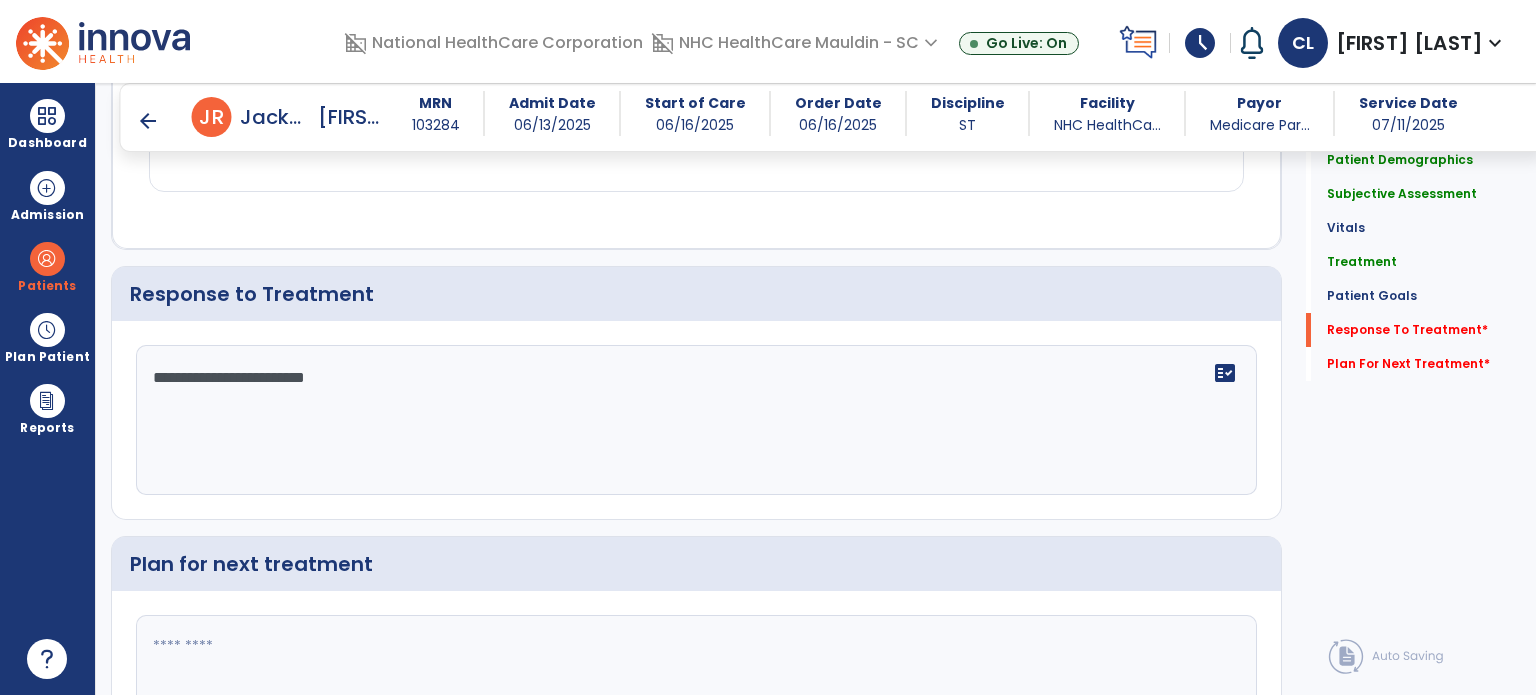 type on "**********" 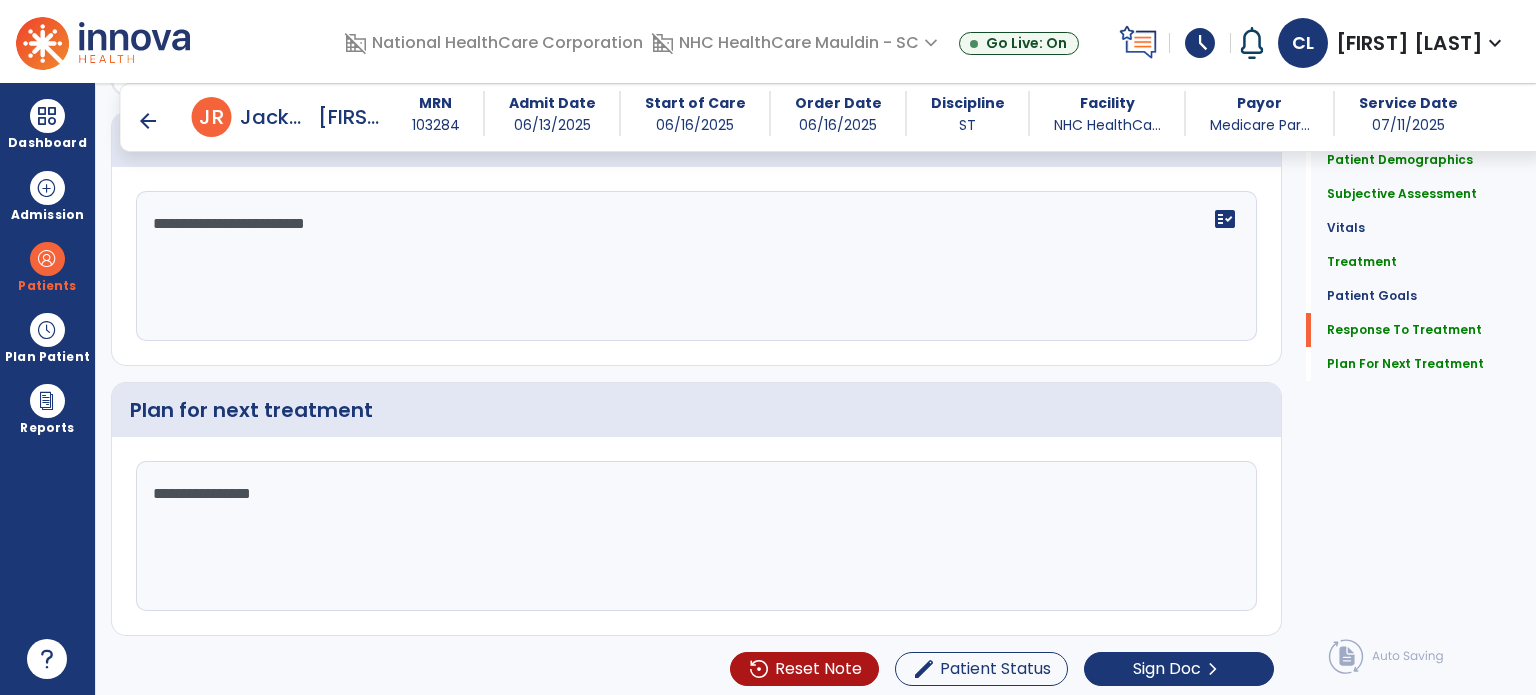 scroll, scrollTop: 2284, scrollLeft: 0, axis: vertical 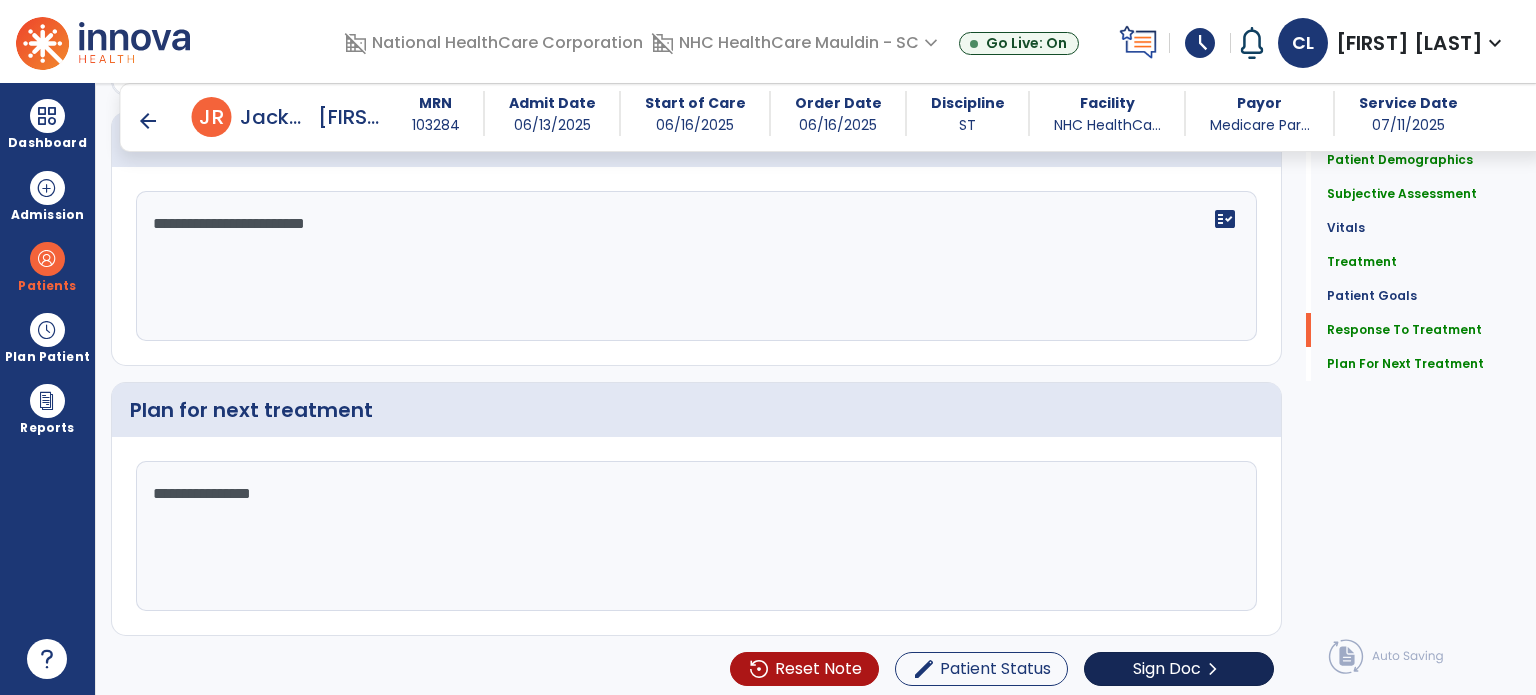 type on "**********" 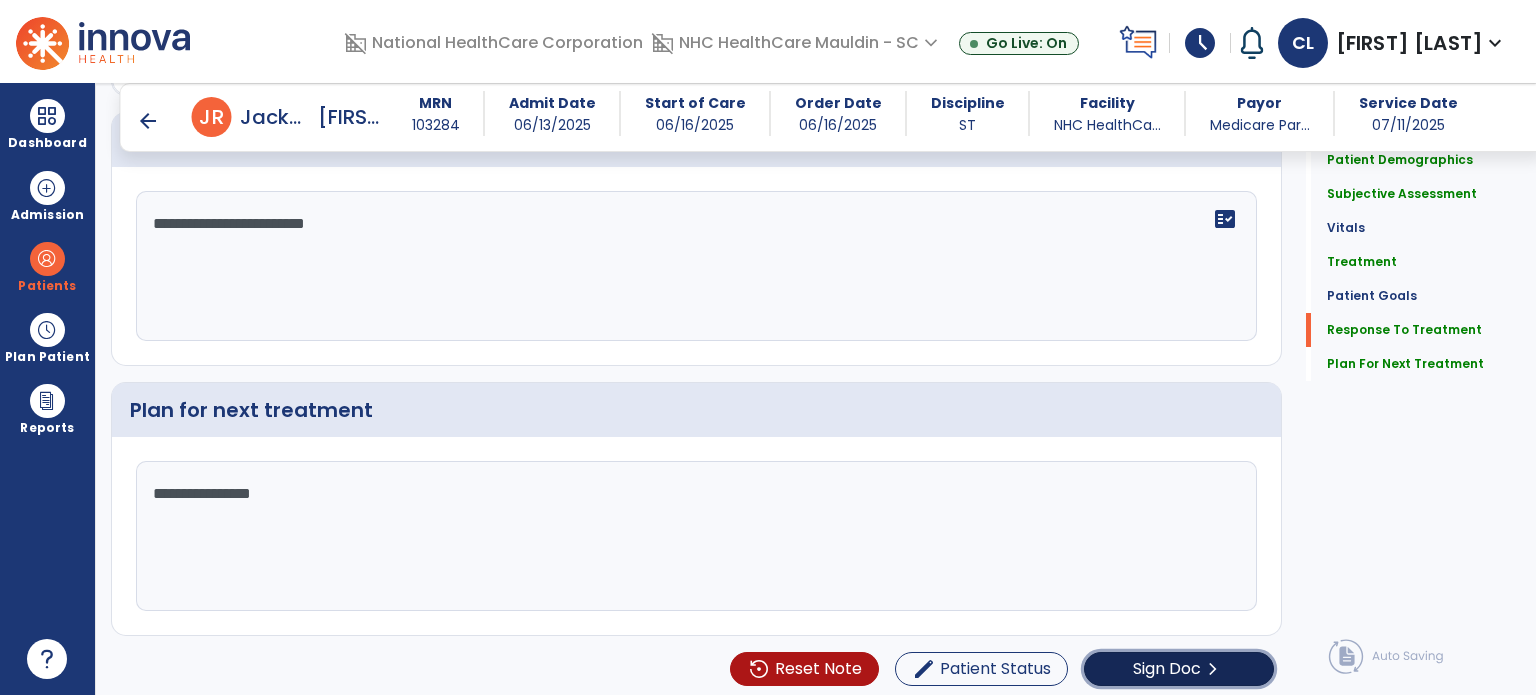 click on "chevron_right" 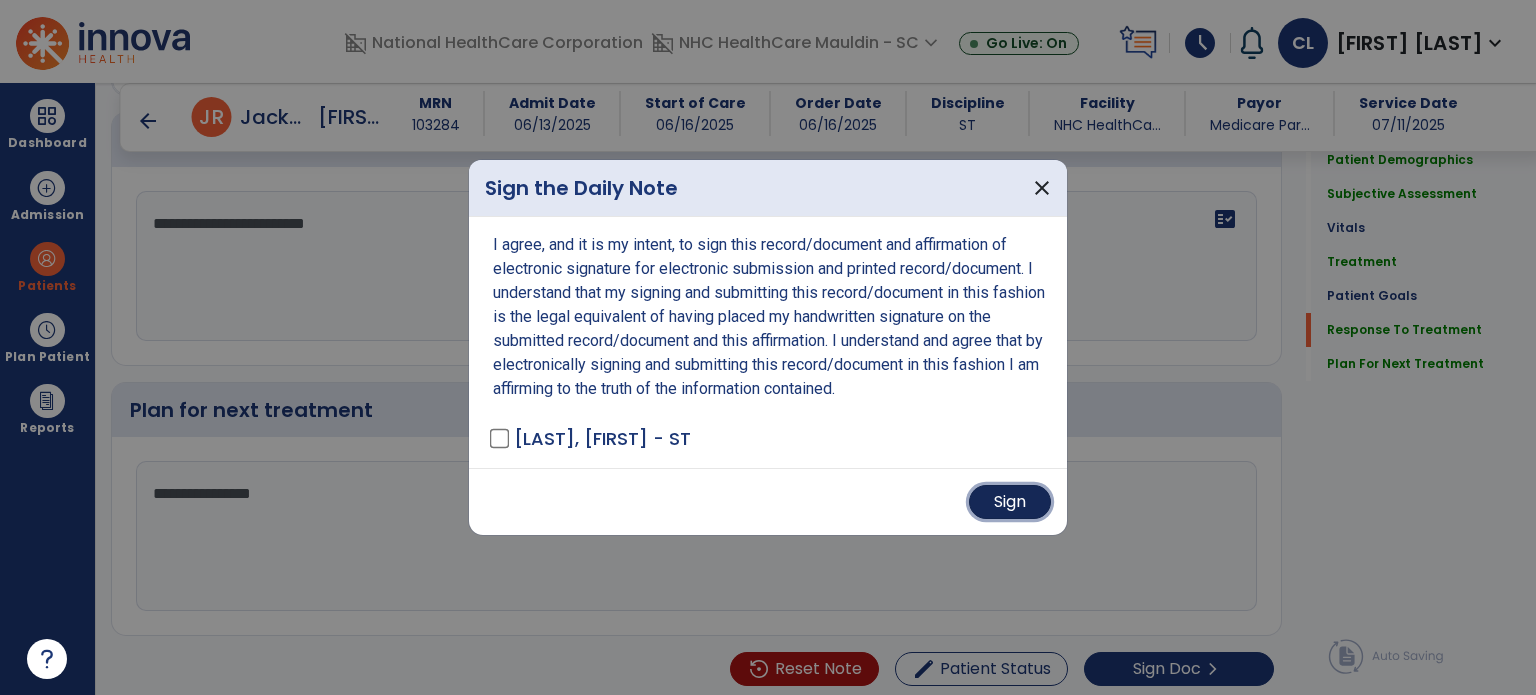 click on "Sign" at bounding box center (1010, 502) 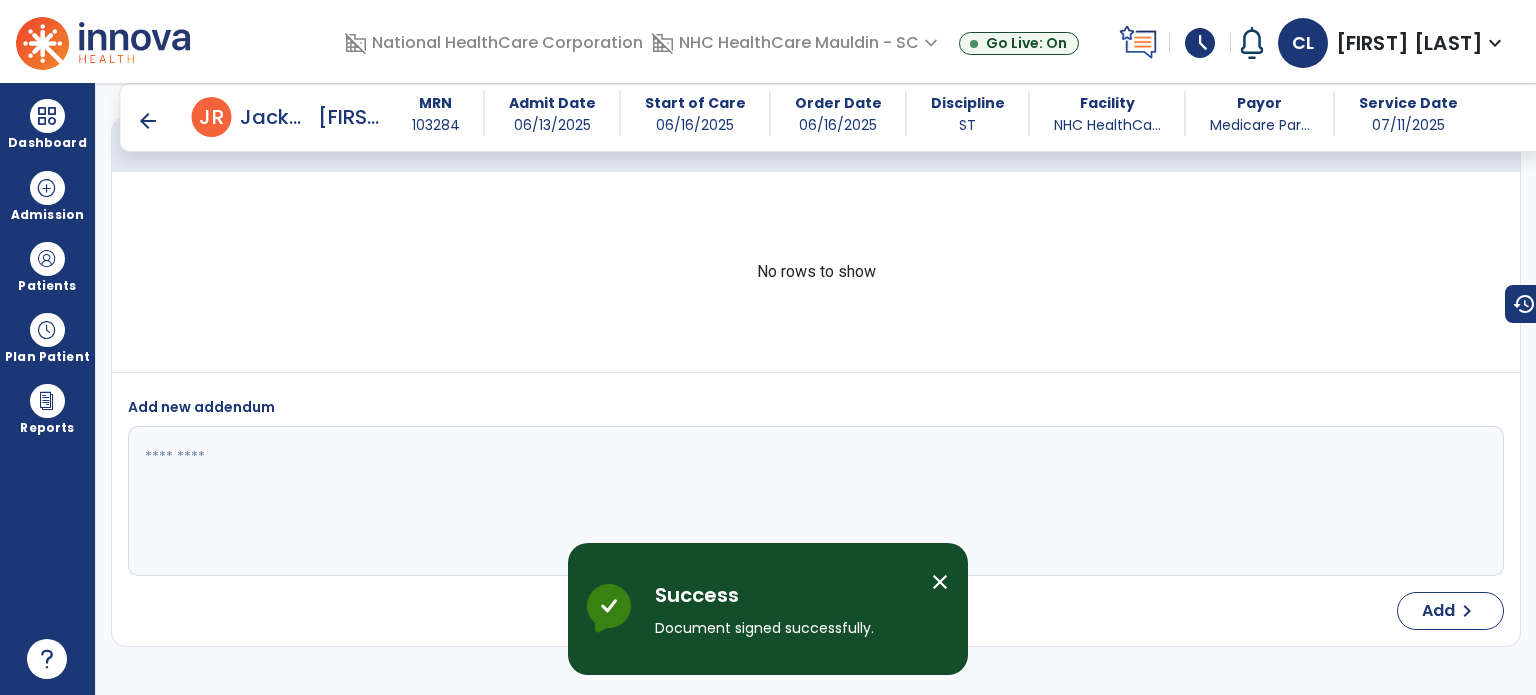 scroll, scrollTop: 2964, scrollLeft: 0, axis: vertical 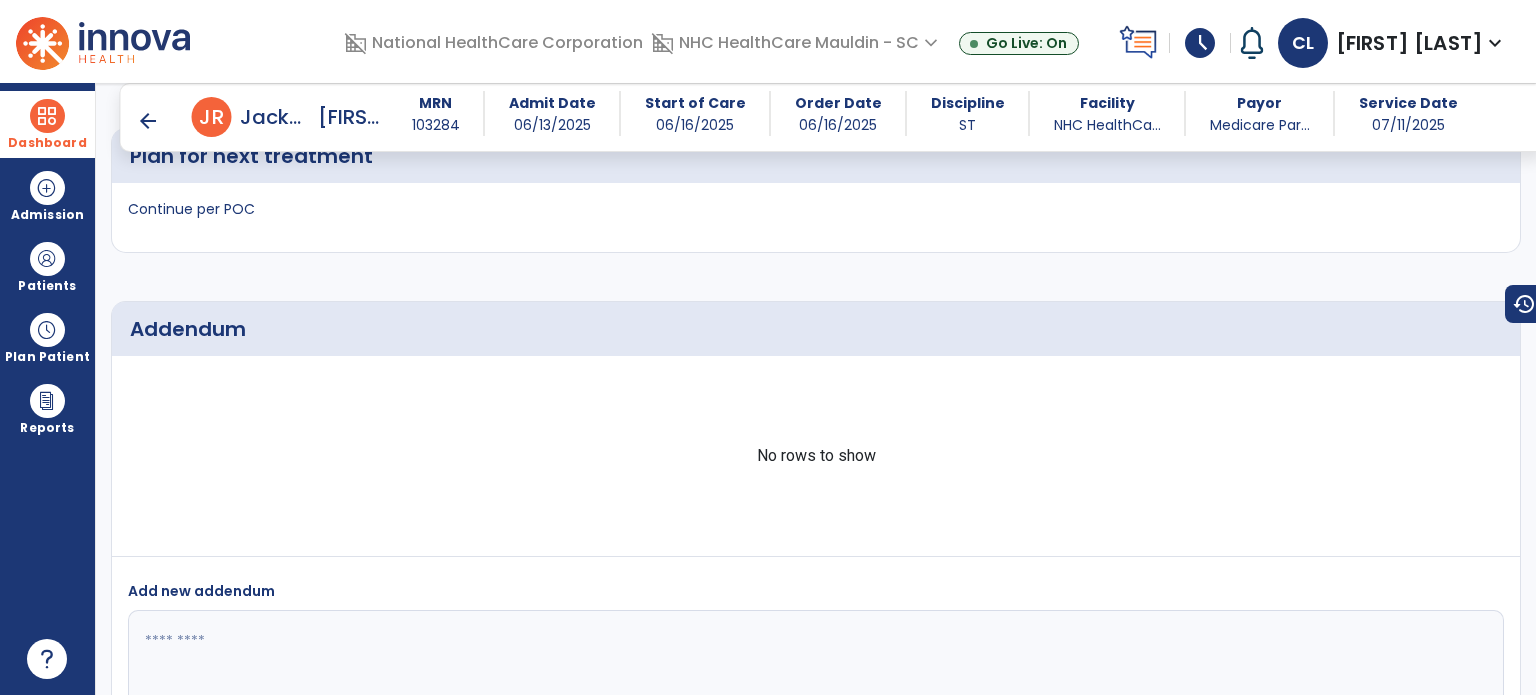 click at bounding box center [47, 116] 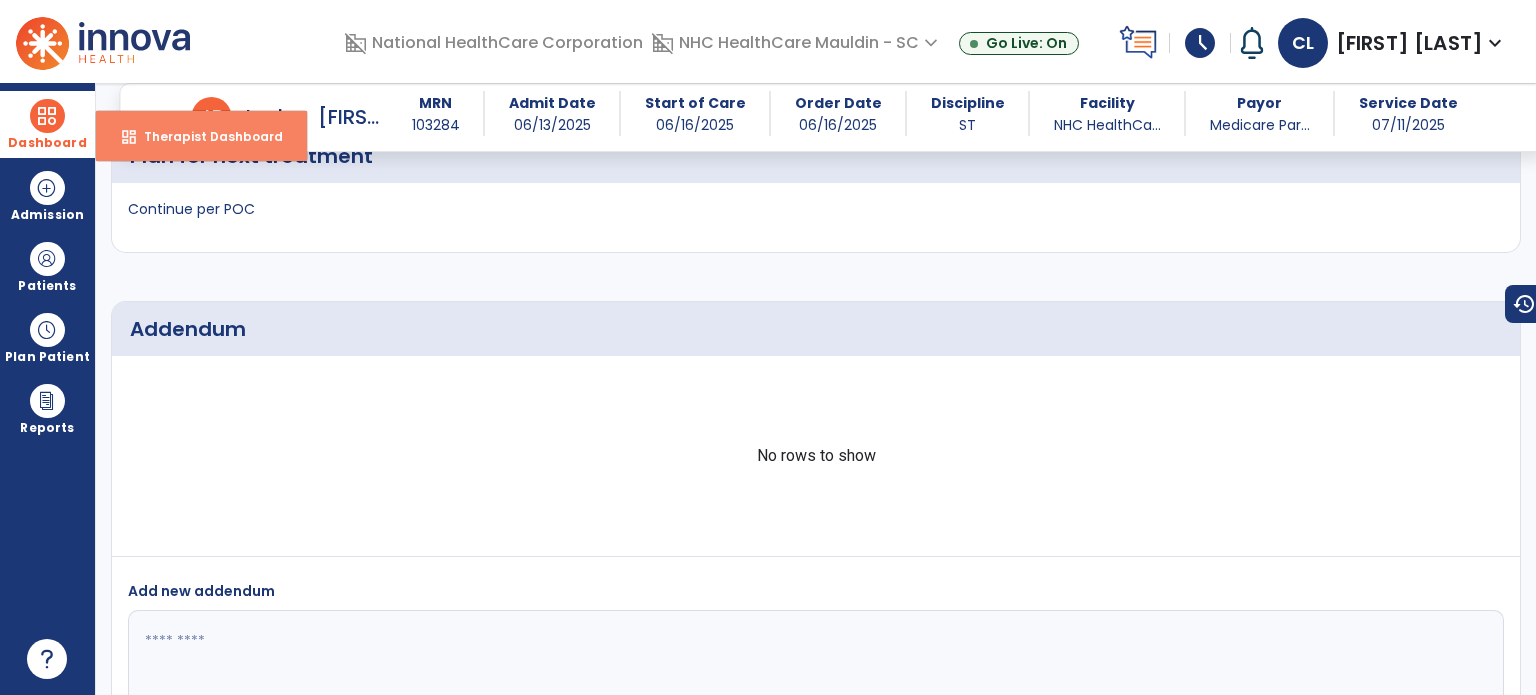 click on "dashboard  Therapist Dashboard" at bounding box center (201, 136) 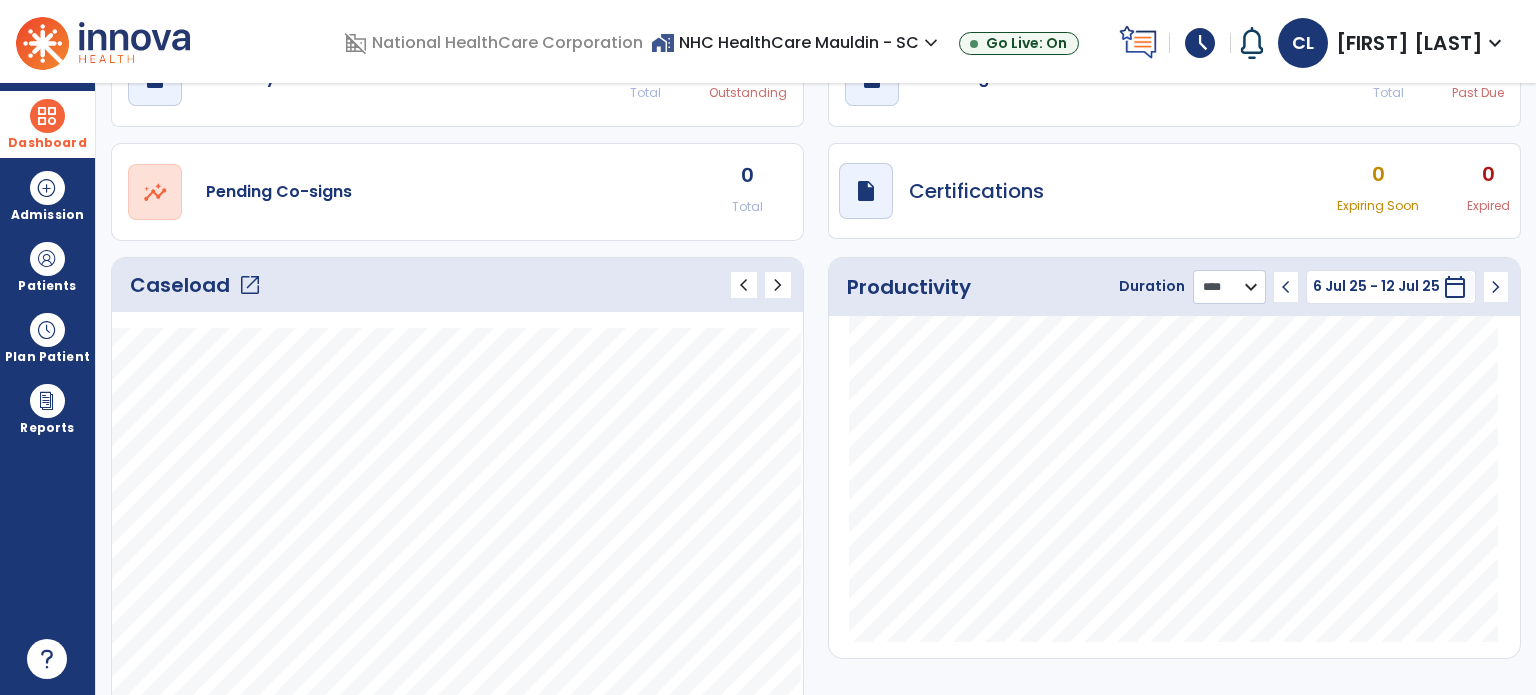 click on "******** **** ***" 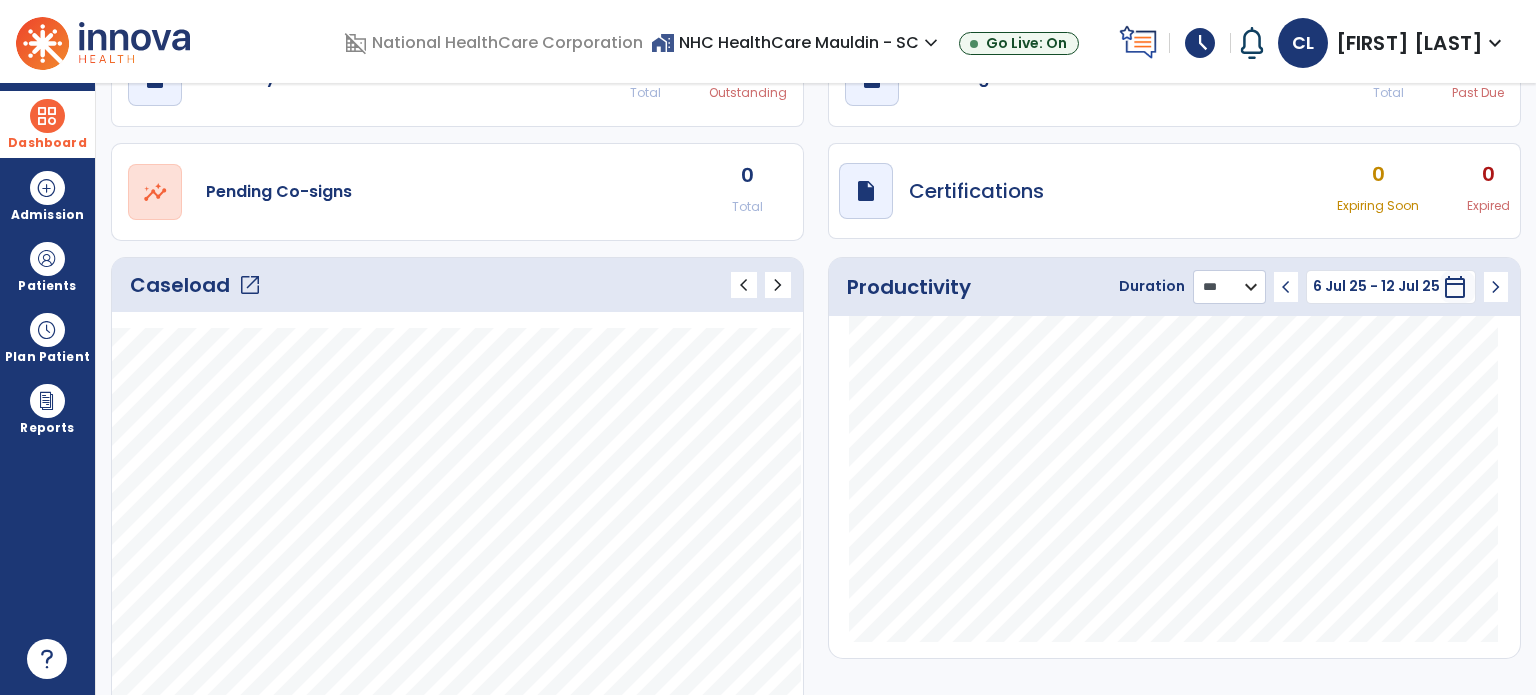 click on "******** **** ***" 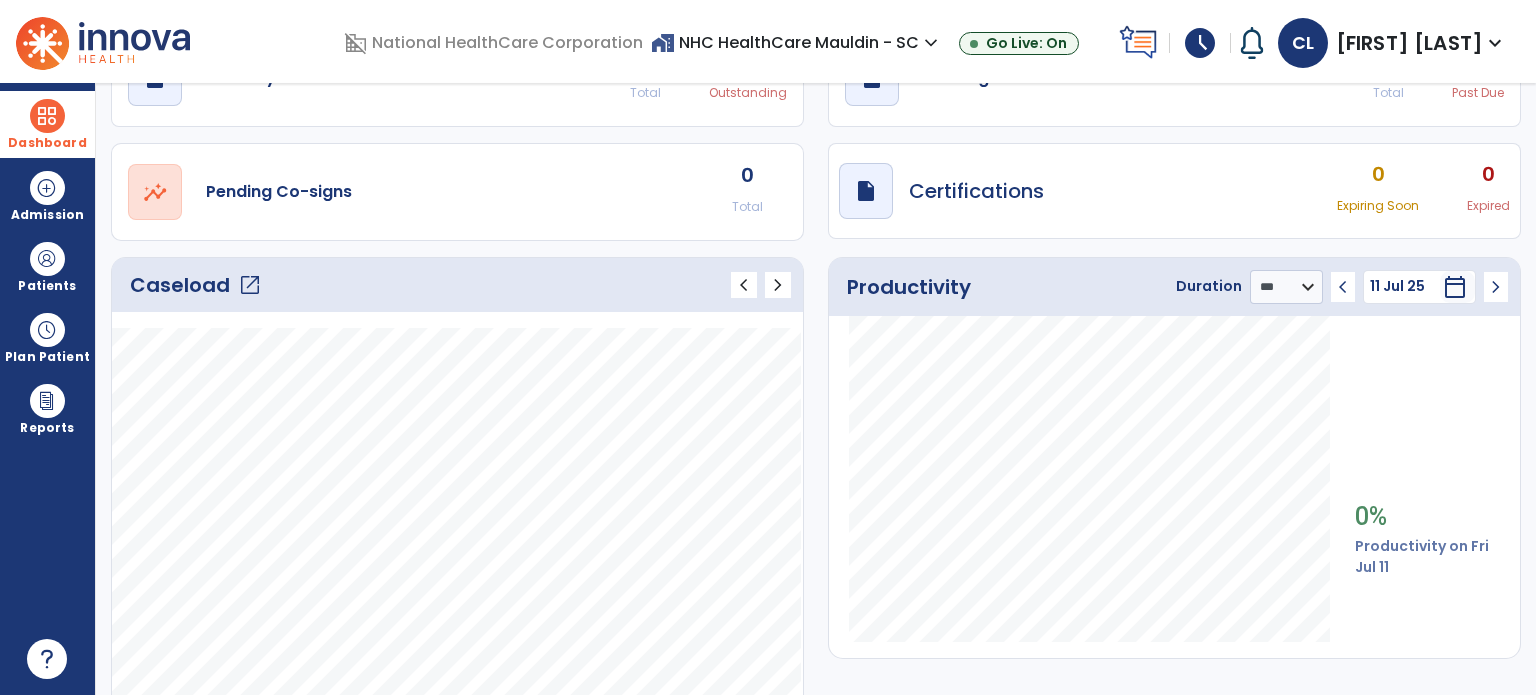 click on "open_in_new" 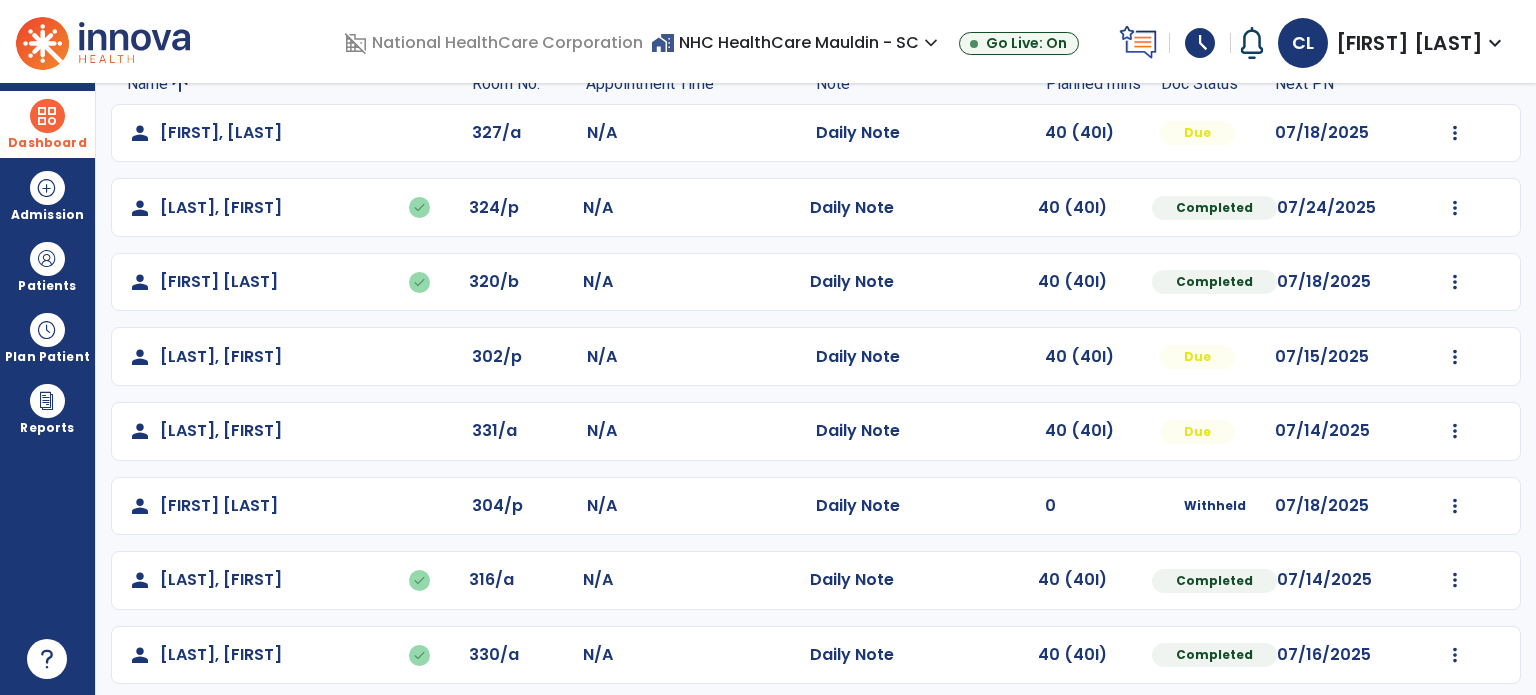 scroll, scrollTop: 156, scrollLeft: 0, axis: vertical 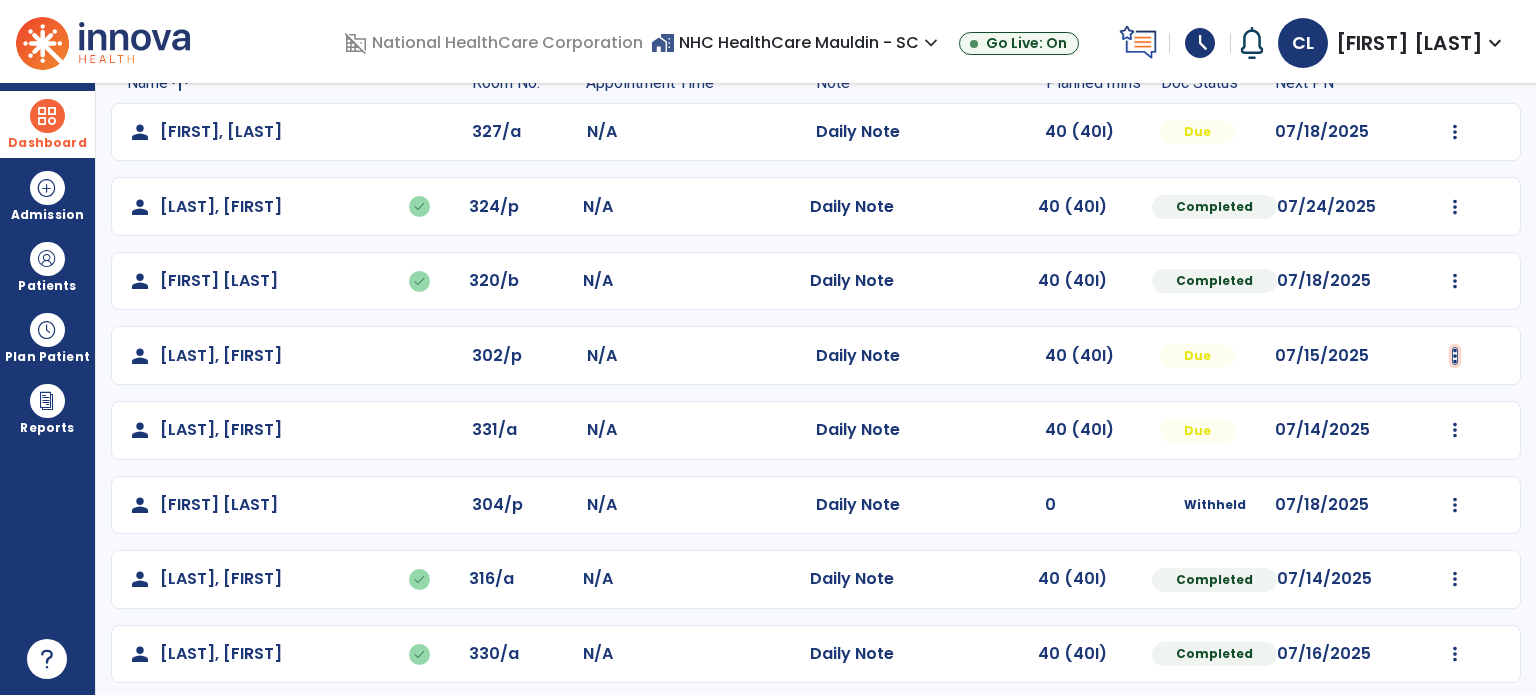 click at bounding box center [1455, 132] 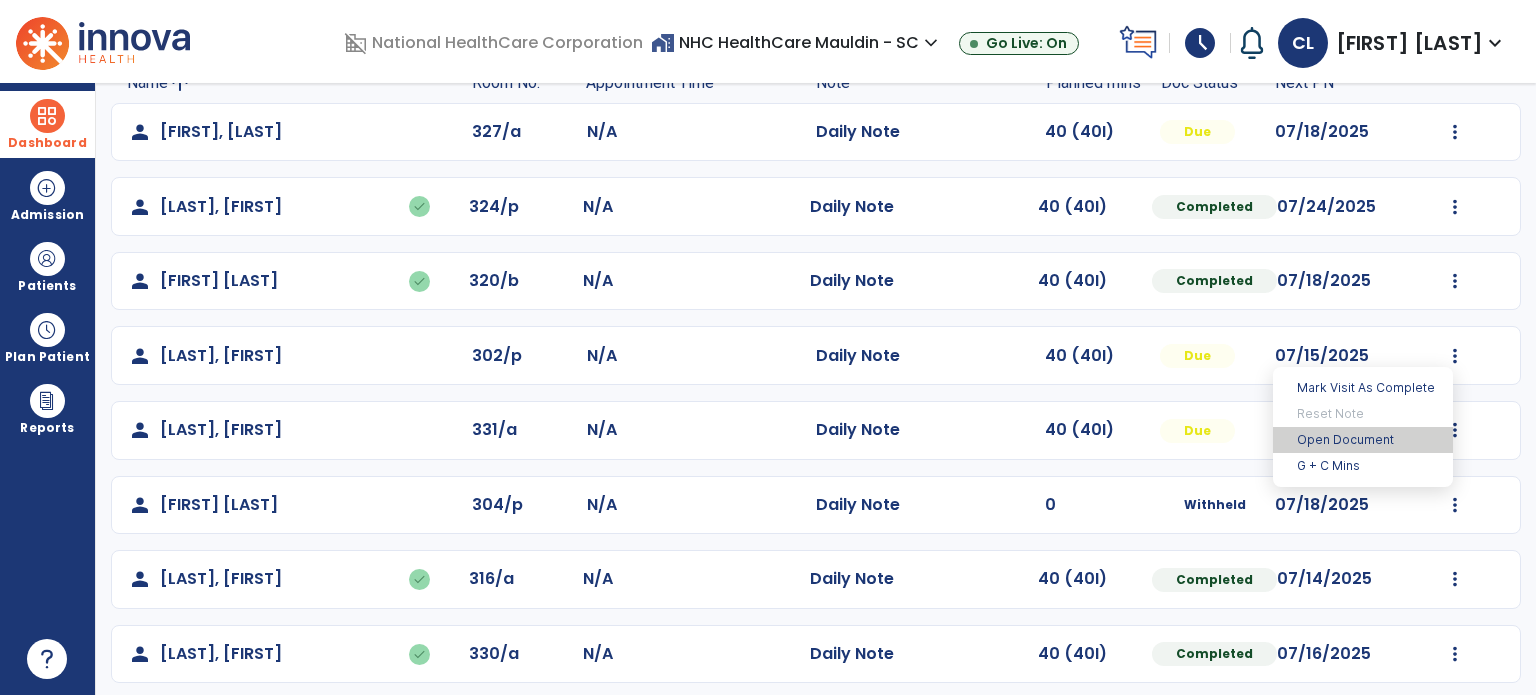 click on "Open Document" at bounding box center [1363, 440] 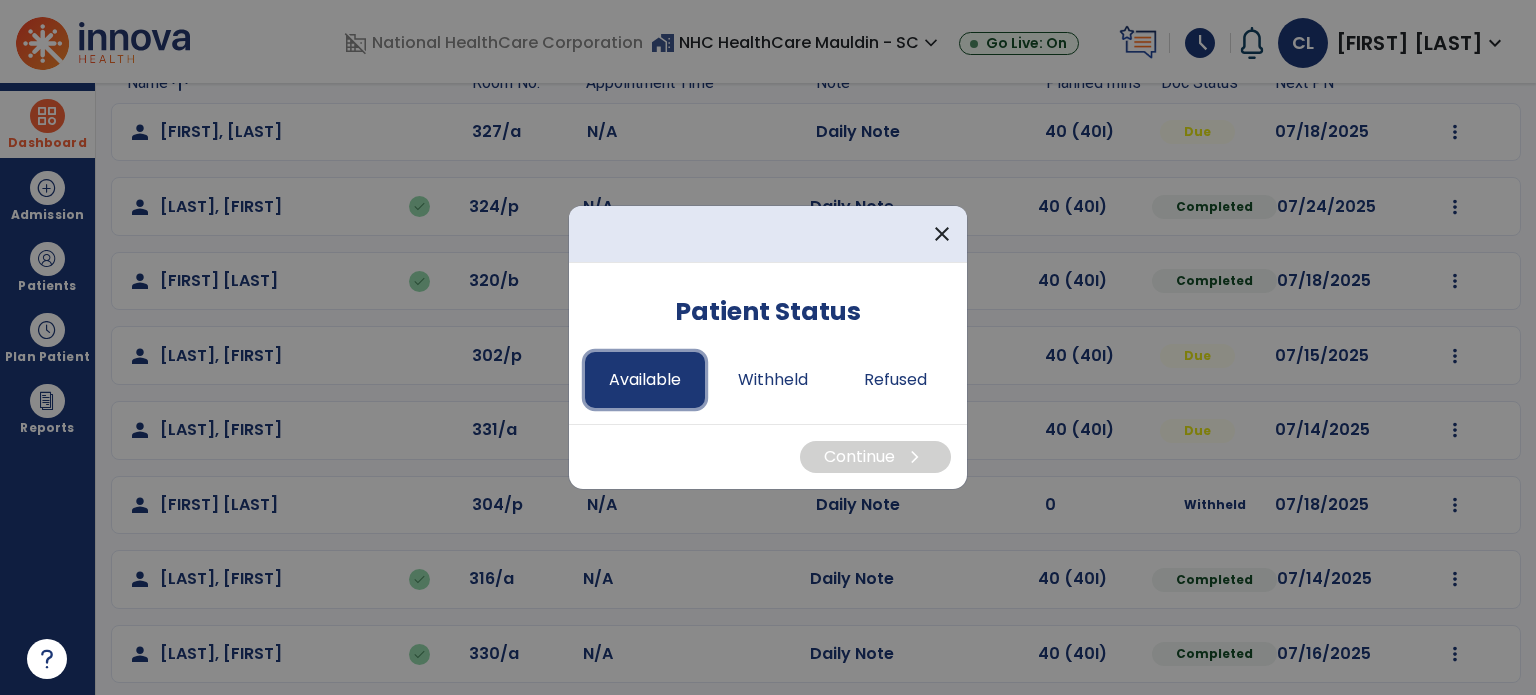 click on "Available" at bounding box center (645, 380) 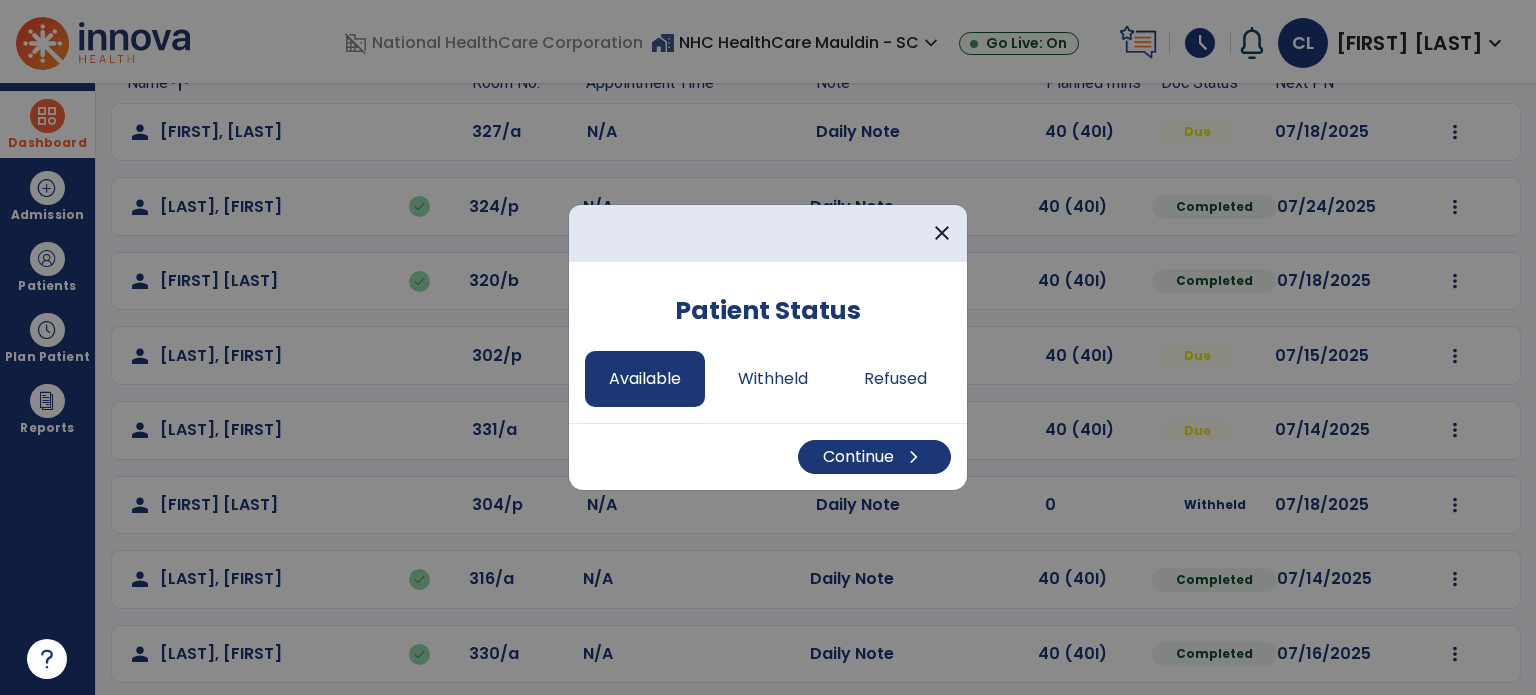 click on "Continue   chevron_right" at bounding box center (768, 456) 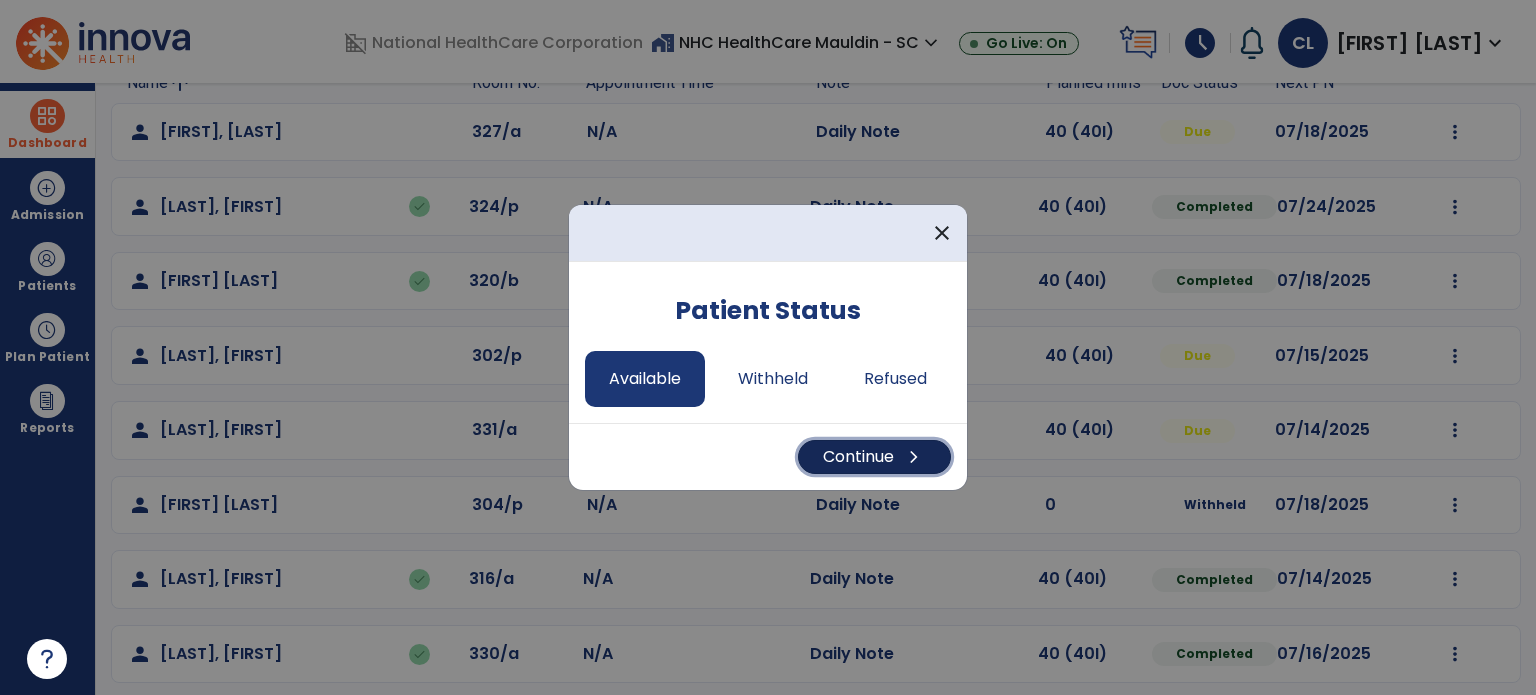 click on "chevron_right" at bounding box center [914, 457] 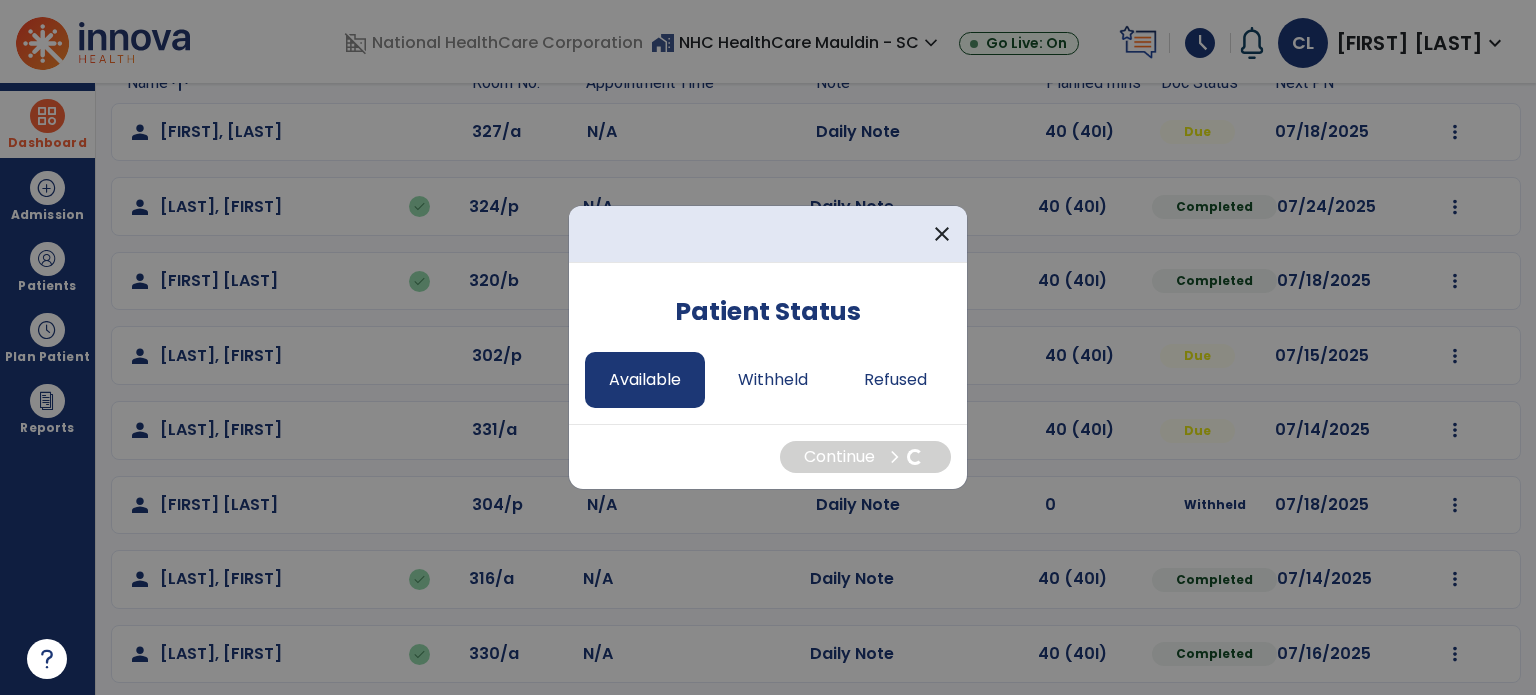 select on "*" 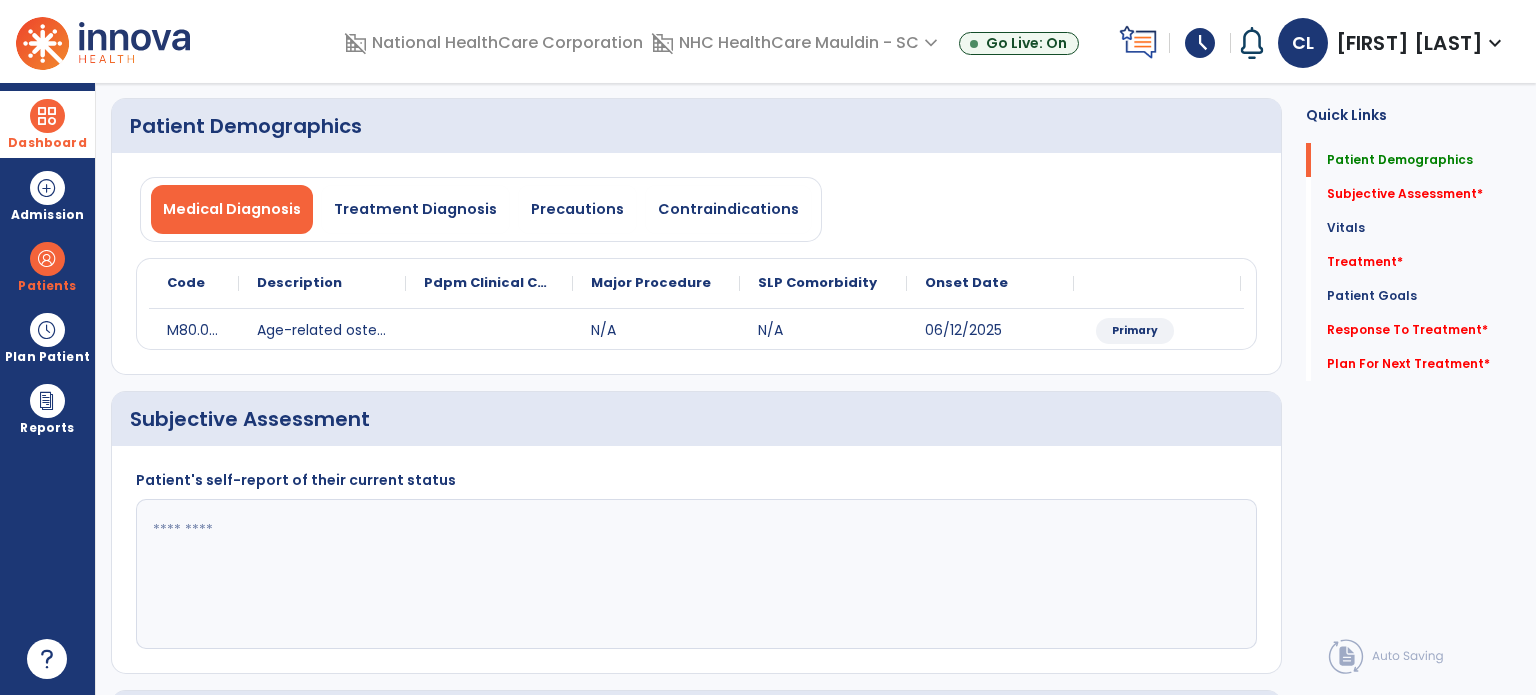 click 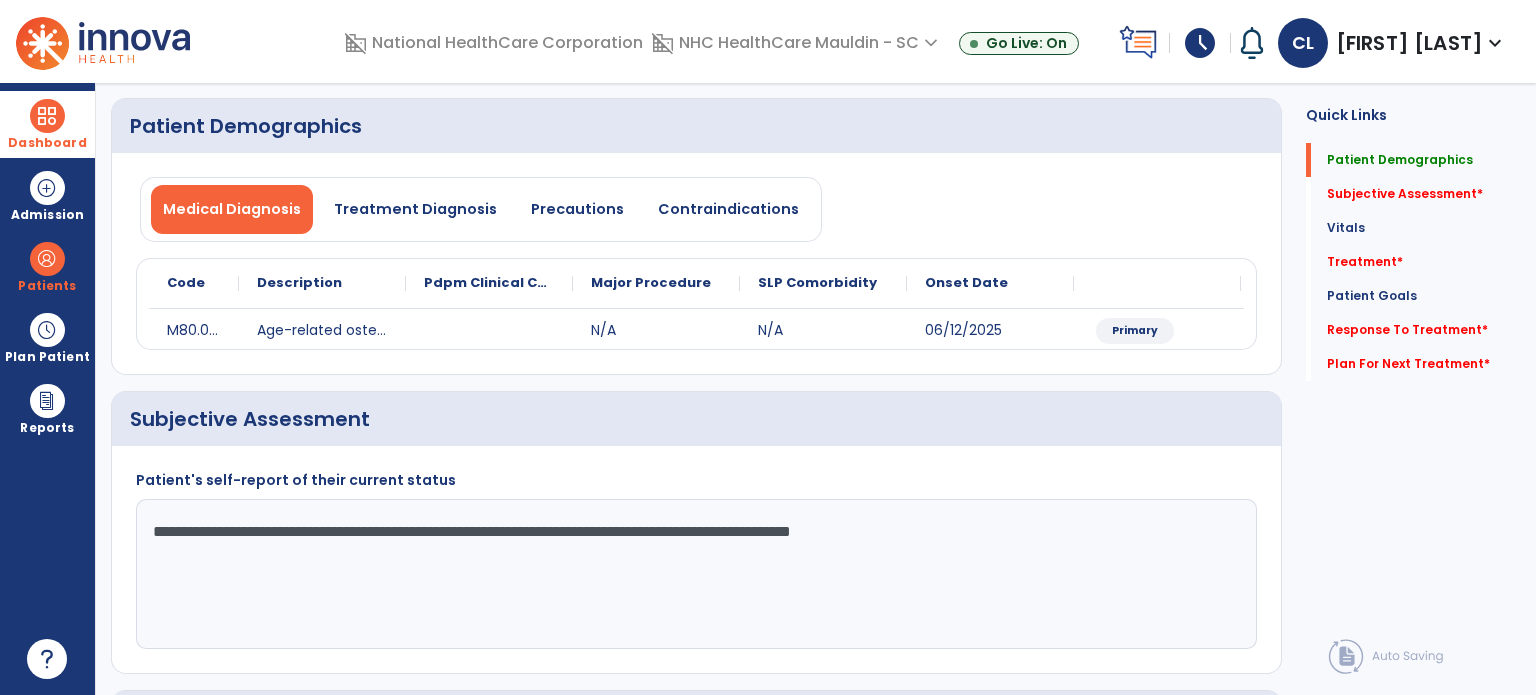 click on "**********" 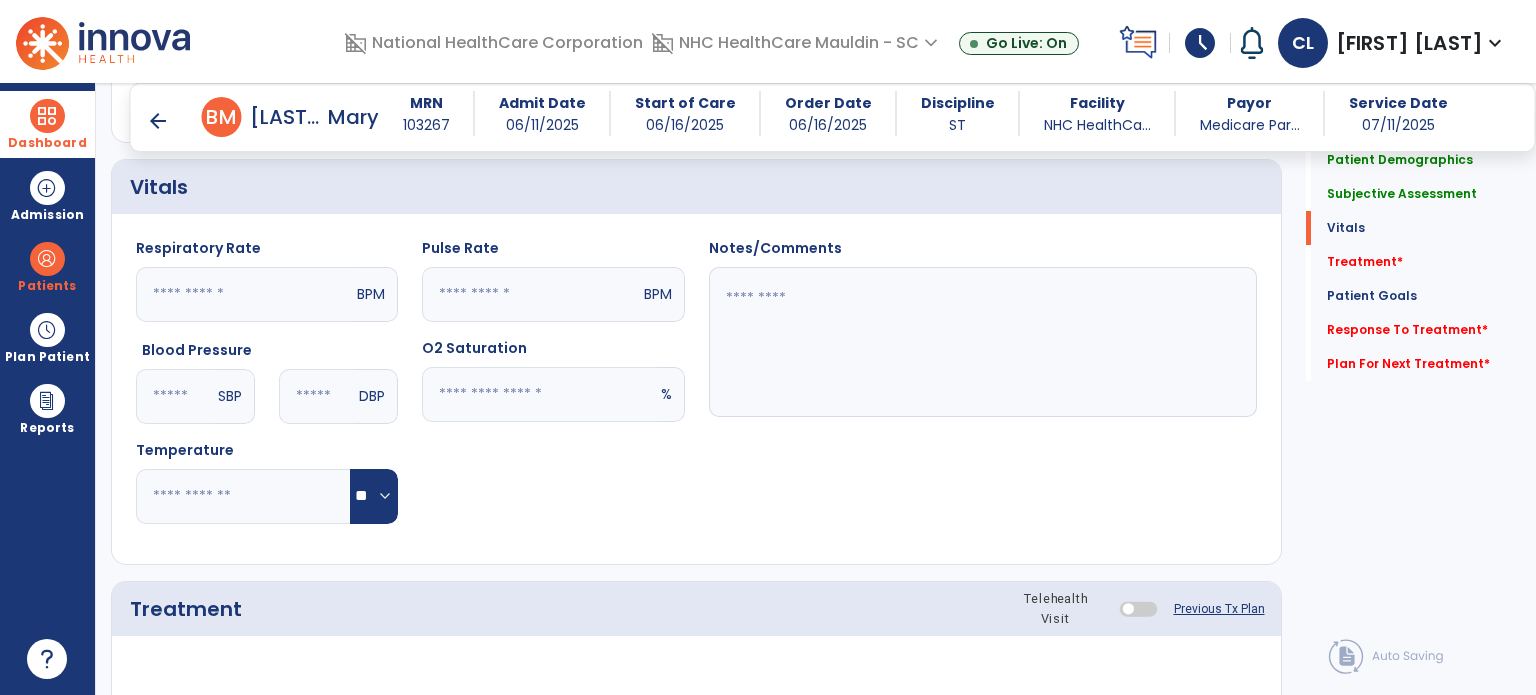 scroll, scrollTop: 952, scrollLeft: 0, axis: vertical 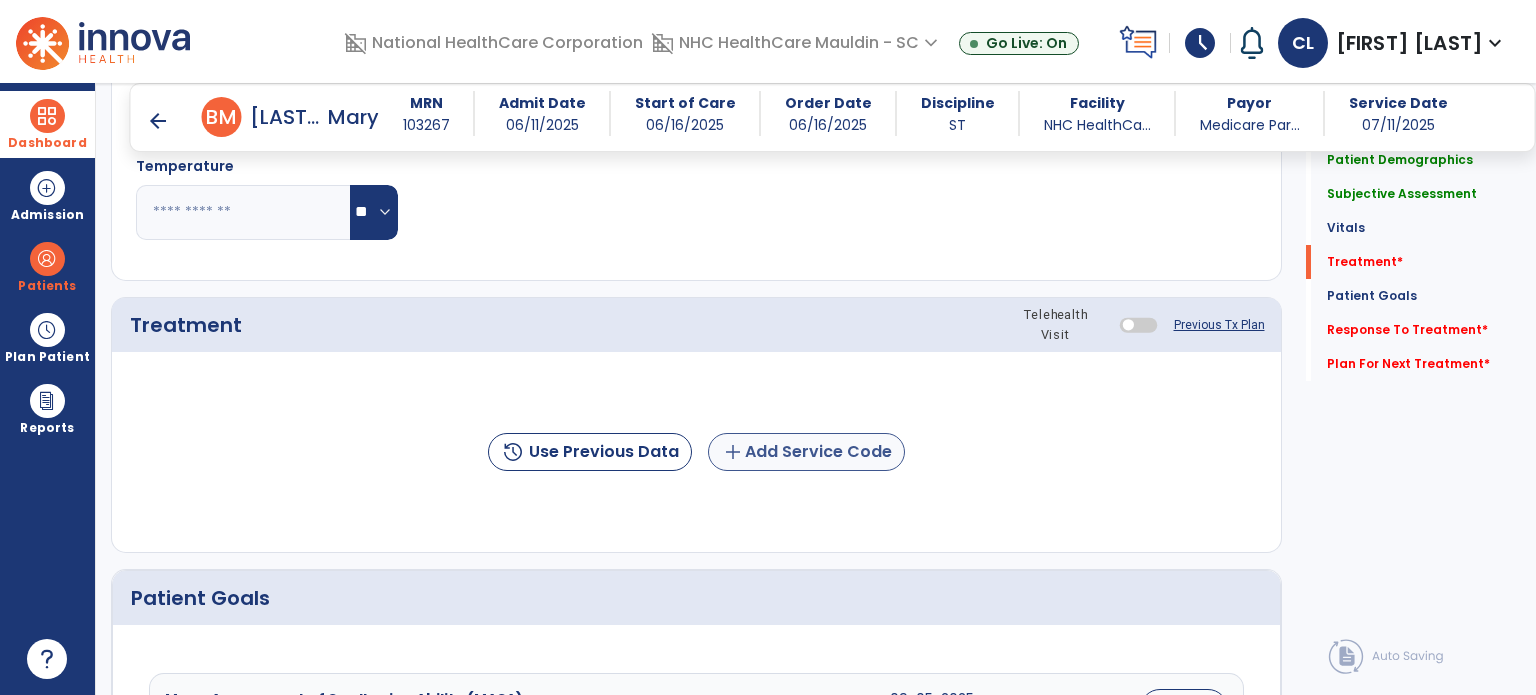 type on "**********" 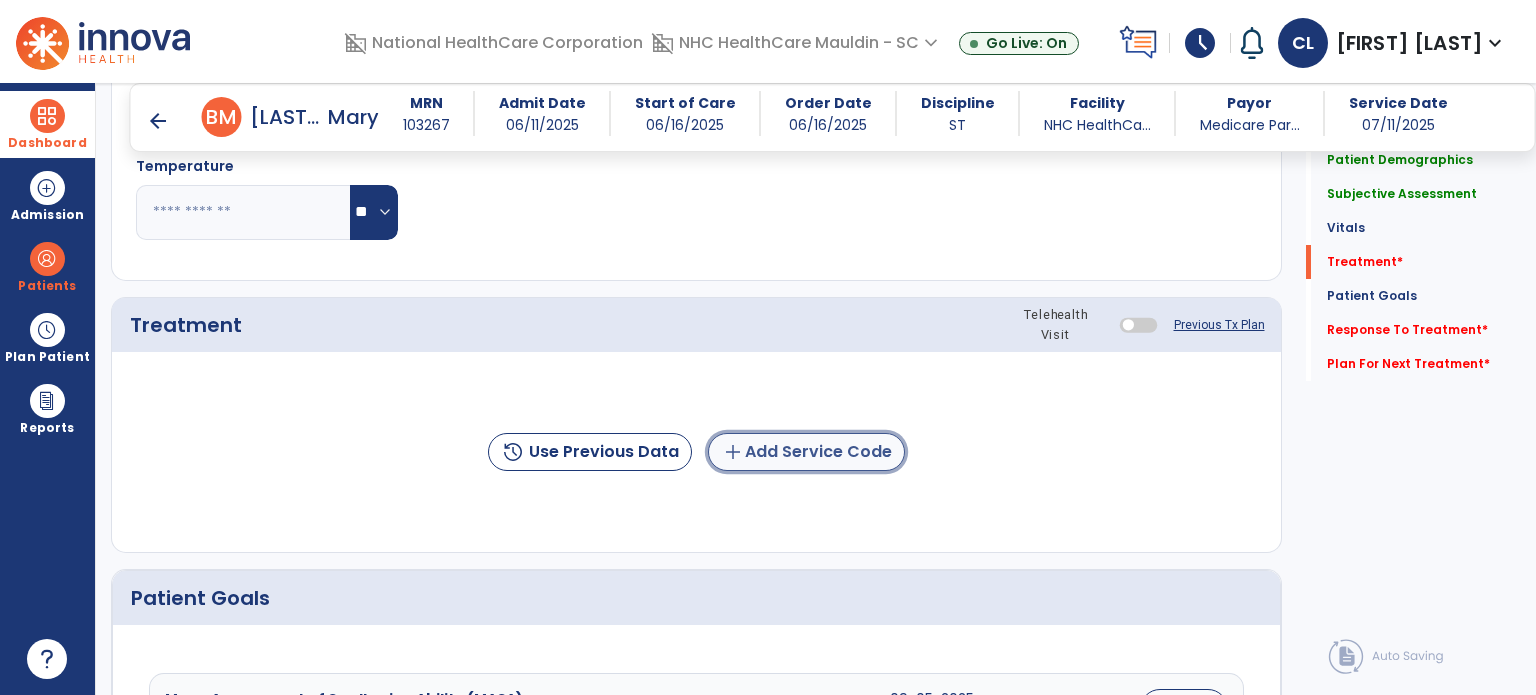 click on "add  Add Service Code" 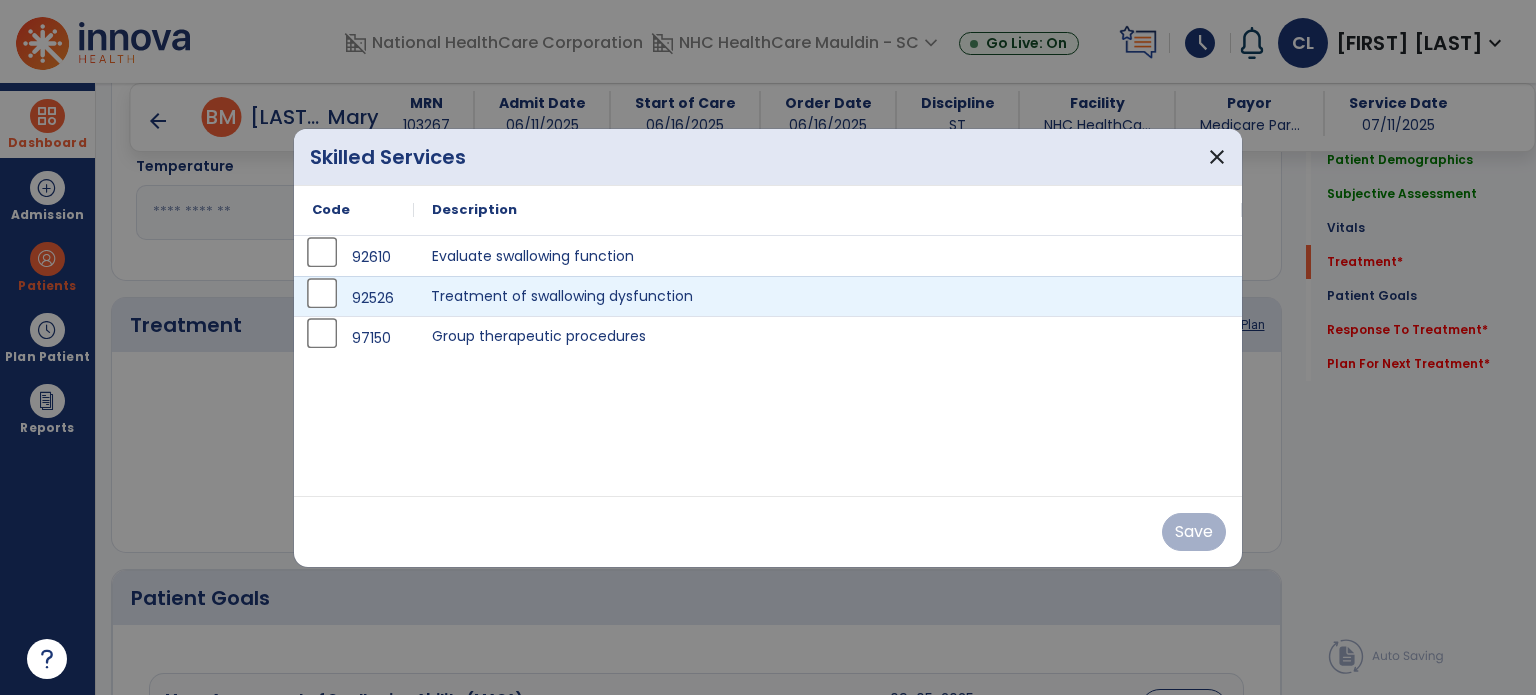 click on "Treatment of swallowing dysfunction" at bounding box center [828, 296] 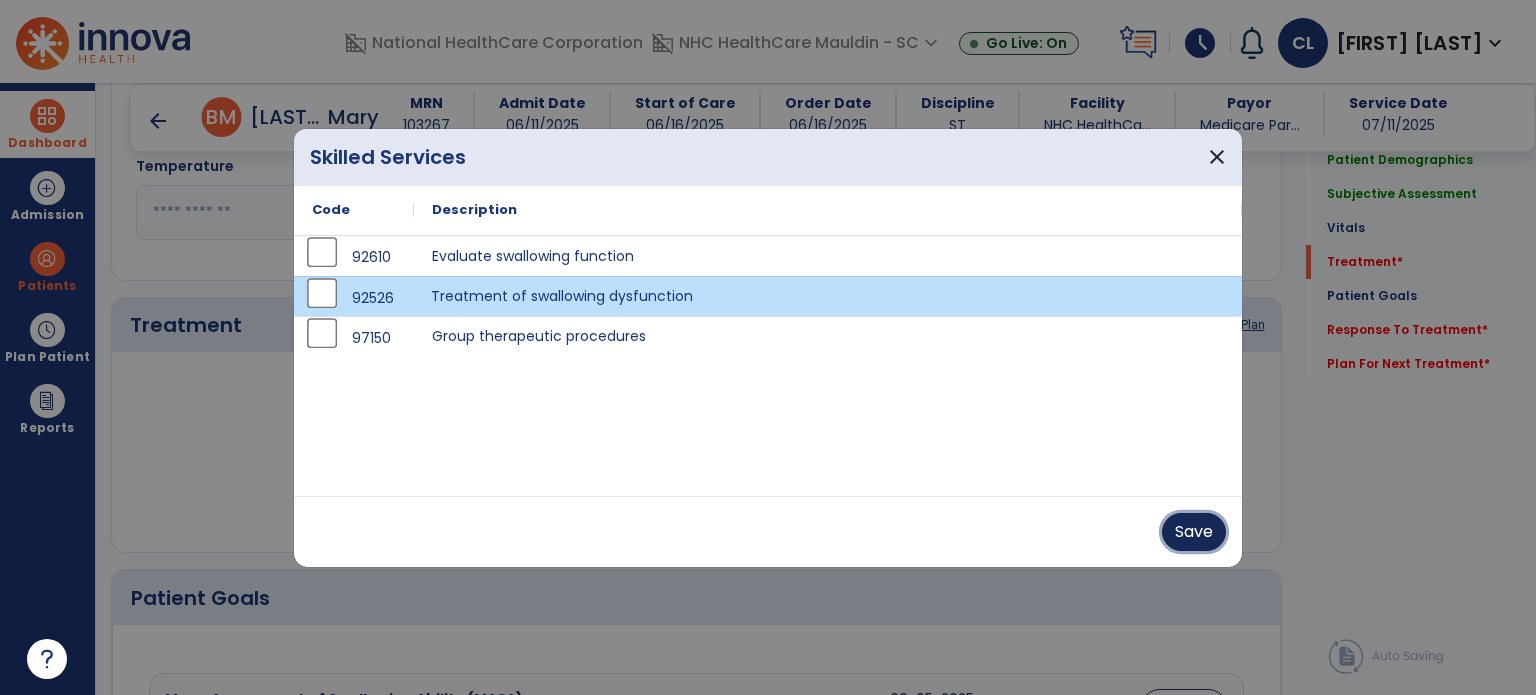 click on "Save" at bounding box center [1194, 532] 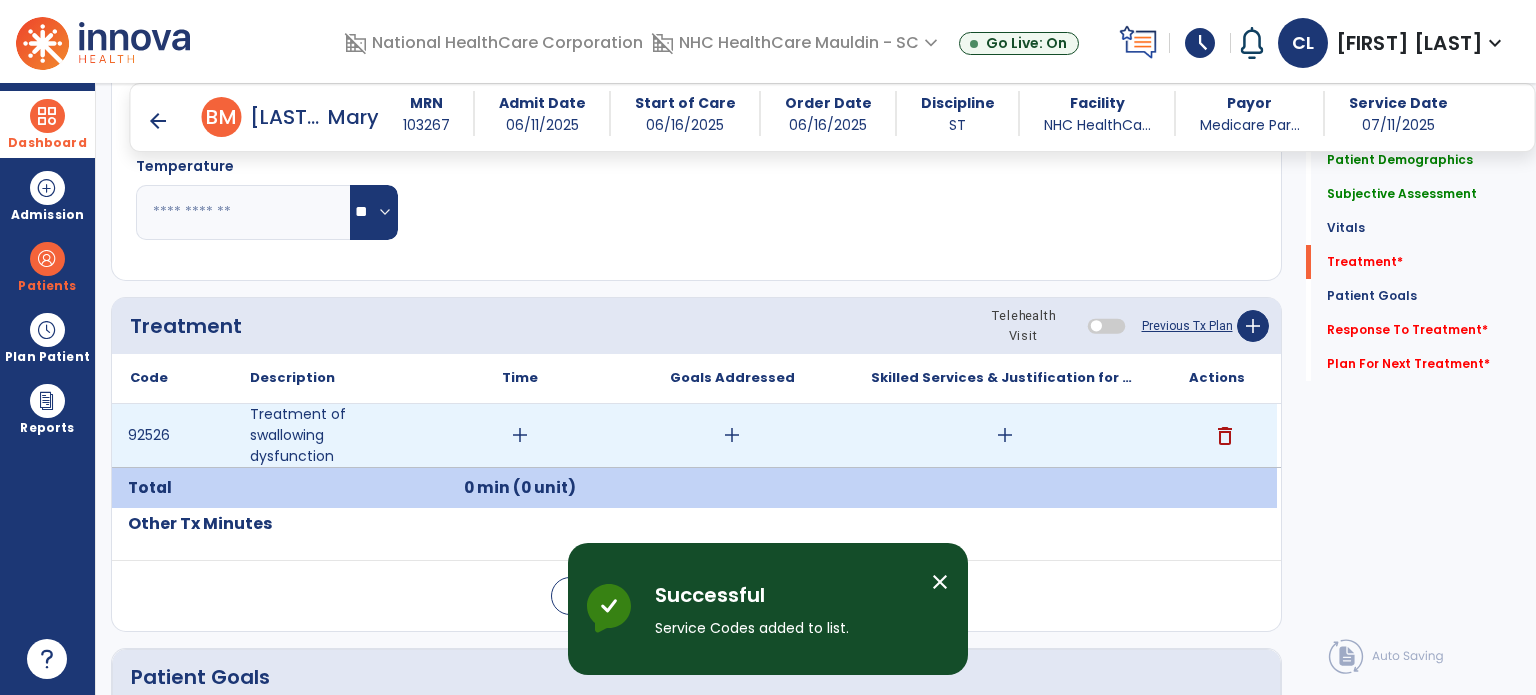 click on "add" at bounding box center [1004, 435] 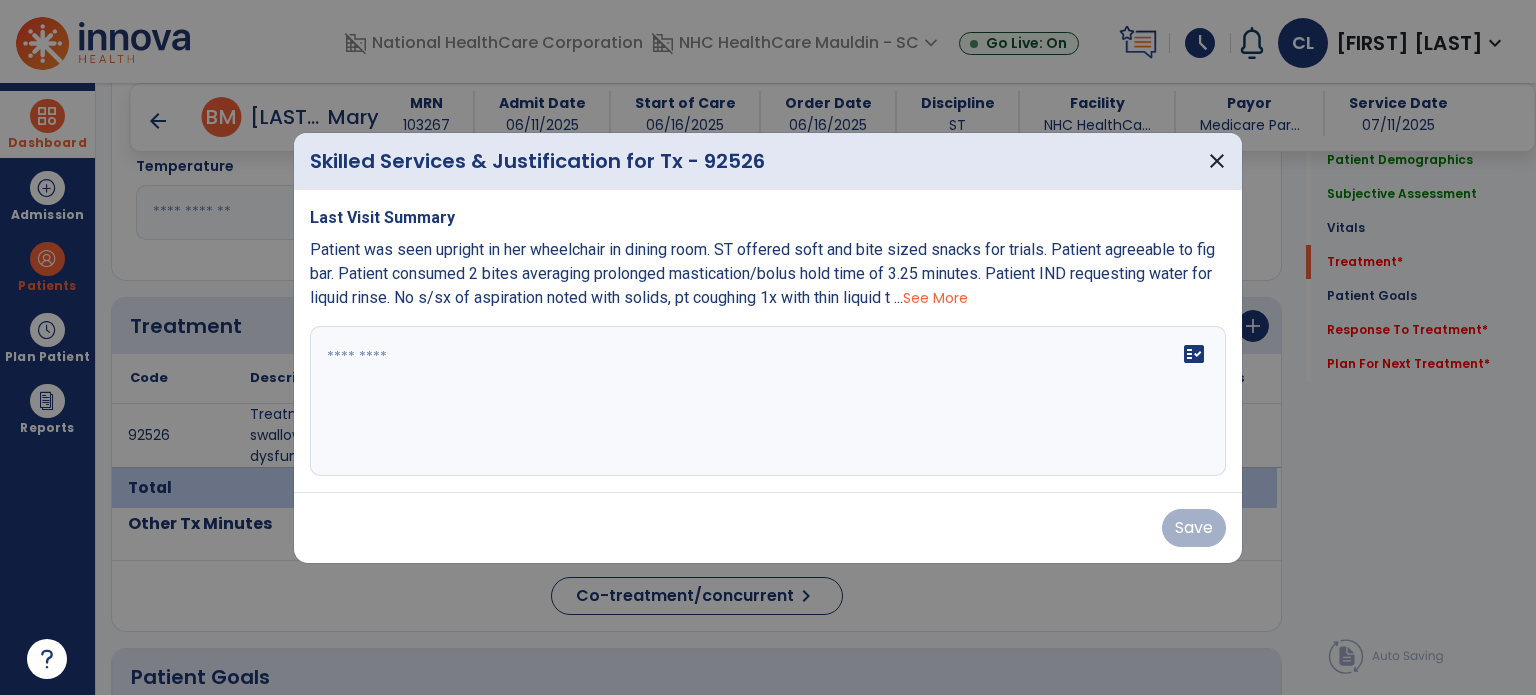click on "fact_check" at bounding box center (768, 401) 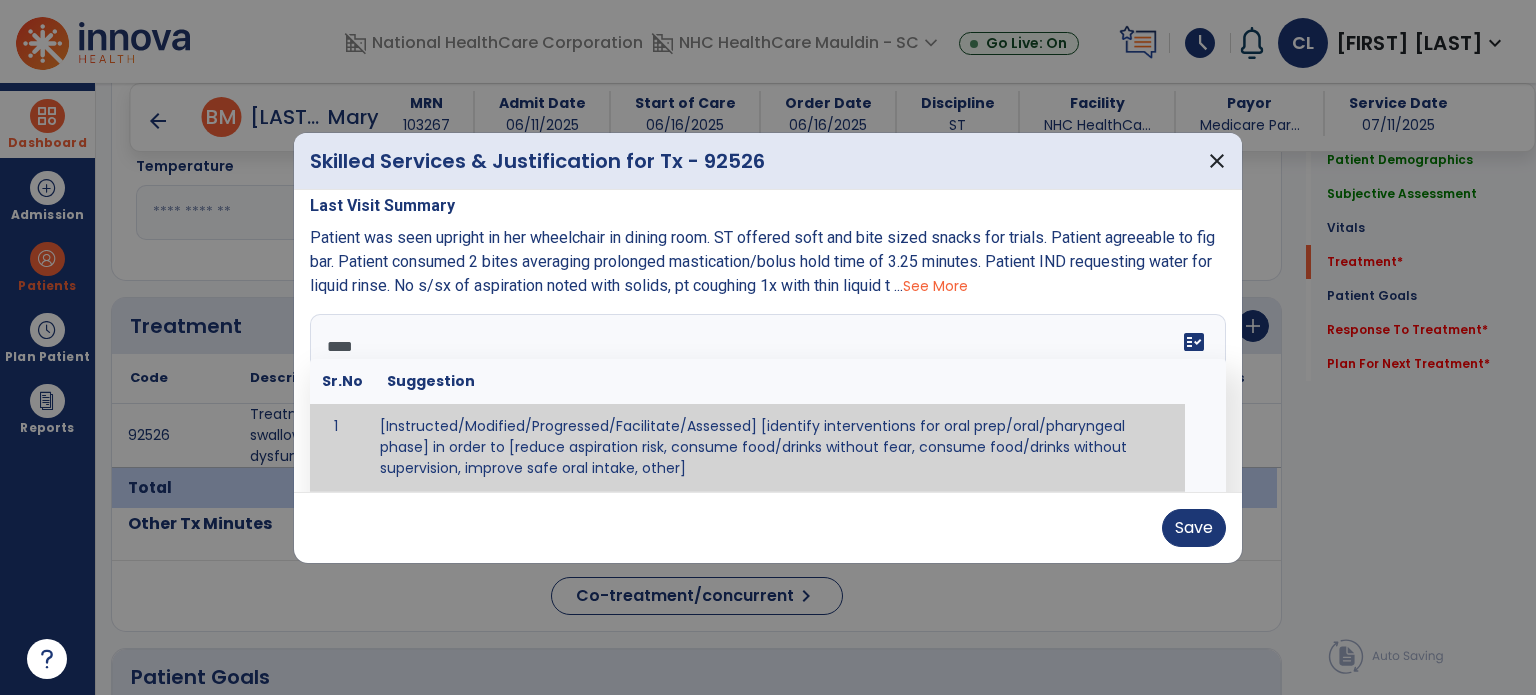 scroll, scrollTop: 0, scrollLeft: 0, axis: both 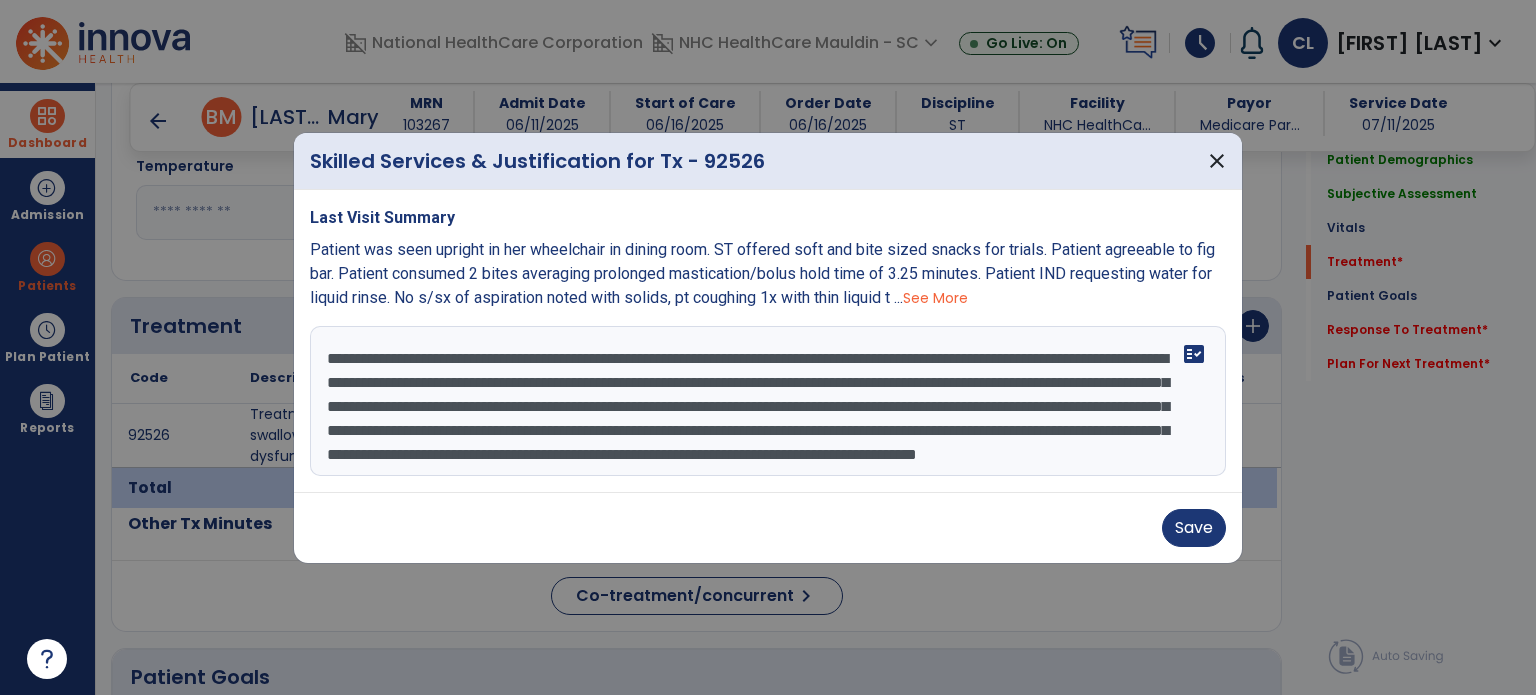 click on "**********" at bounding box center (768, 401) 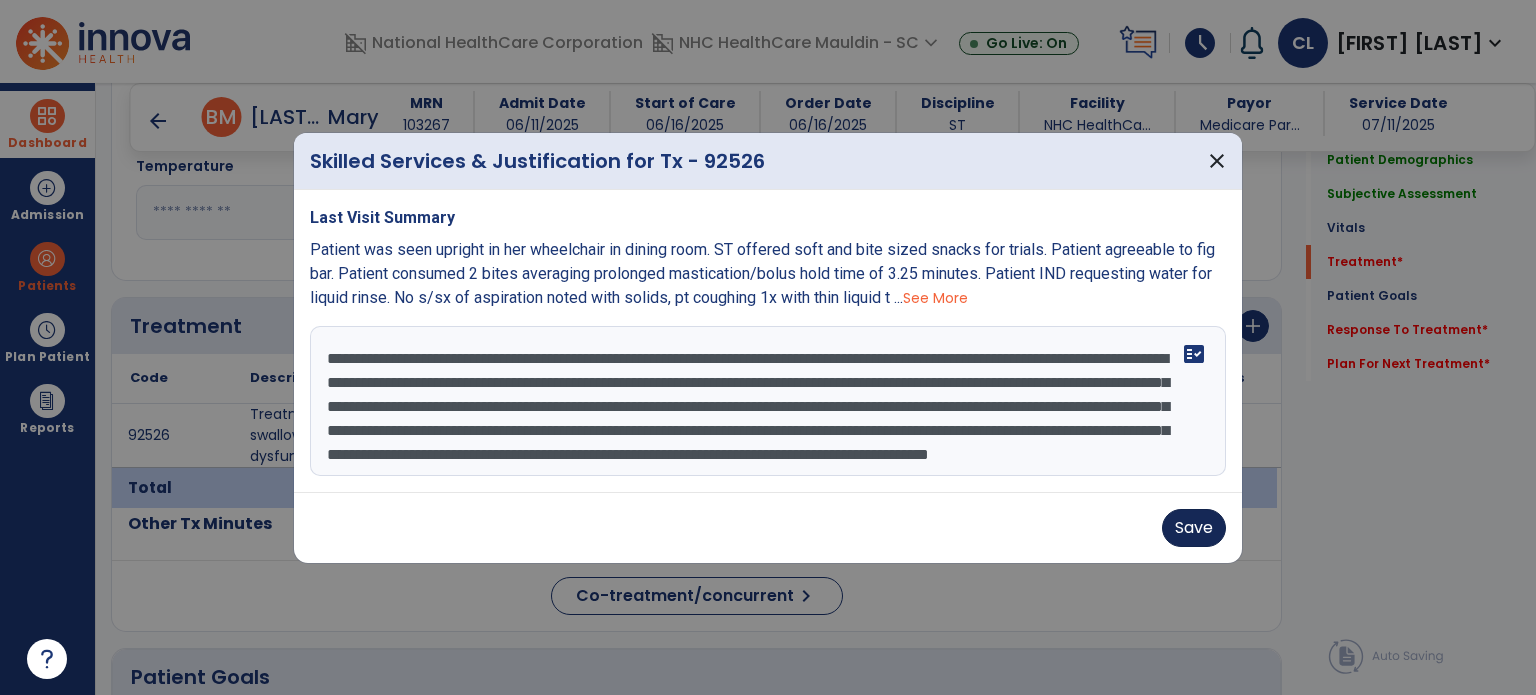 type on "**********" 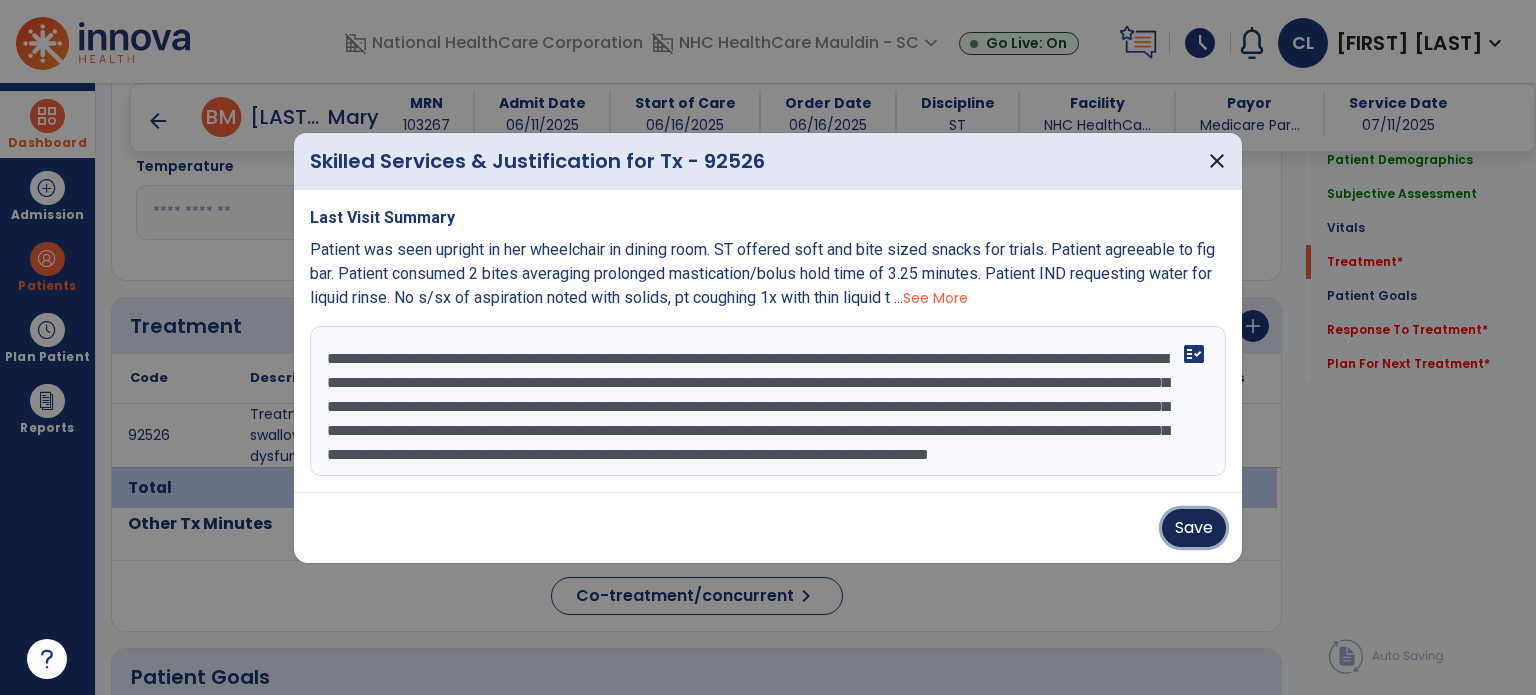 click on "Save" at bounding box center [1194, 528] 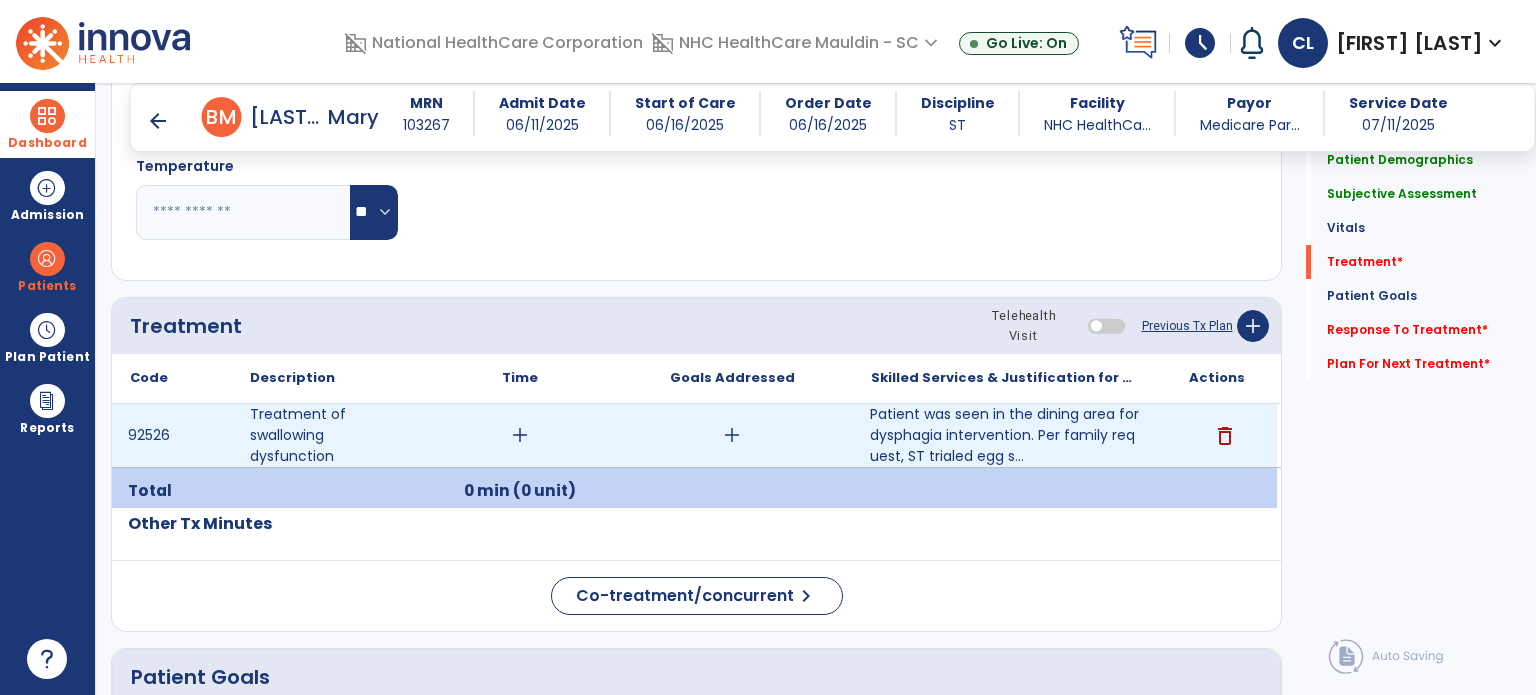click on "add" at bounding box center (732, 435) 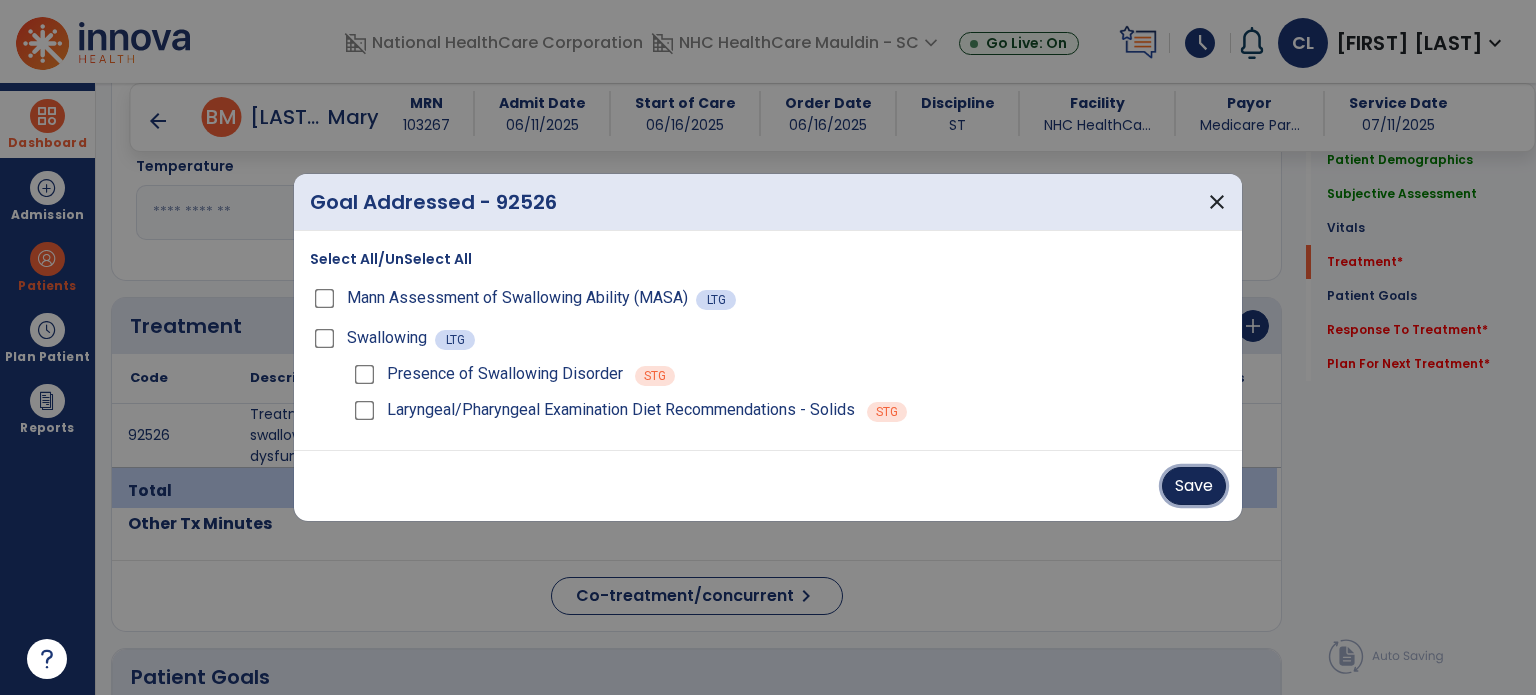 click on "Save" at bounding box center (1194, 486) 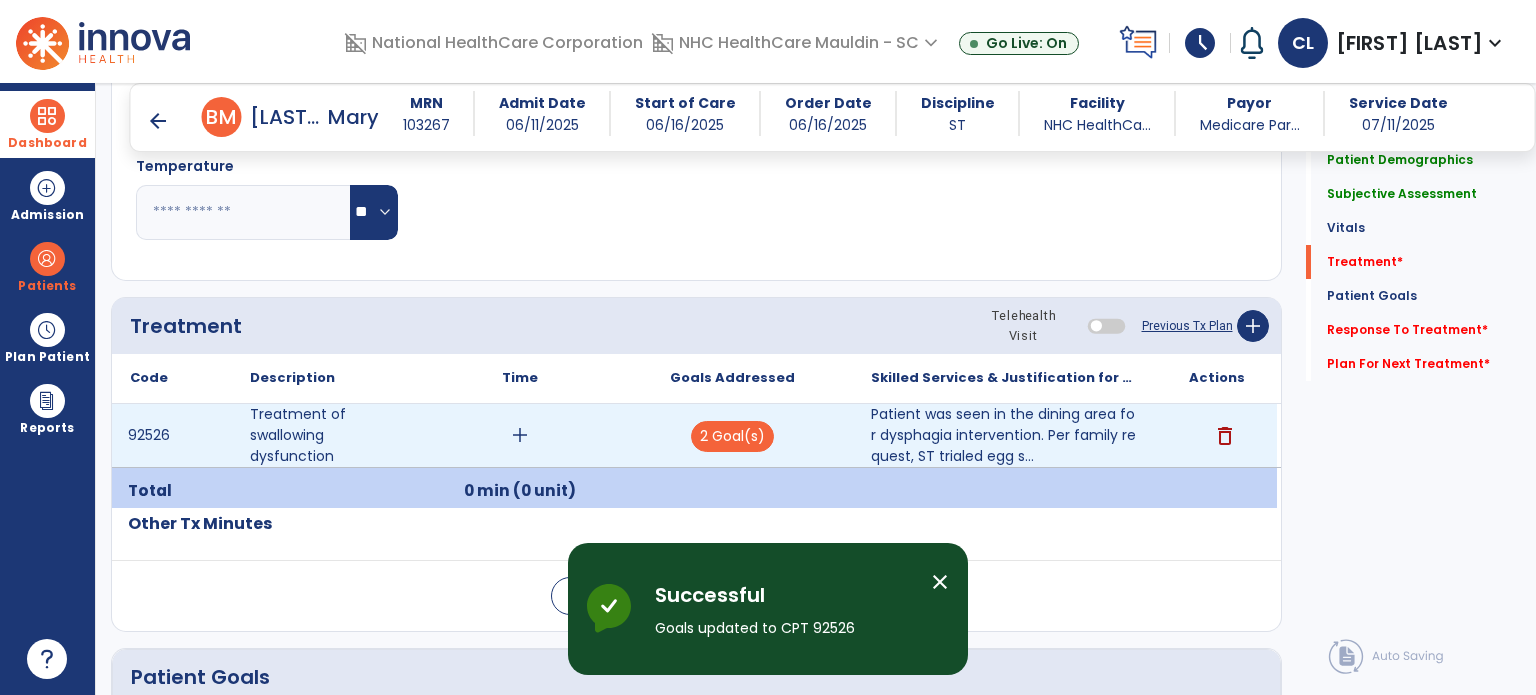 click on "add" at bounding box center (520, 435) 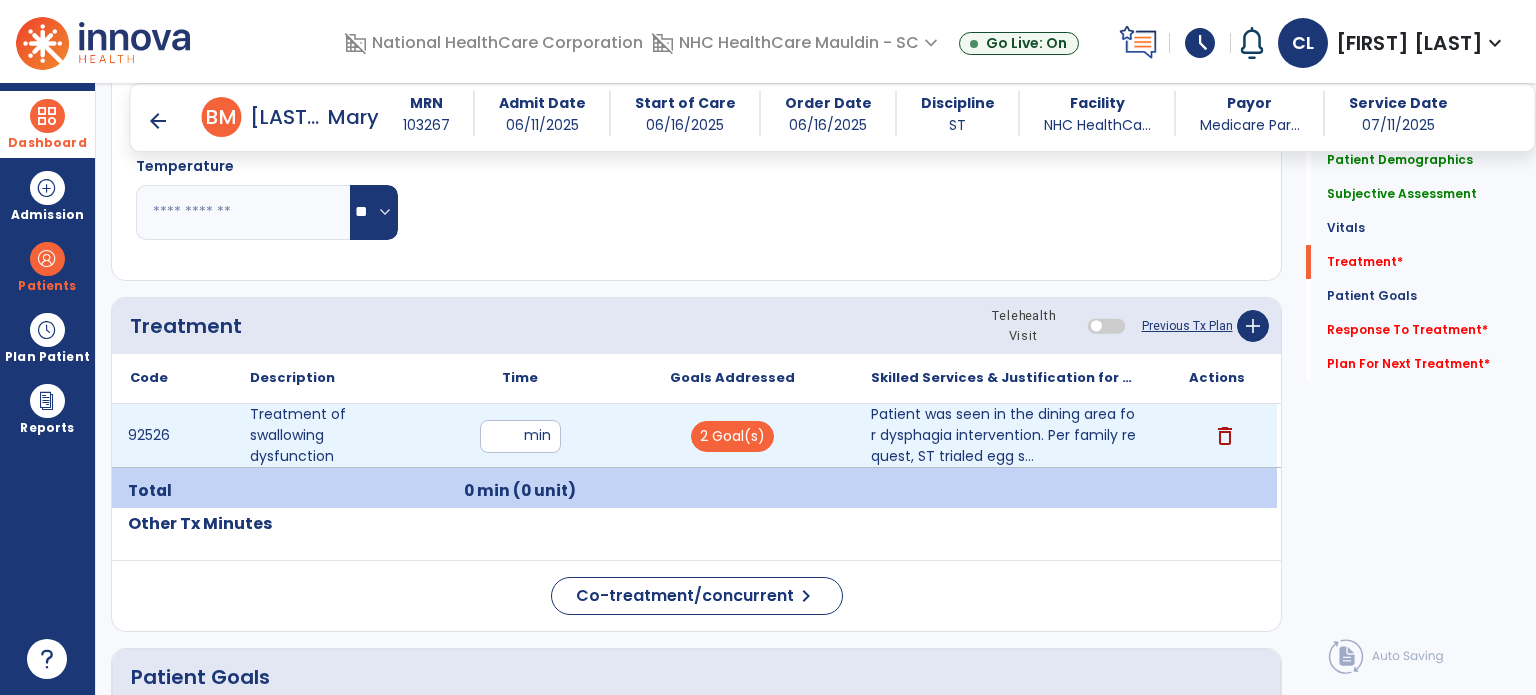 type on "**" 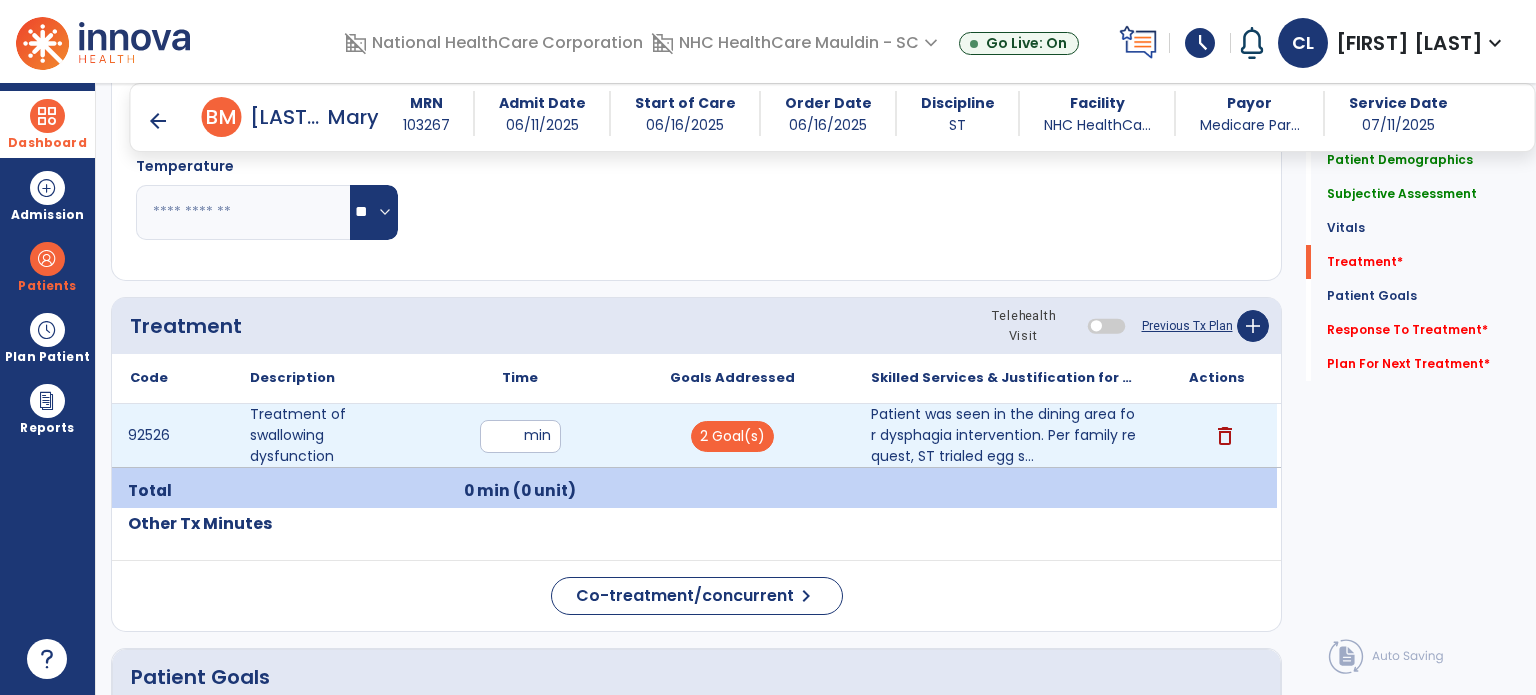 click on "Code
Description
Time" 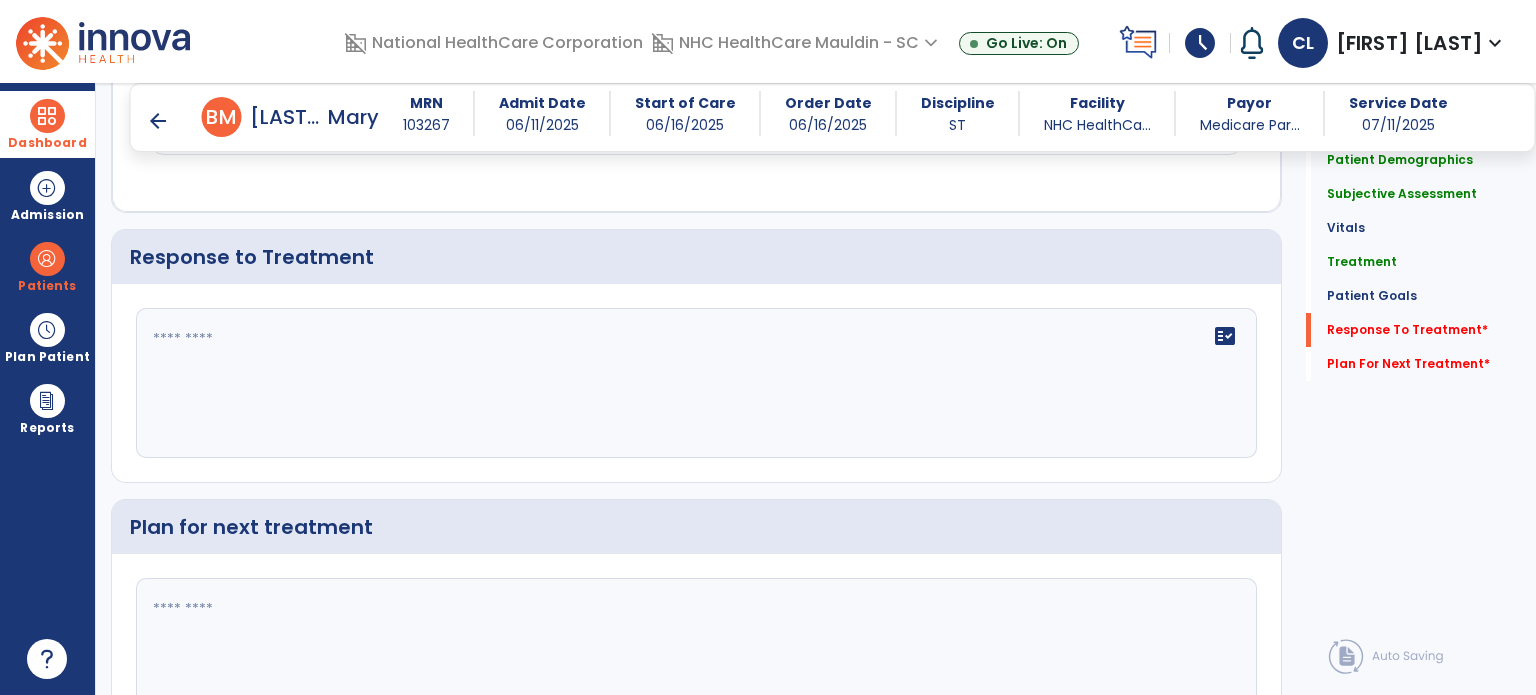 scroll, scrollTop: 2276, scrollLeft: 0, axis: vertical 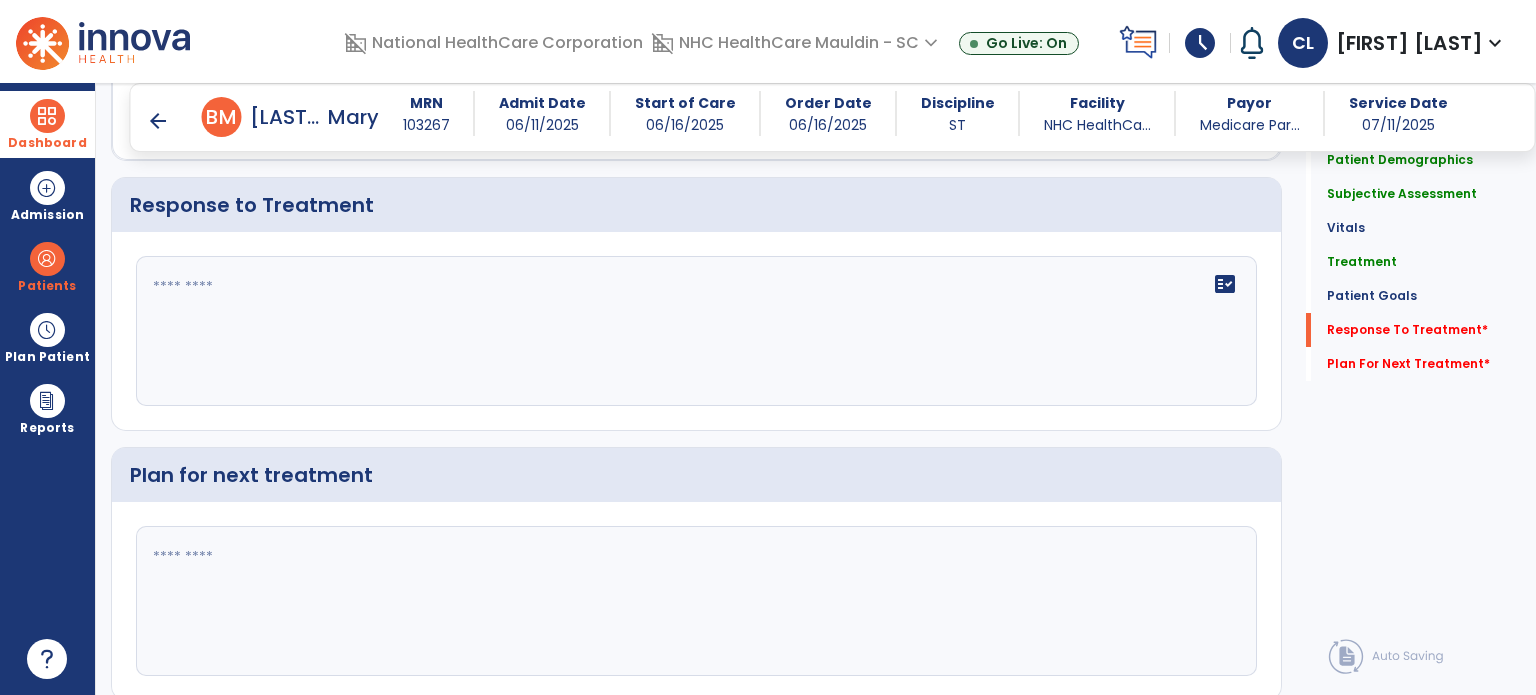 click on "fact_check" 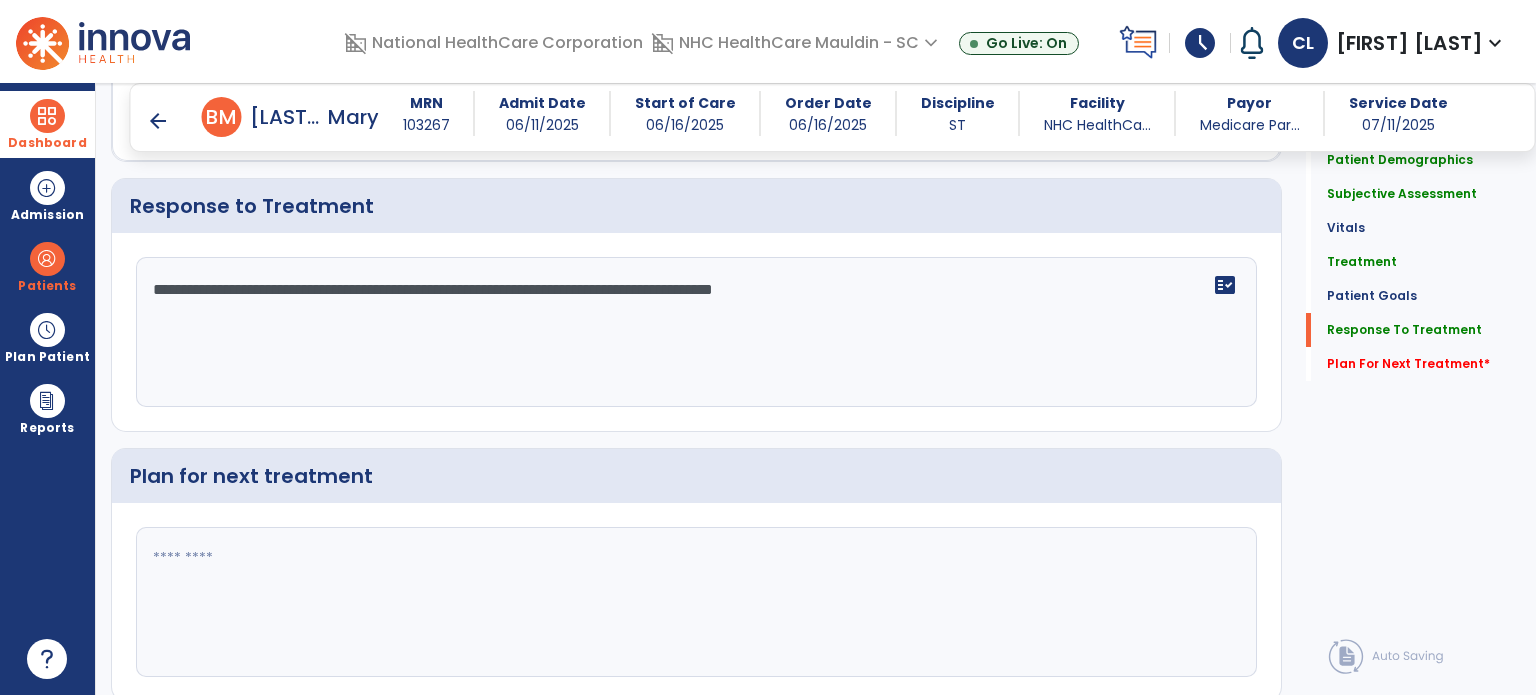 scroll, scrollTop: 2276, scrollLeft: 0, axis: vertical 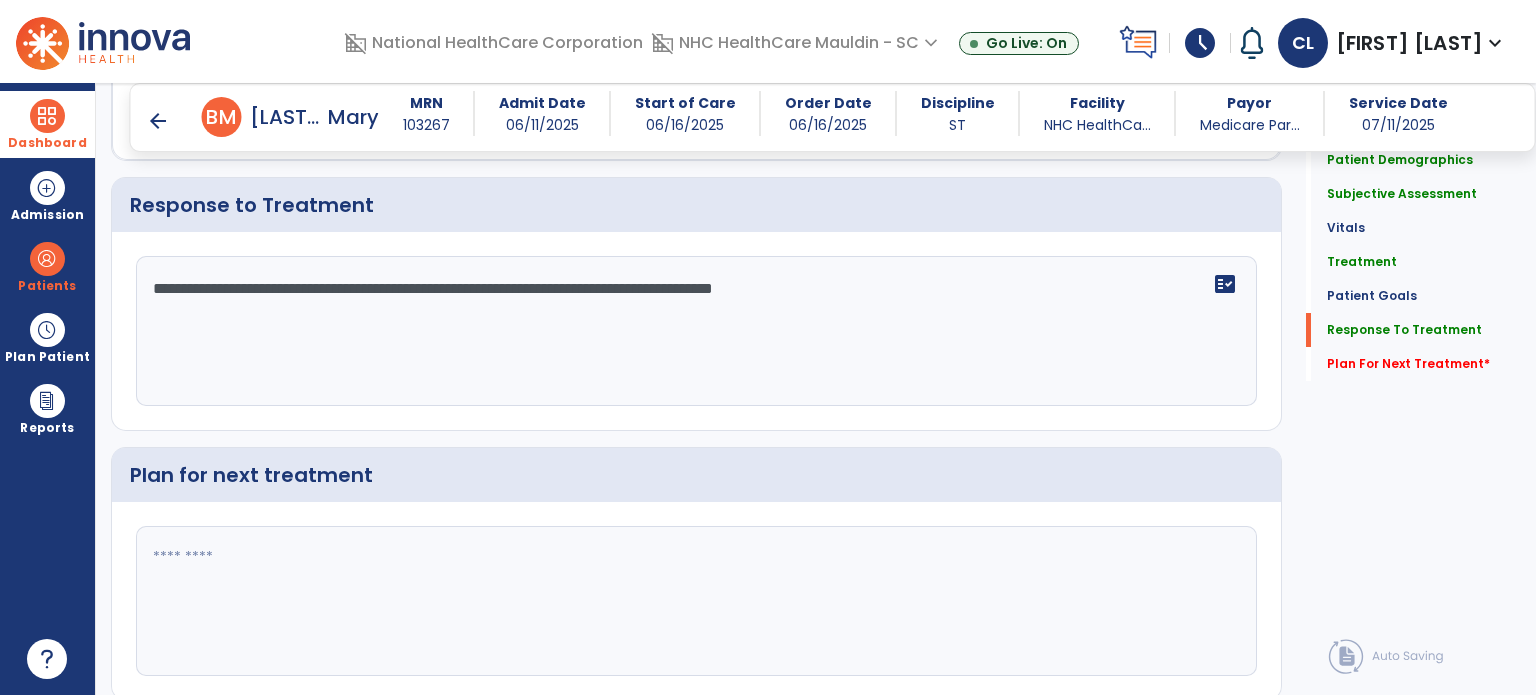 type on "**********" 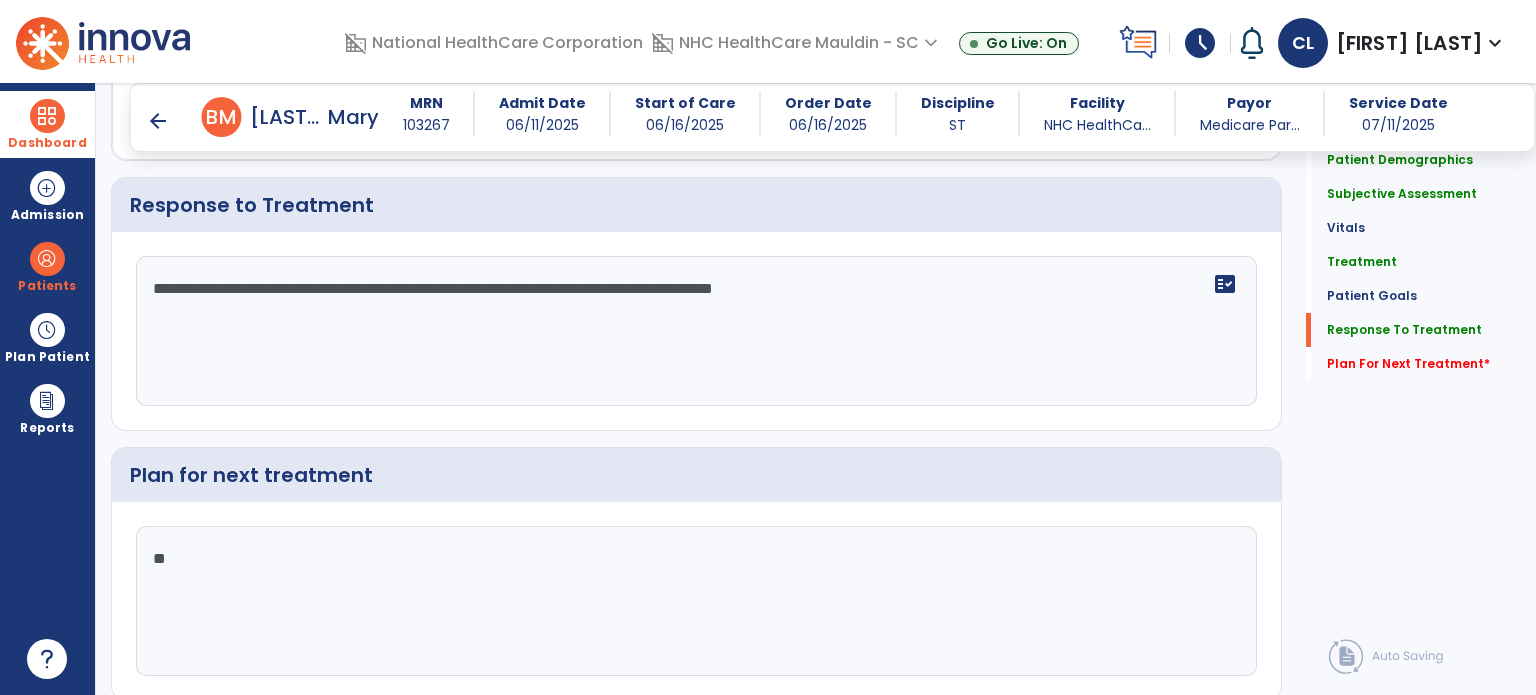 type on "*" 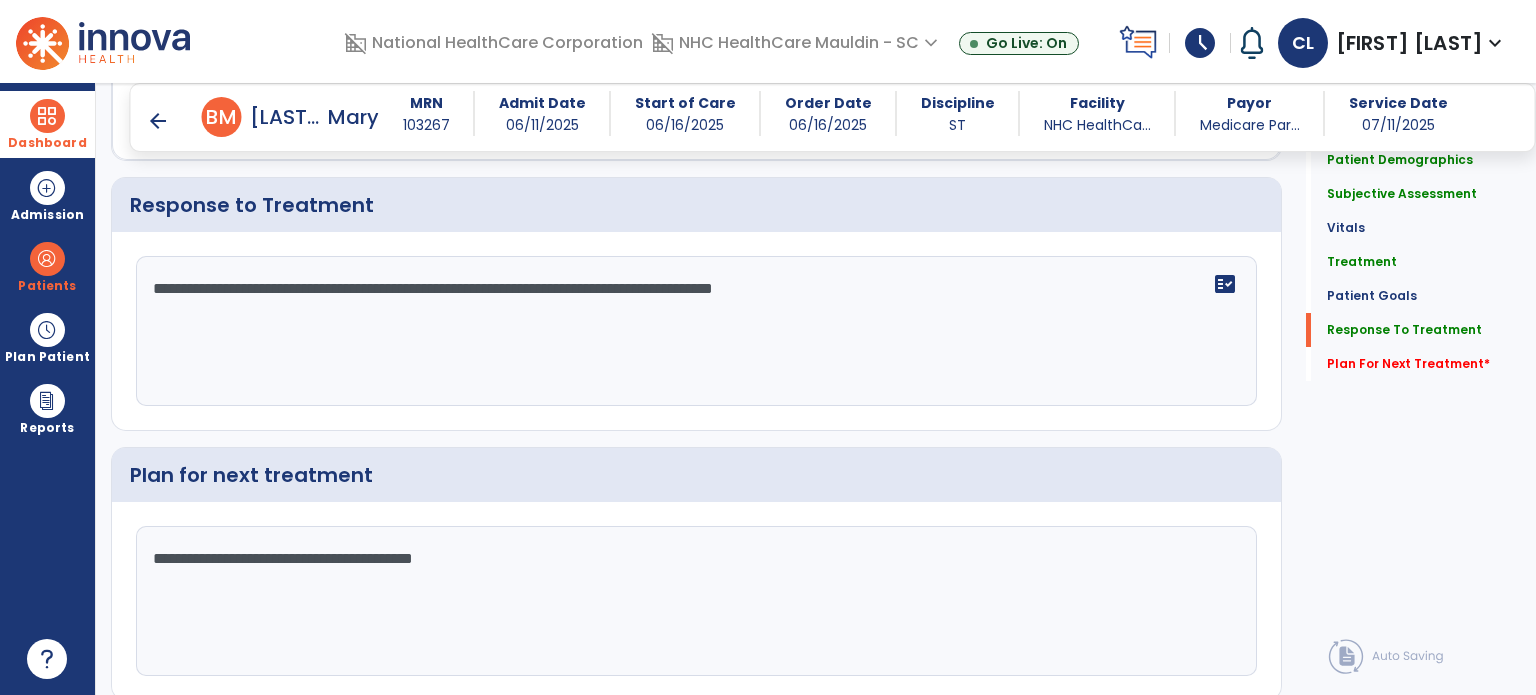 type on "**********" 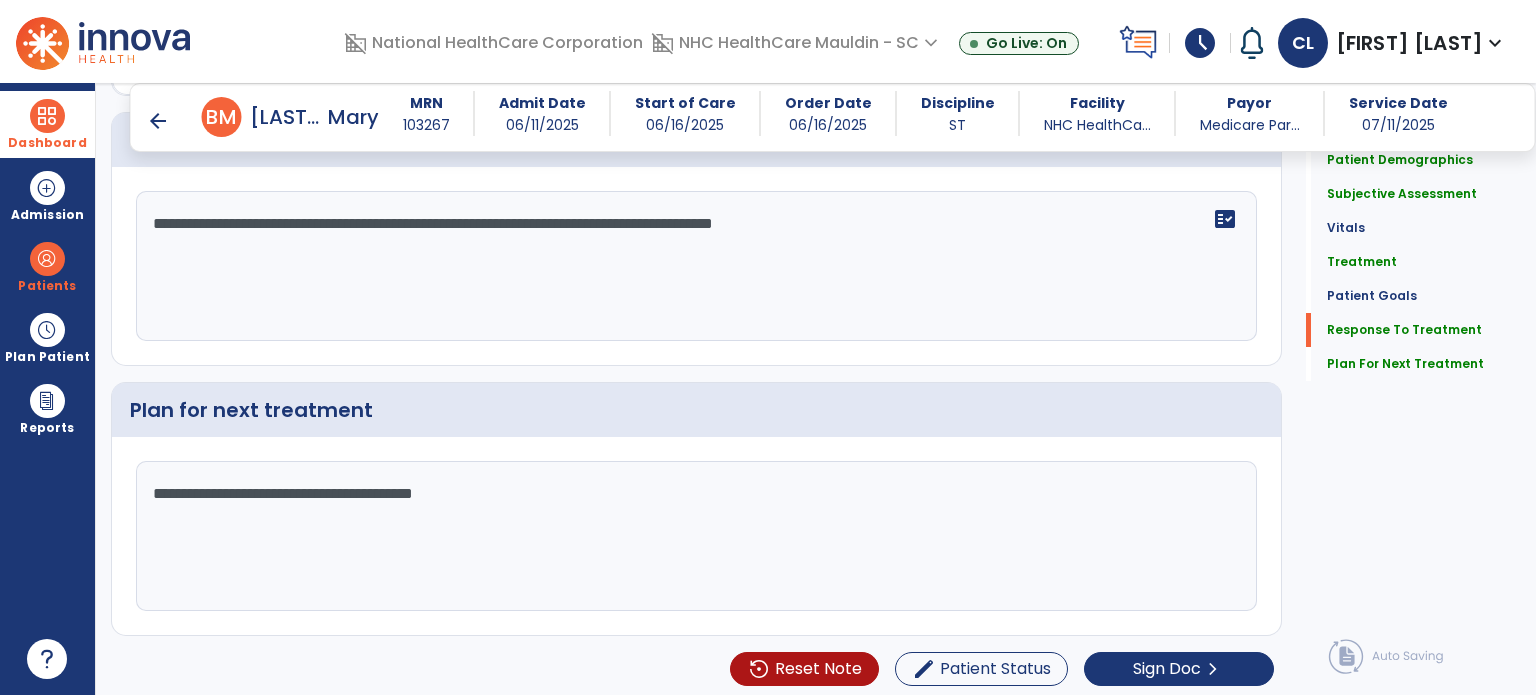 scroll, scrollTop: 2341, scrollLeft: 0, axis: vertical 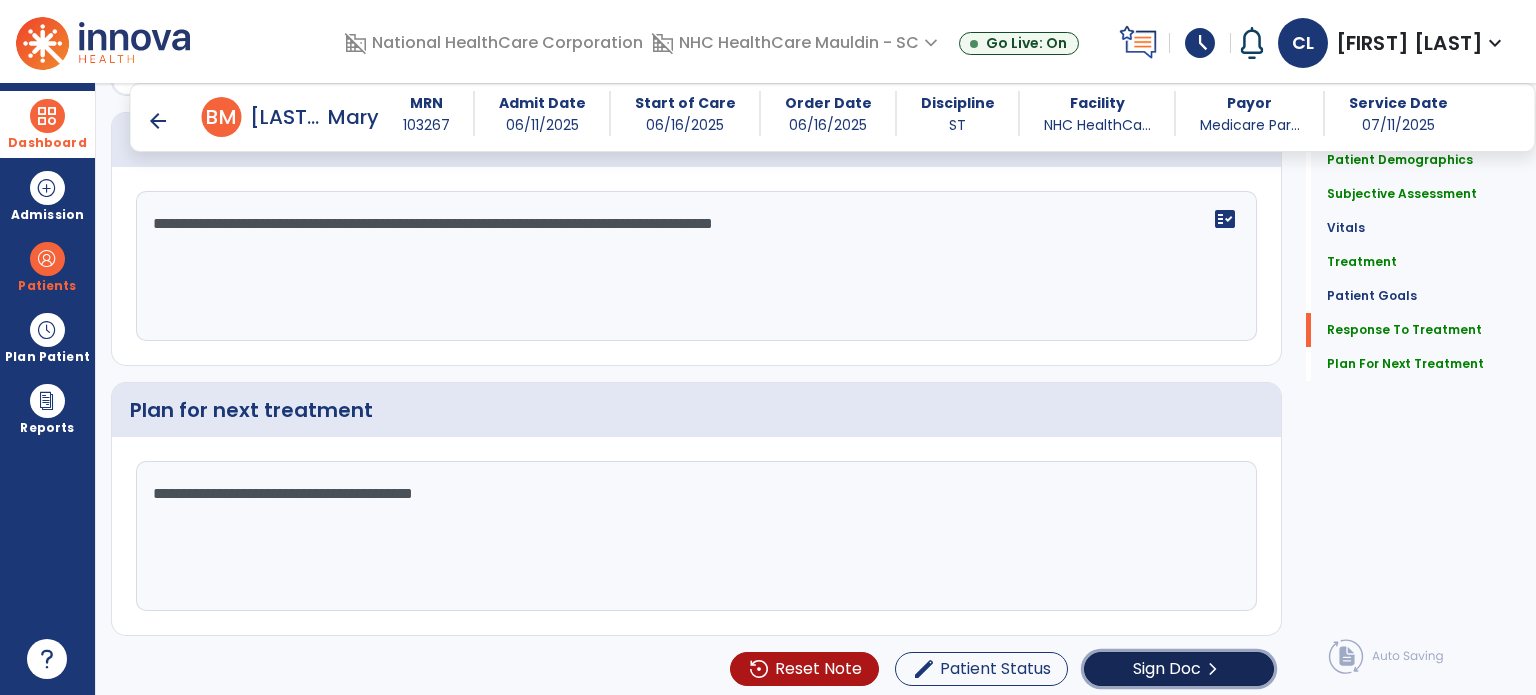 click on "Sign Doc  chevron_right" 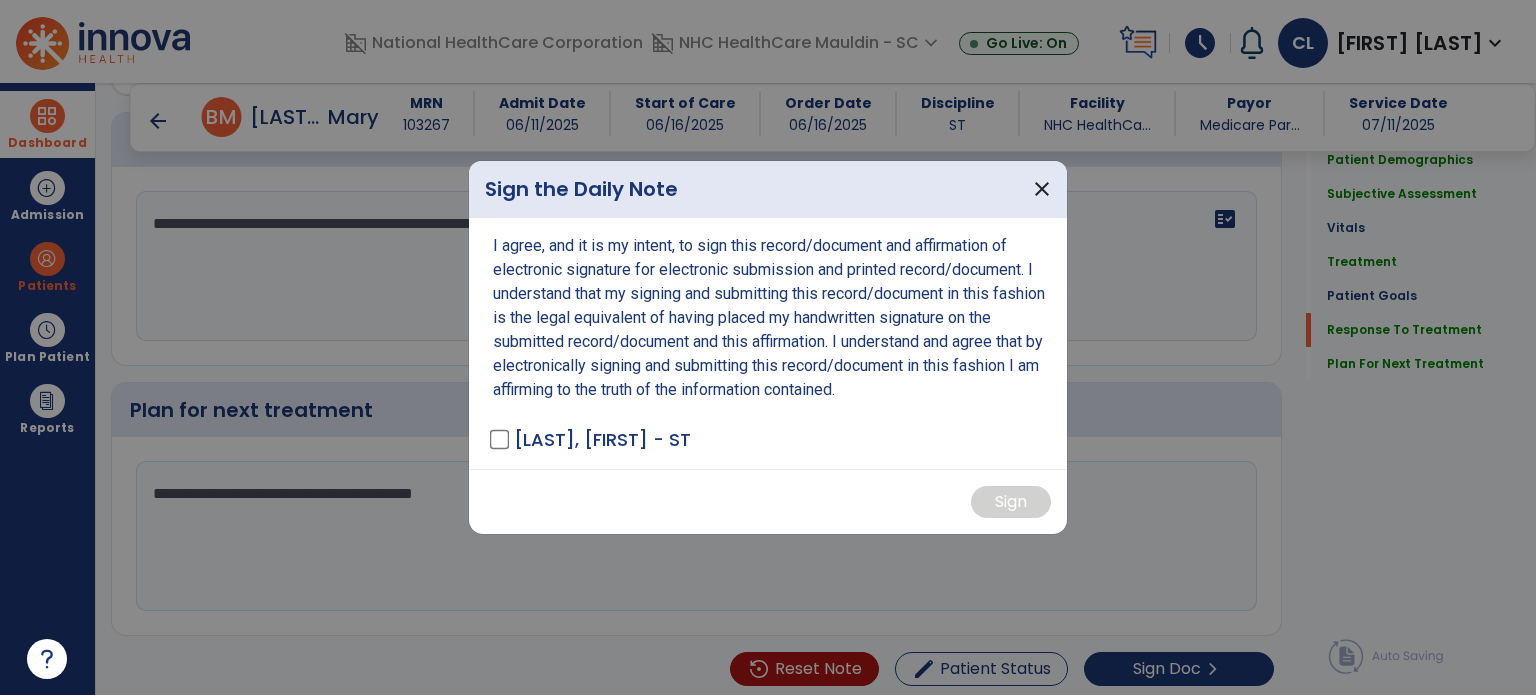 click on "[LAST], [FIRST] - ST" at bounding box center (592, 439) 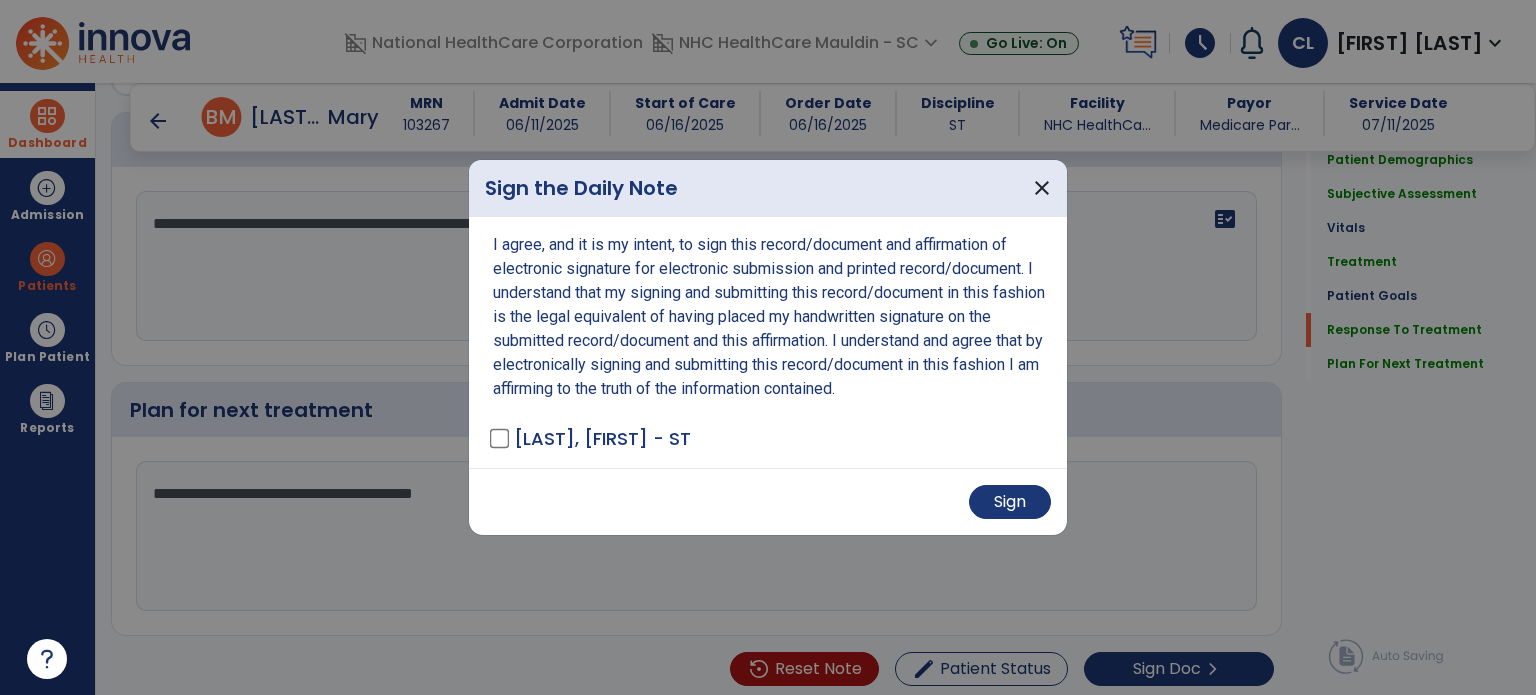 click on "Sign" at bounding box center [768, 501] 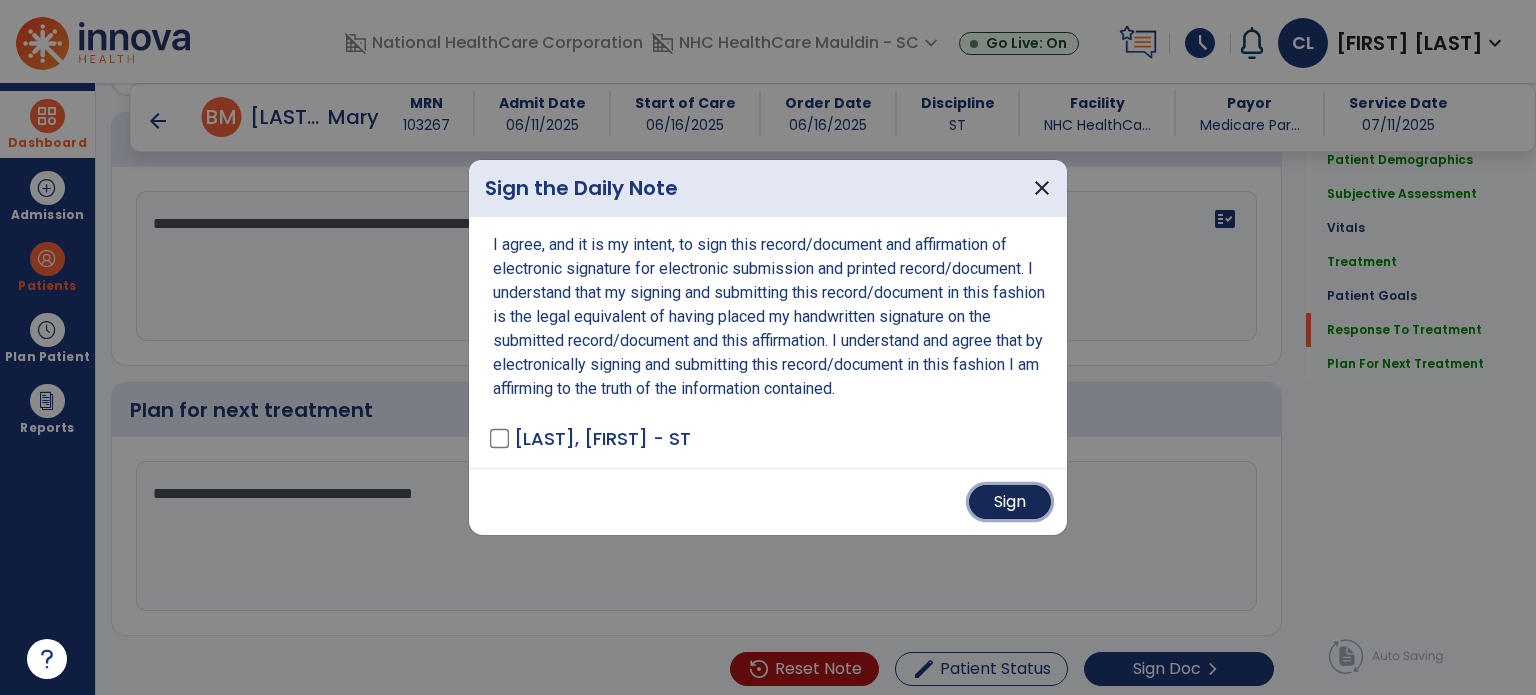 click on "Sign" at bounding box center [1010, 502] 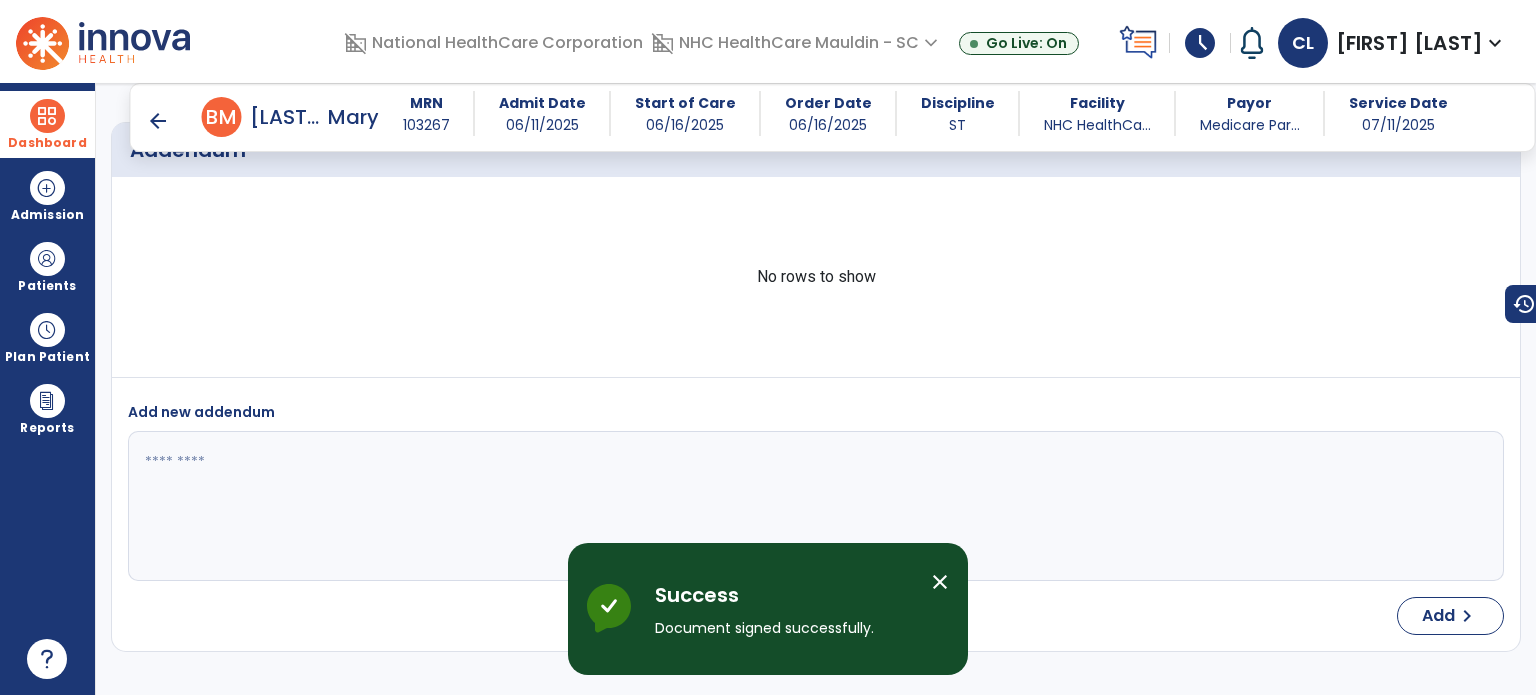 scroll, scrollTop: 3362, scrollLeft: 0, axis: vertical 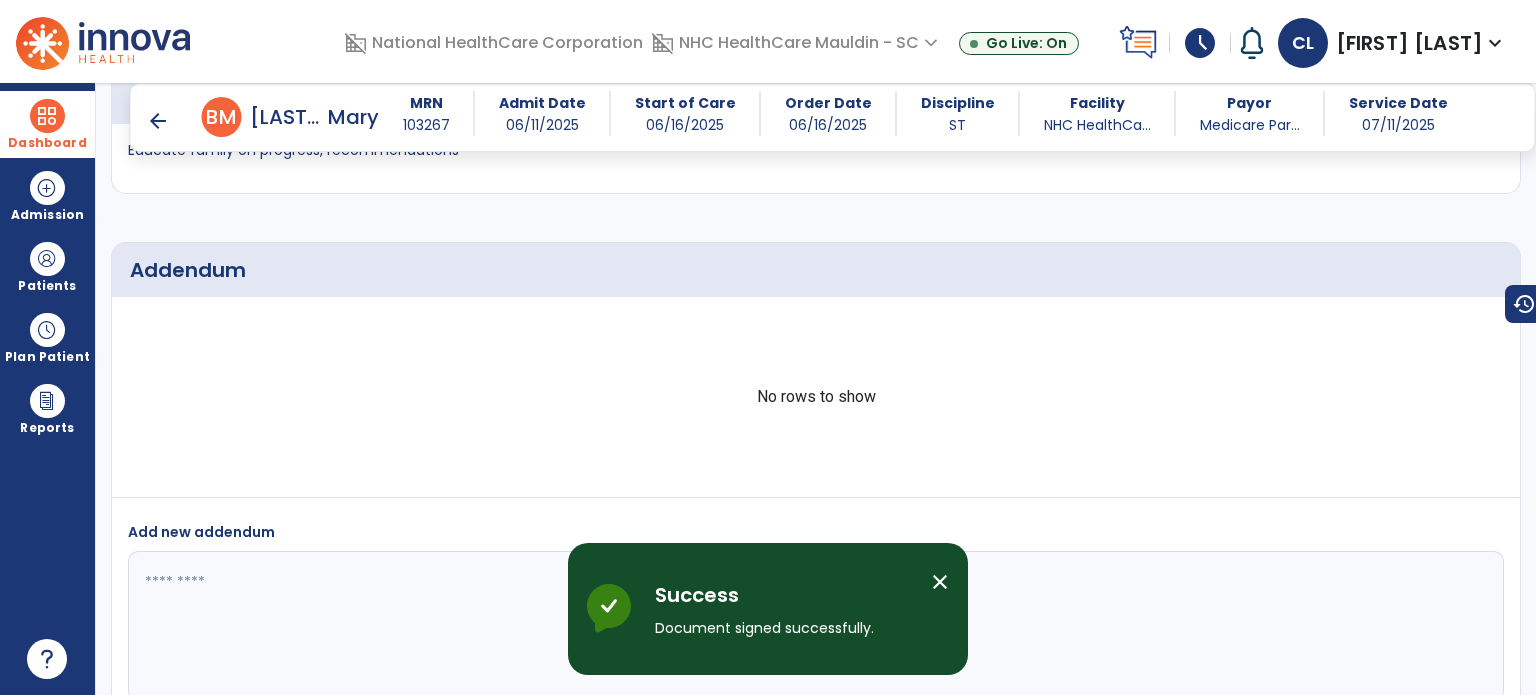 click on "Dashboard" at bounding box center (47, 124) 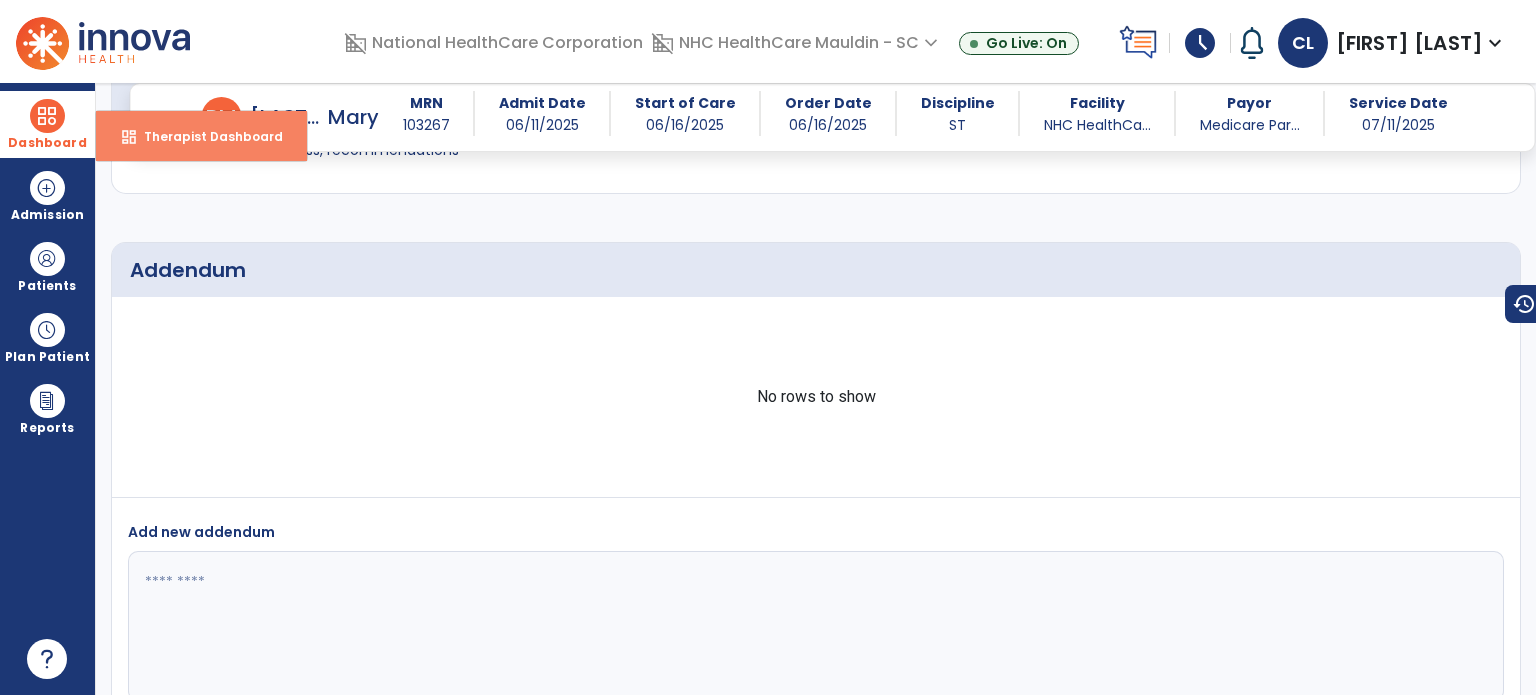 click on "Therapist Dashboard" at bounding box center [205, 136] 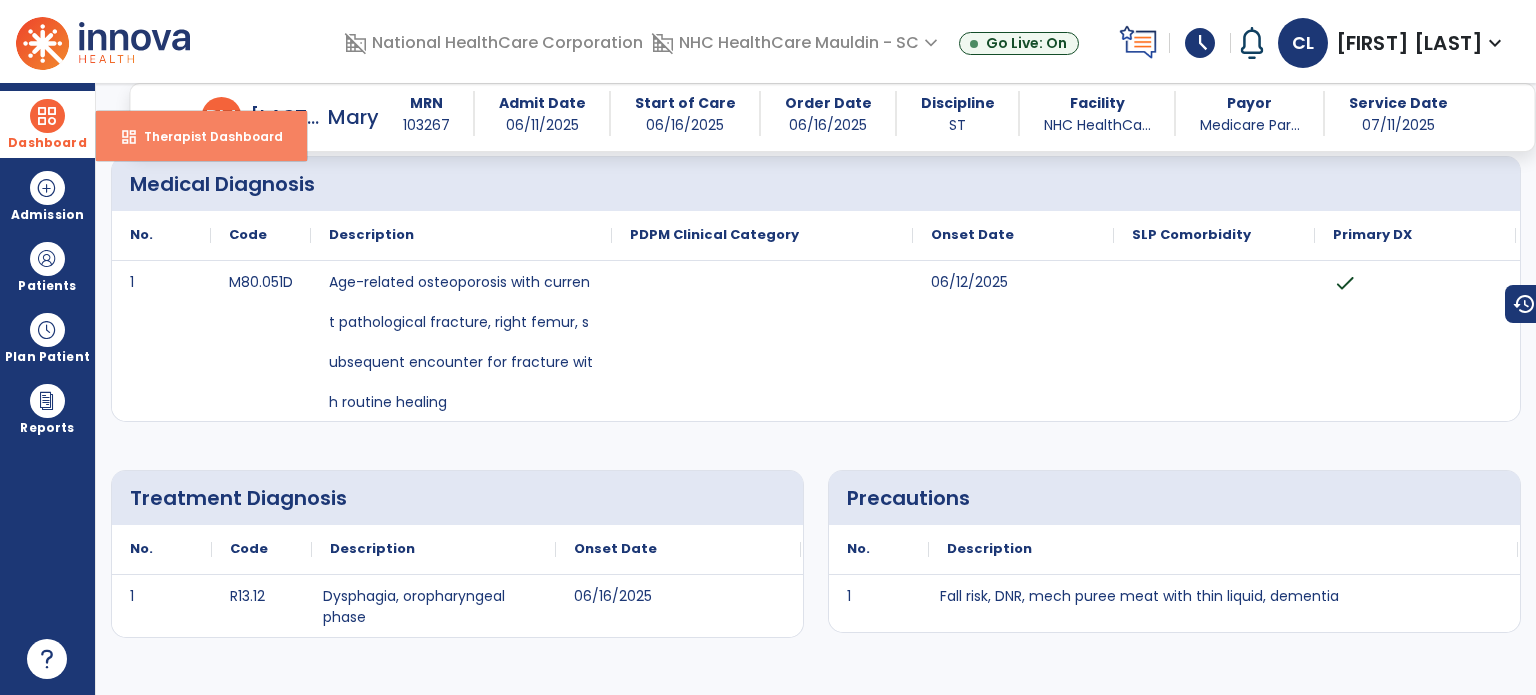 select on "****" 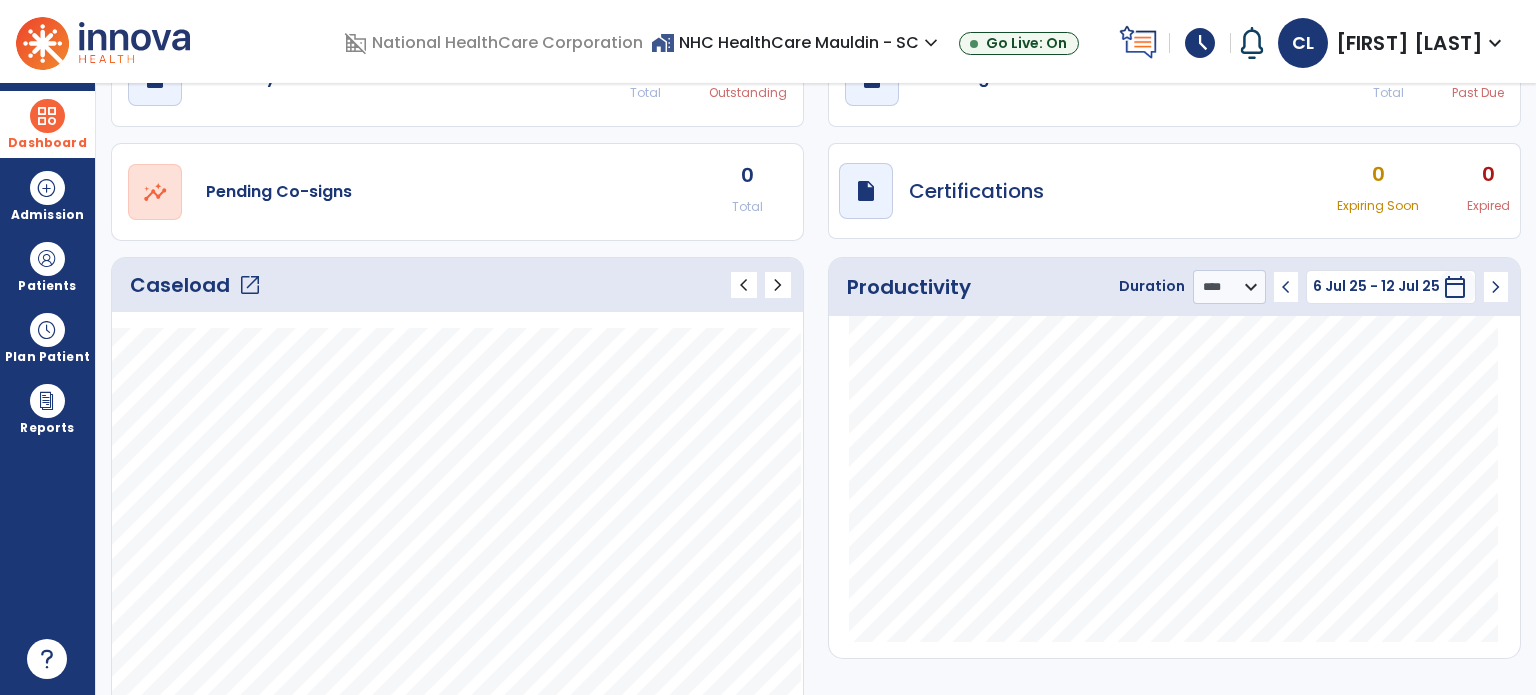 click on "open_in_new" 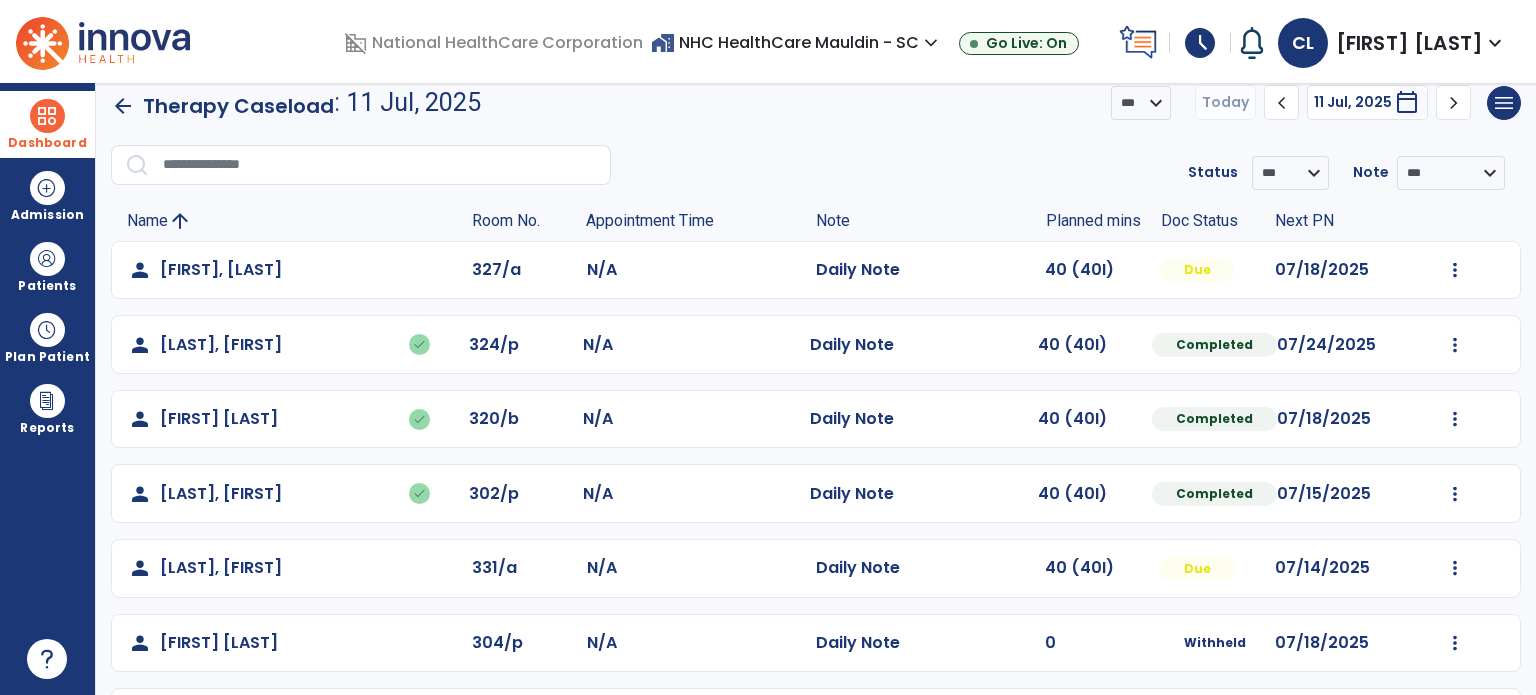 scroll, scrollTop: 9, scrollLeft: 0, axis: vertical 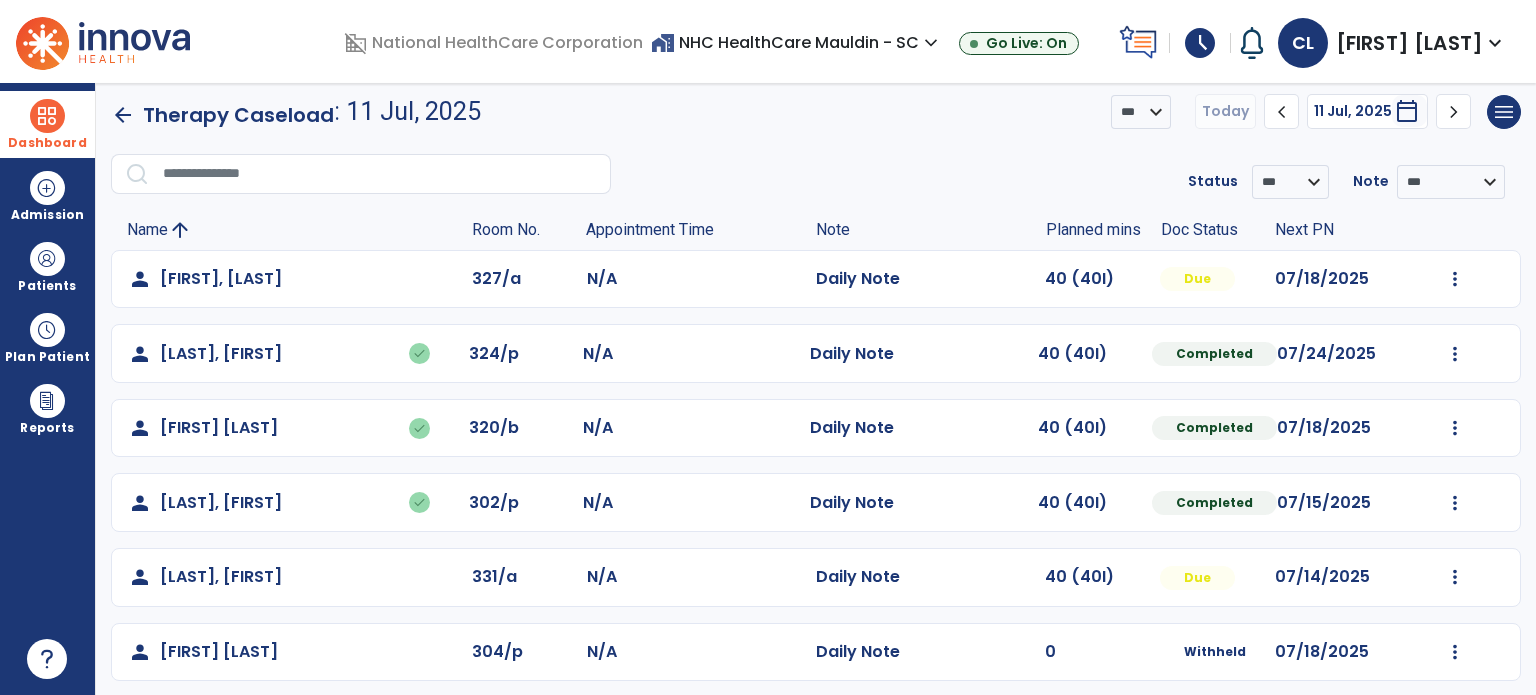 click on "Dashboard" at bounding box center (47, 124) 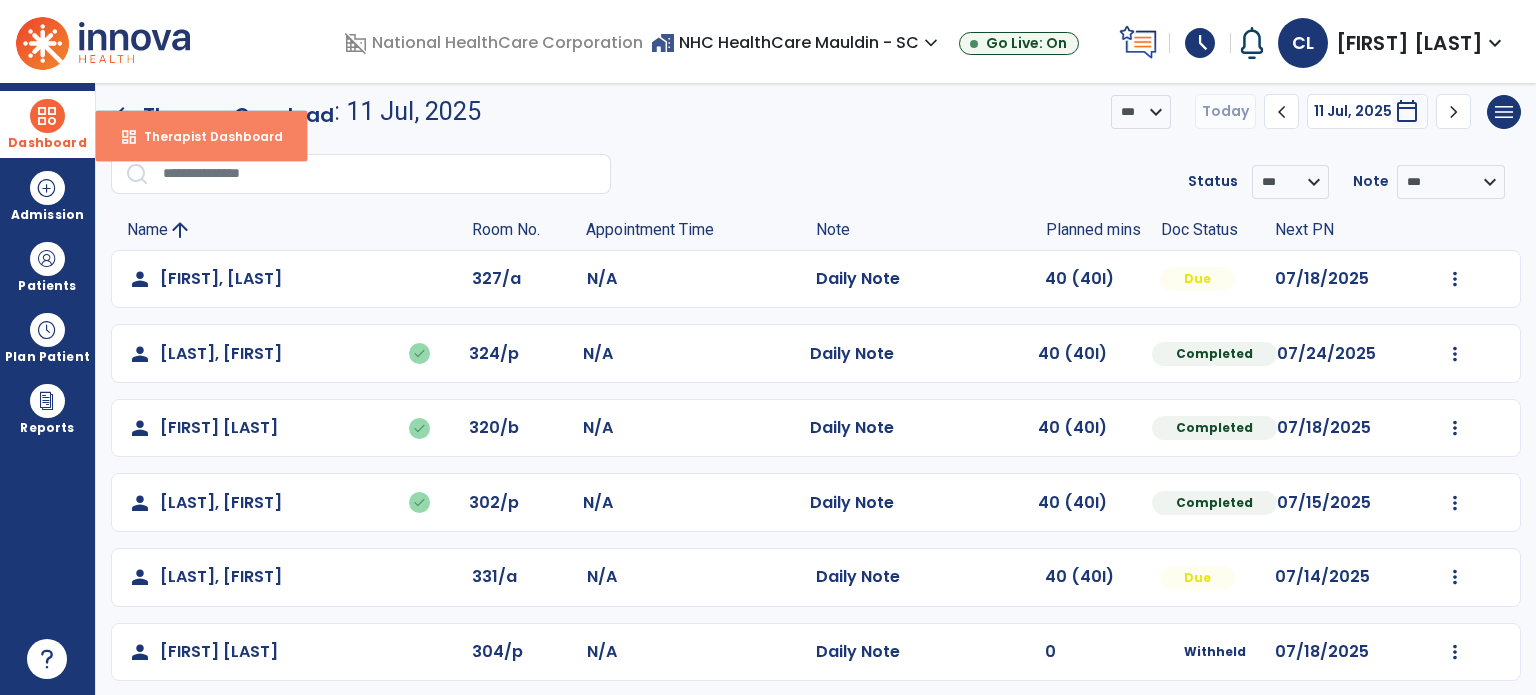 click on "Therapist Dashboard" at bounding box center (205, 136) 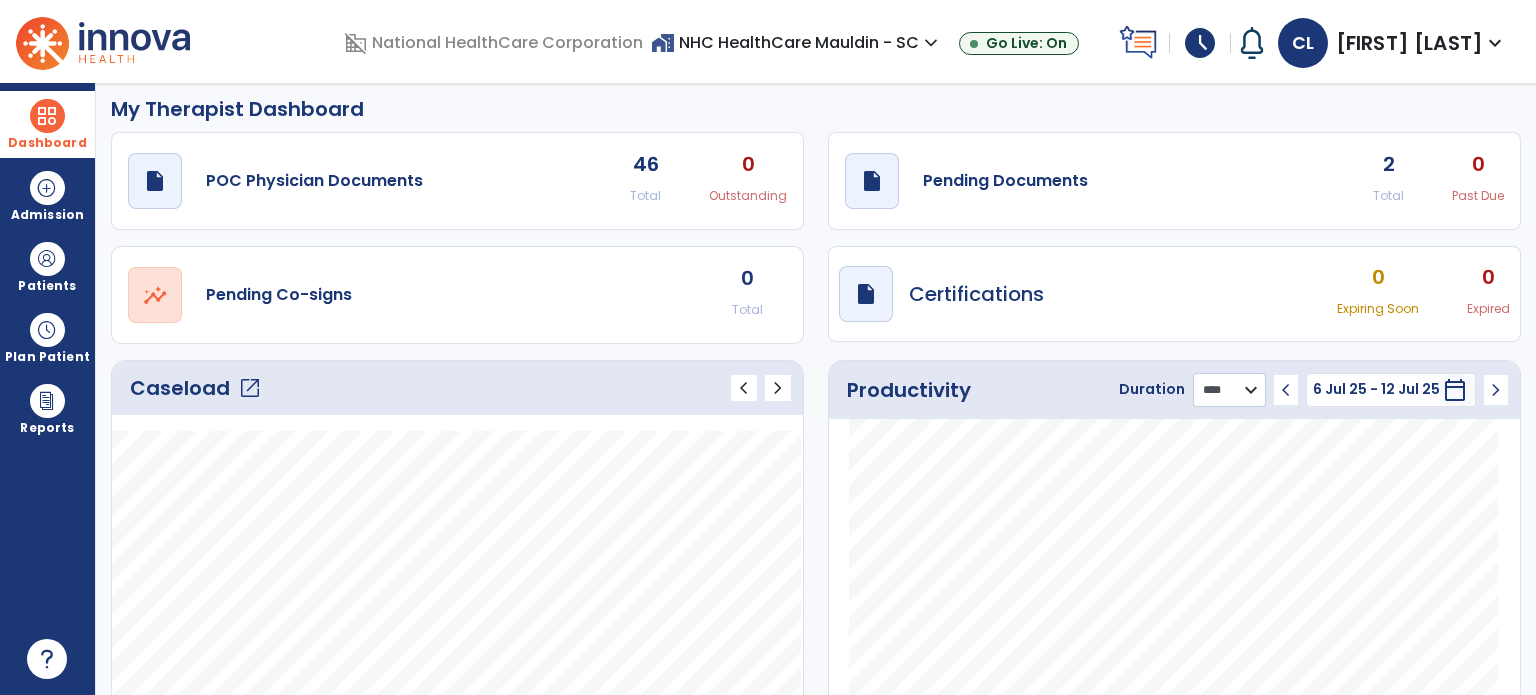 click on "******** **** ***" 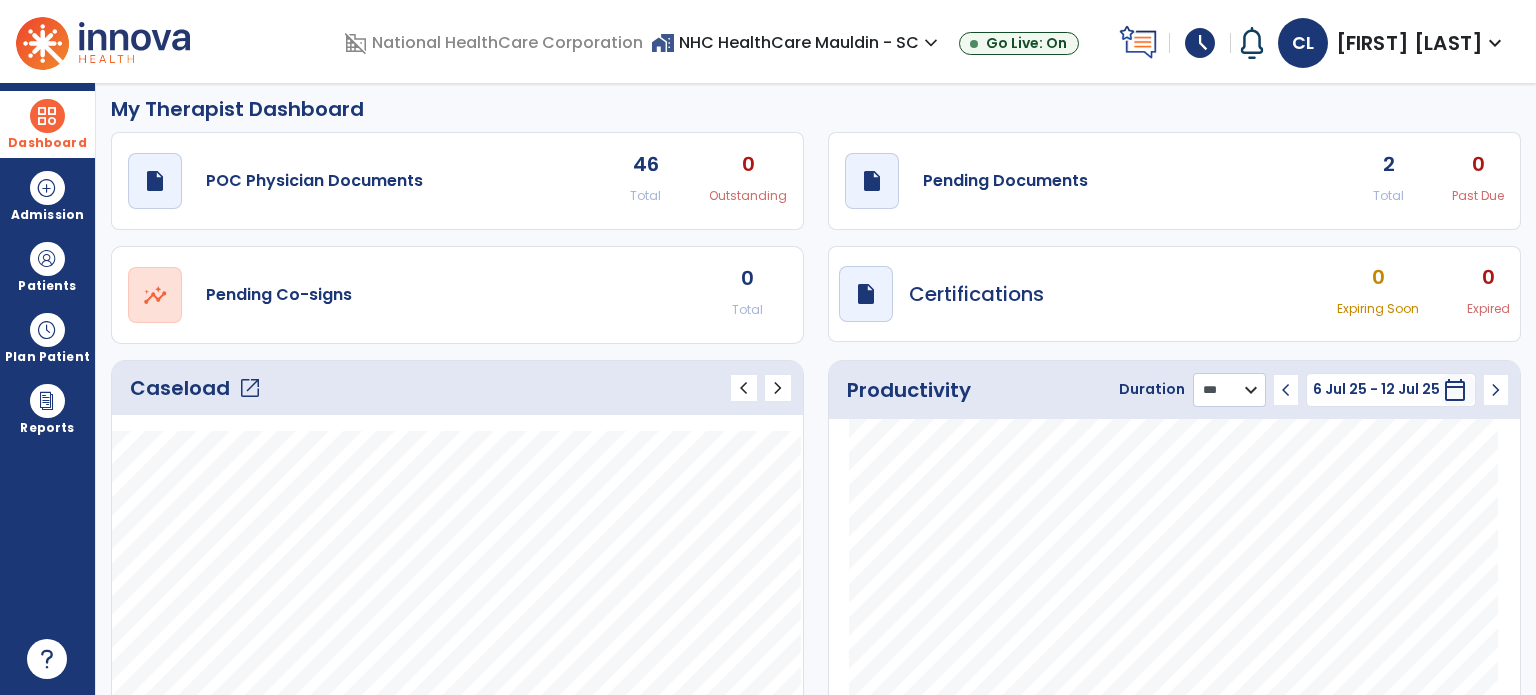 click on "******** **** ***" 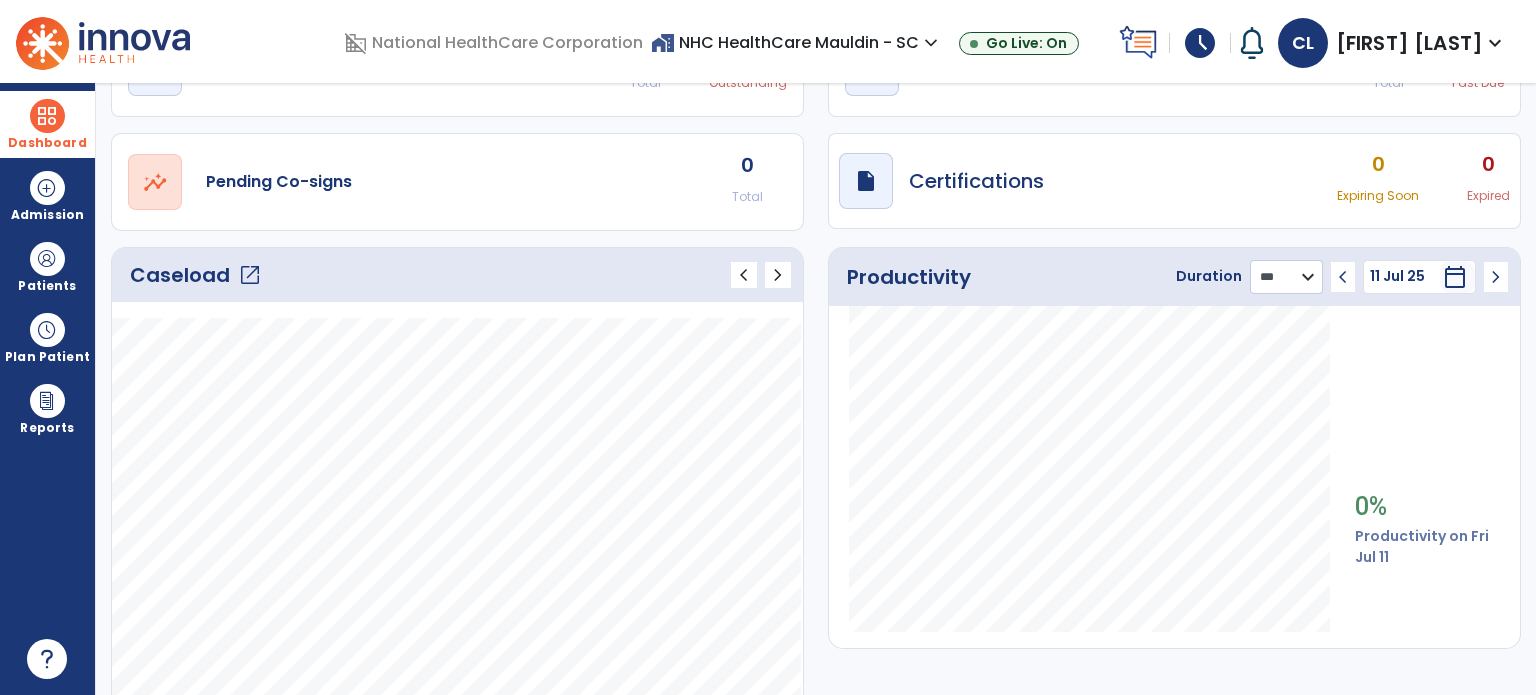 scroll, scrollTop: 137, scrollLeft: 0, axis: vertical 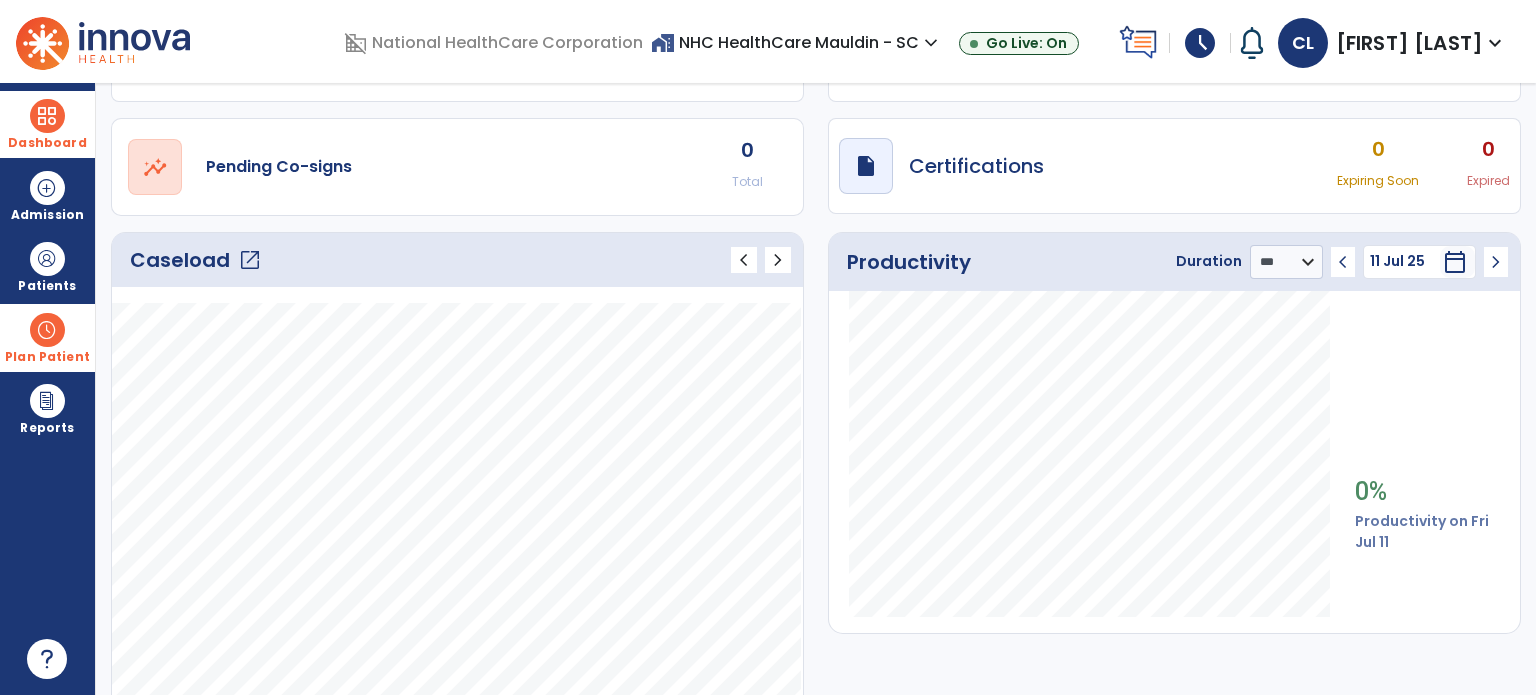 click at bounding box center [47, 330] 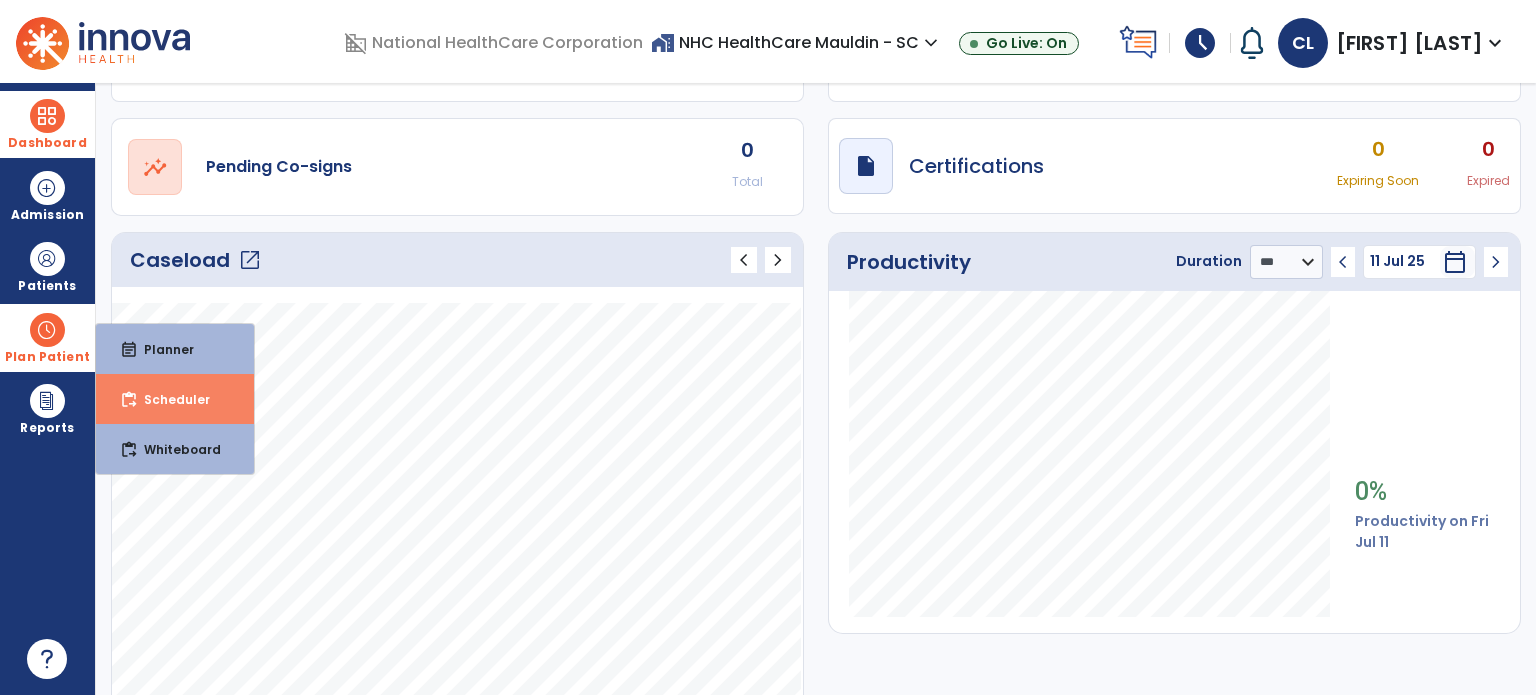 click on "Scheduler" at bounding box center (169, 399) 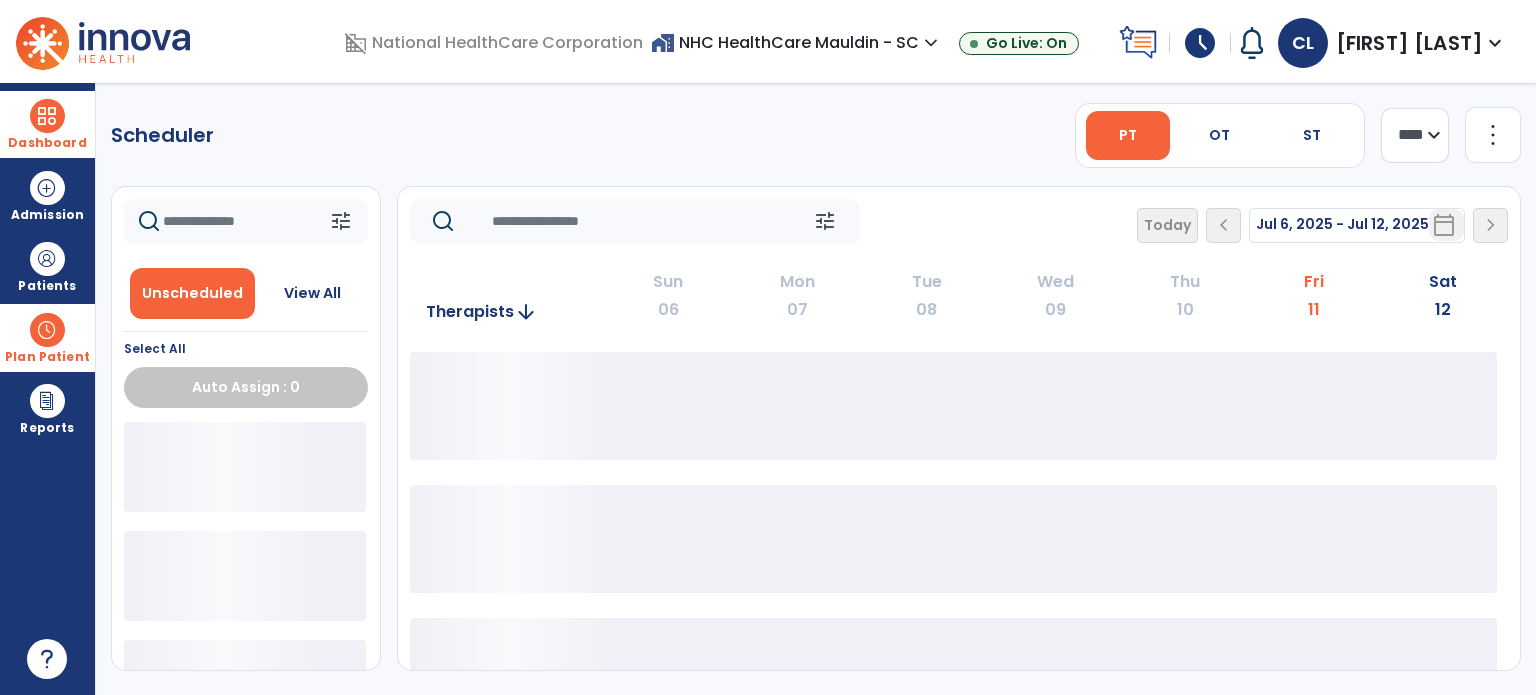 scroll, scrollTop: 0, scrollLeft: 0, axis: both 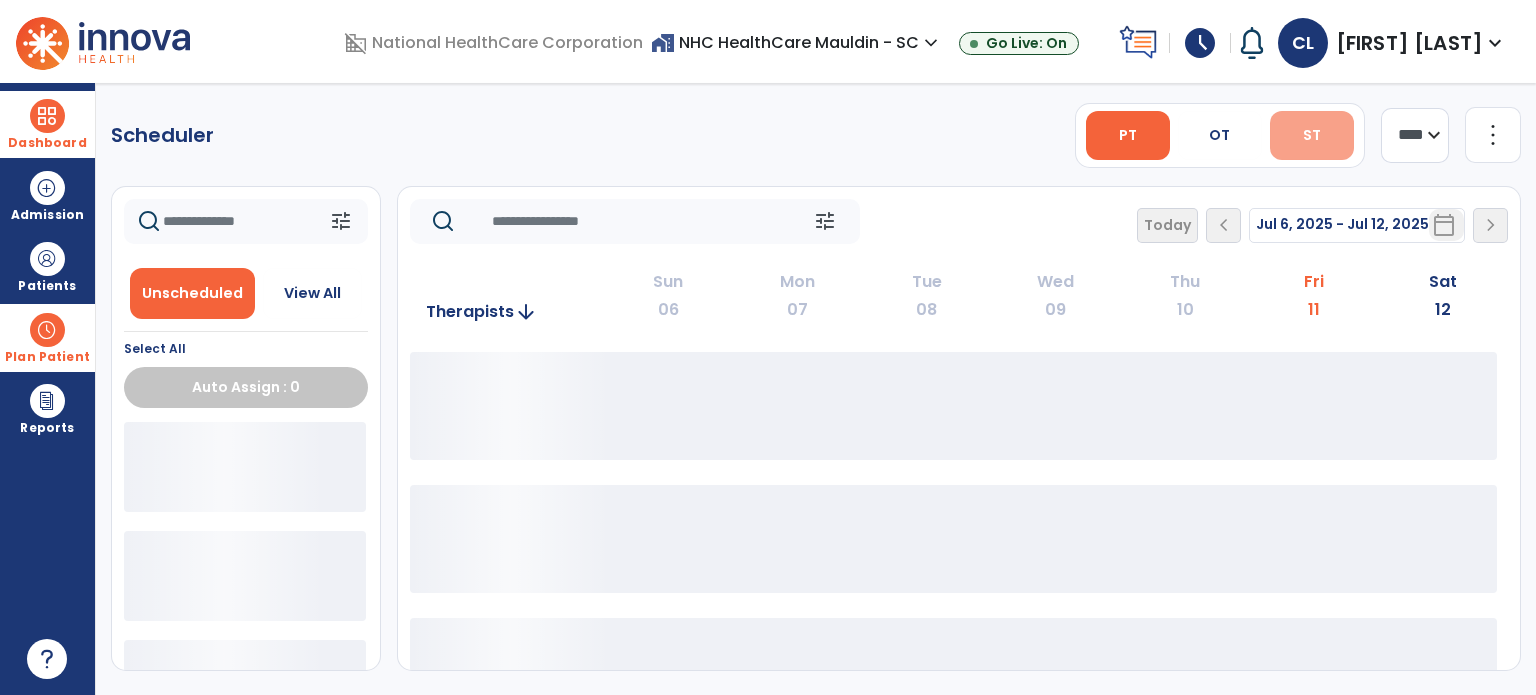 click on "ST" at bounding box center [1312, 135] 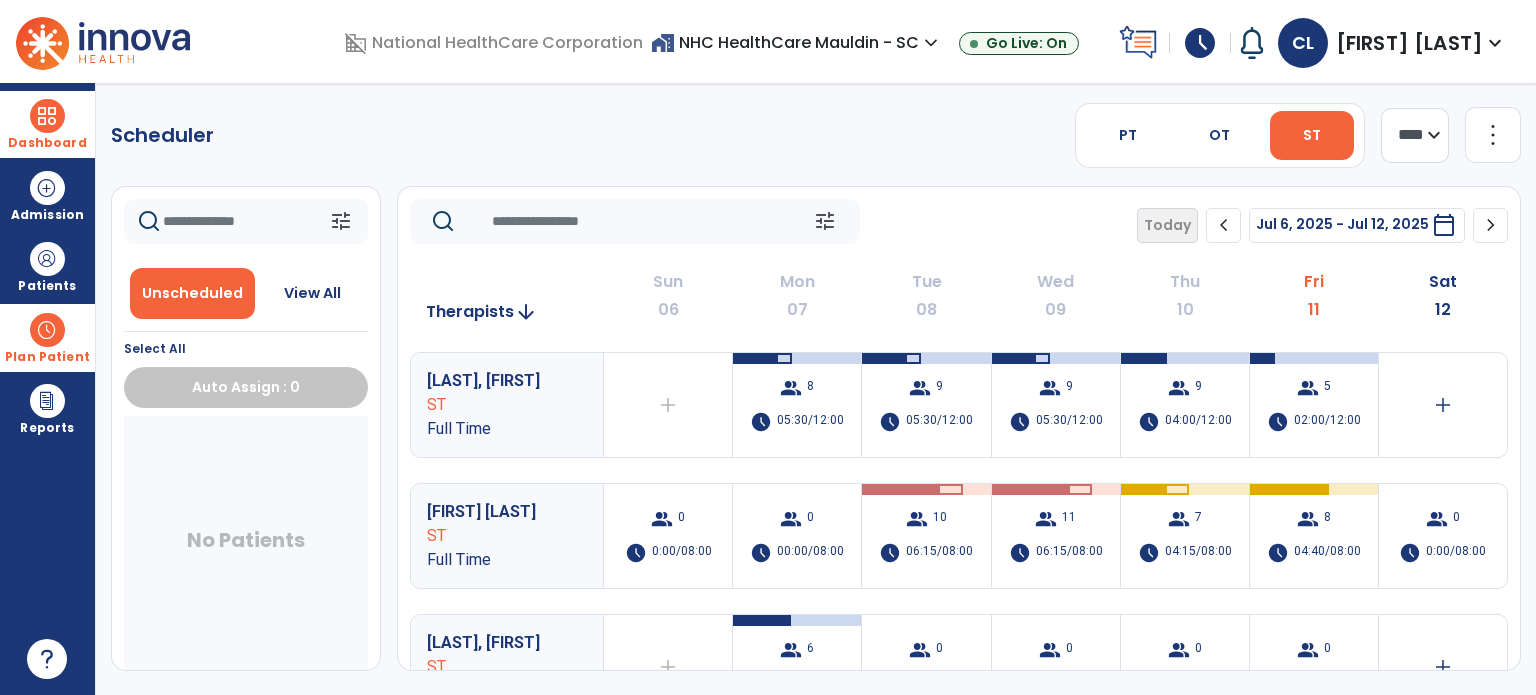 click on "chevron_right" 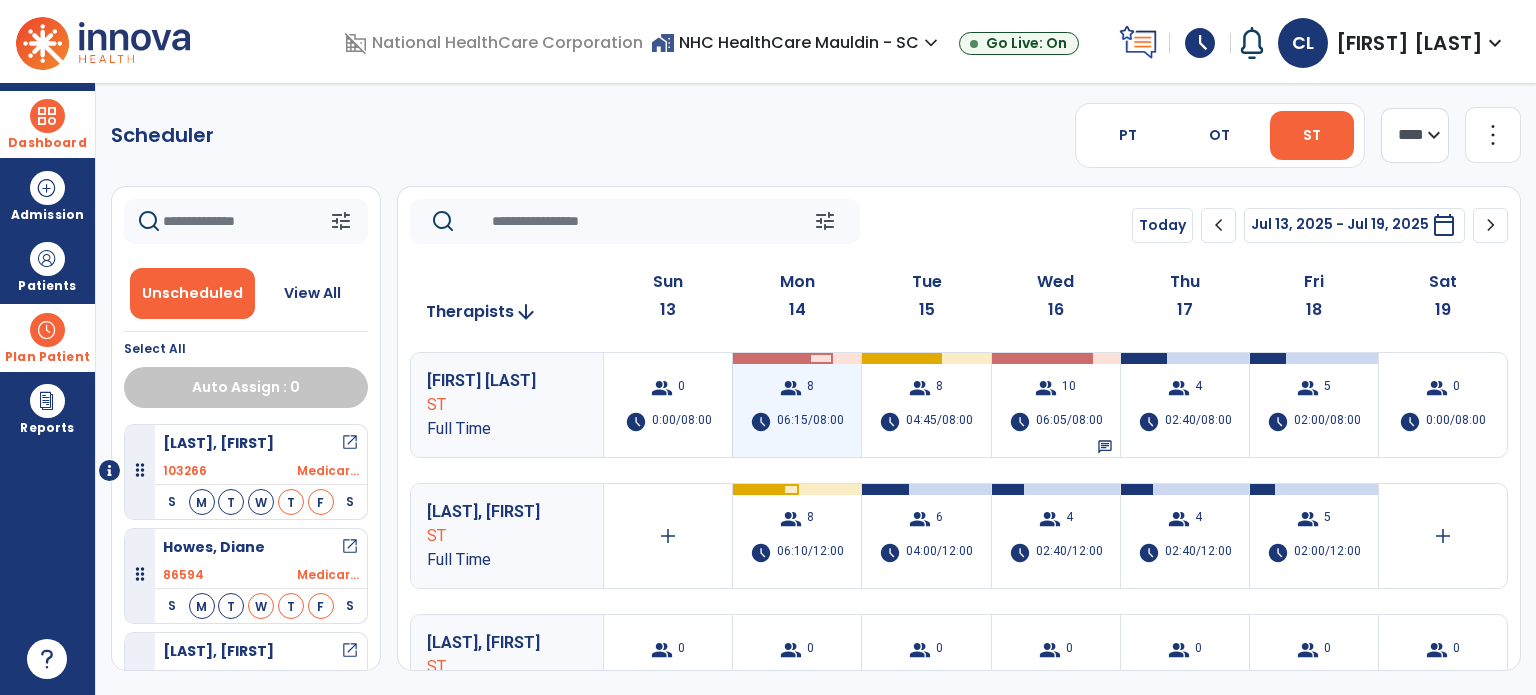 click on "group" at bounding box center [791, 388] 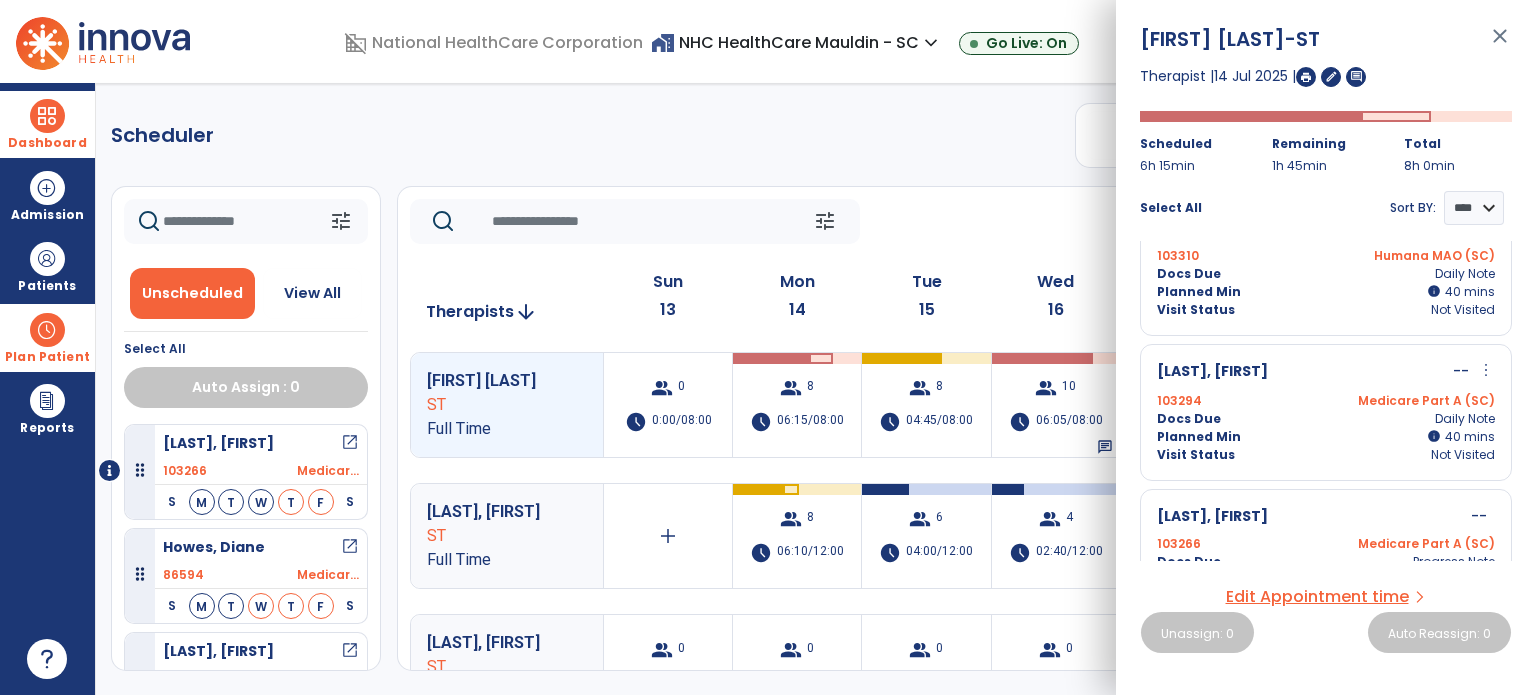 scroll, scrollTop: 928, scrollLeft: 0, axis: vertical 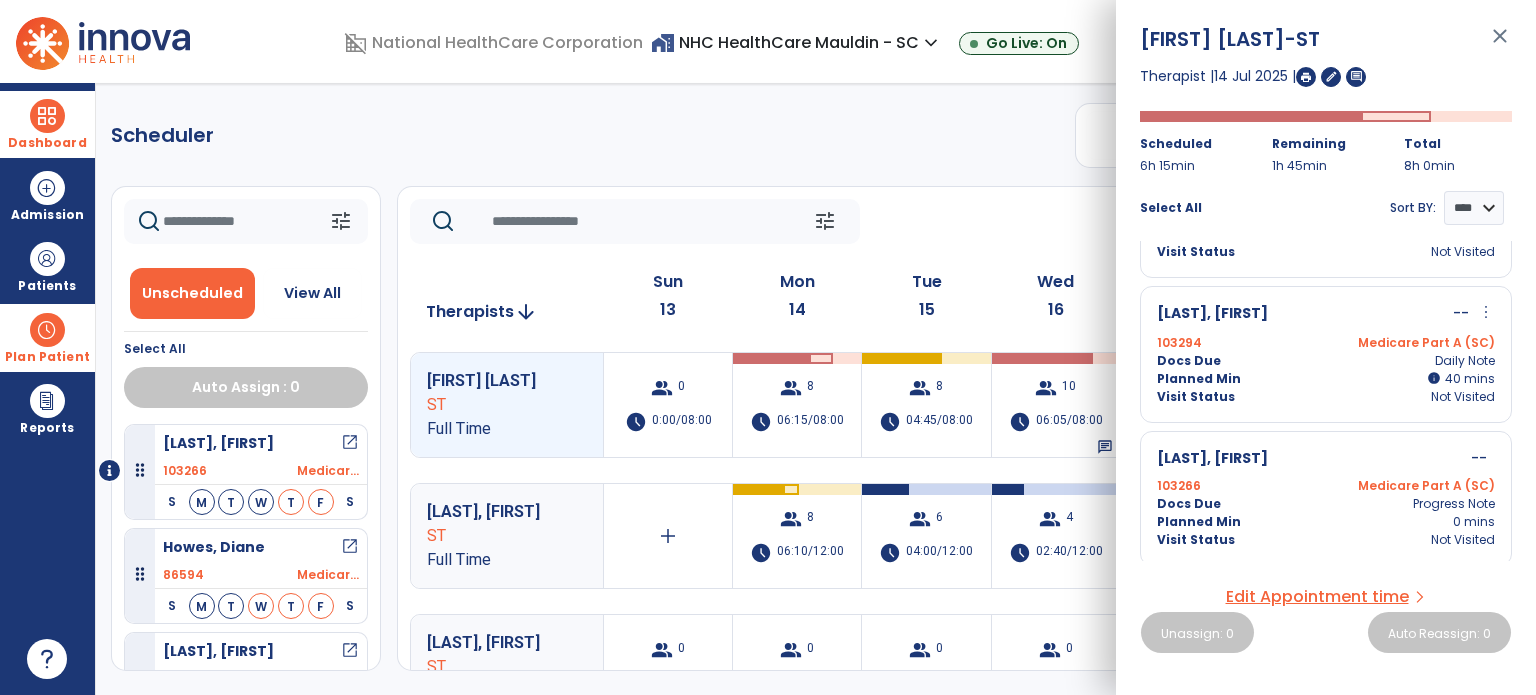 click 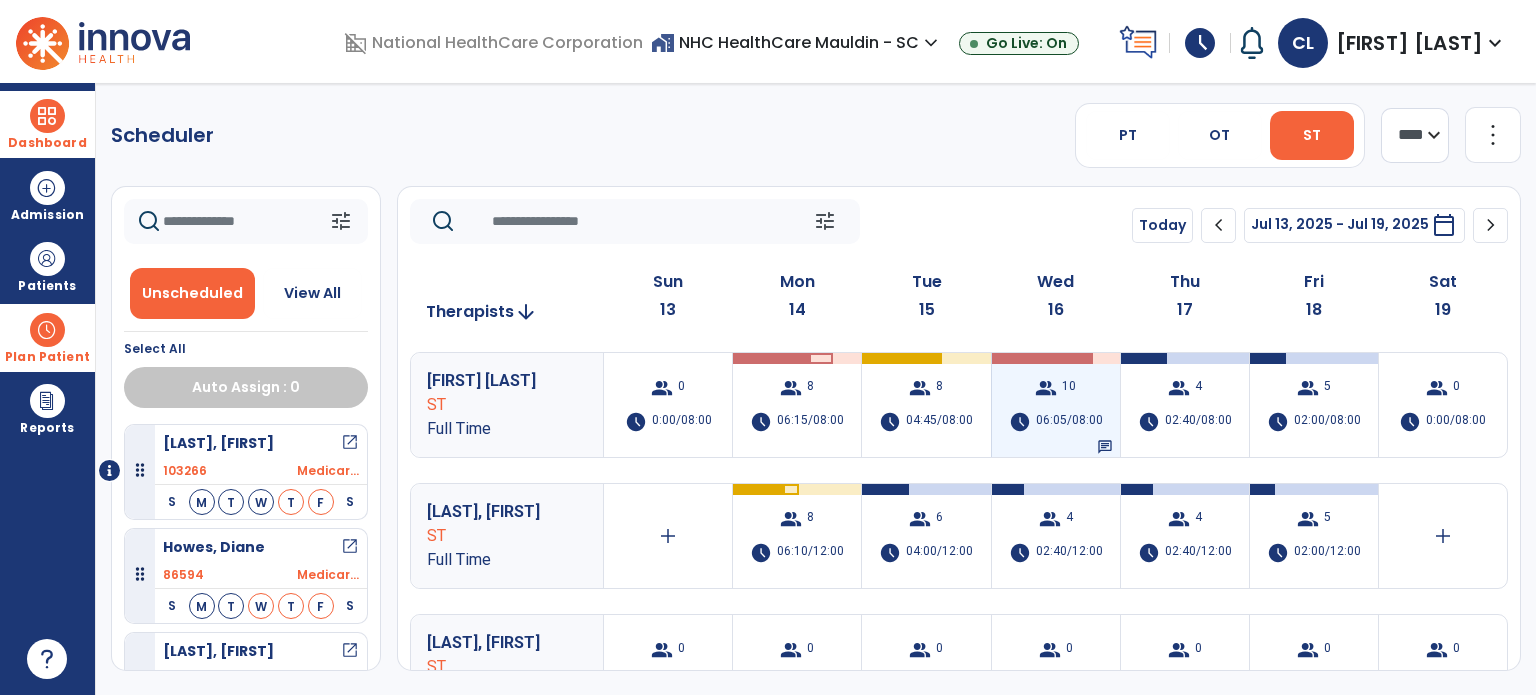 click on "06:05/08:00" at bounding box center (1069, 422) 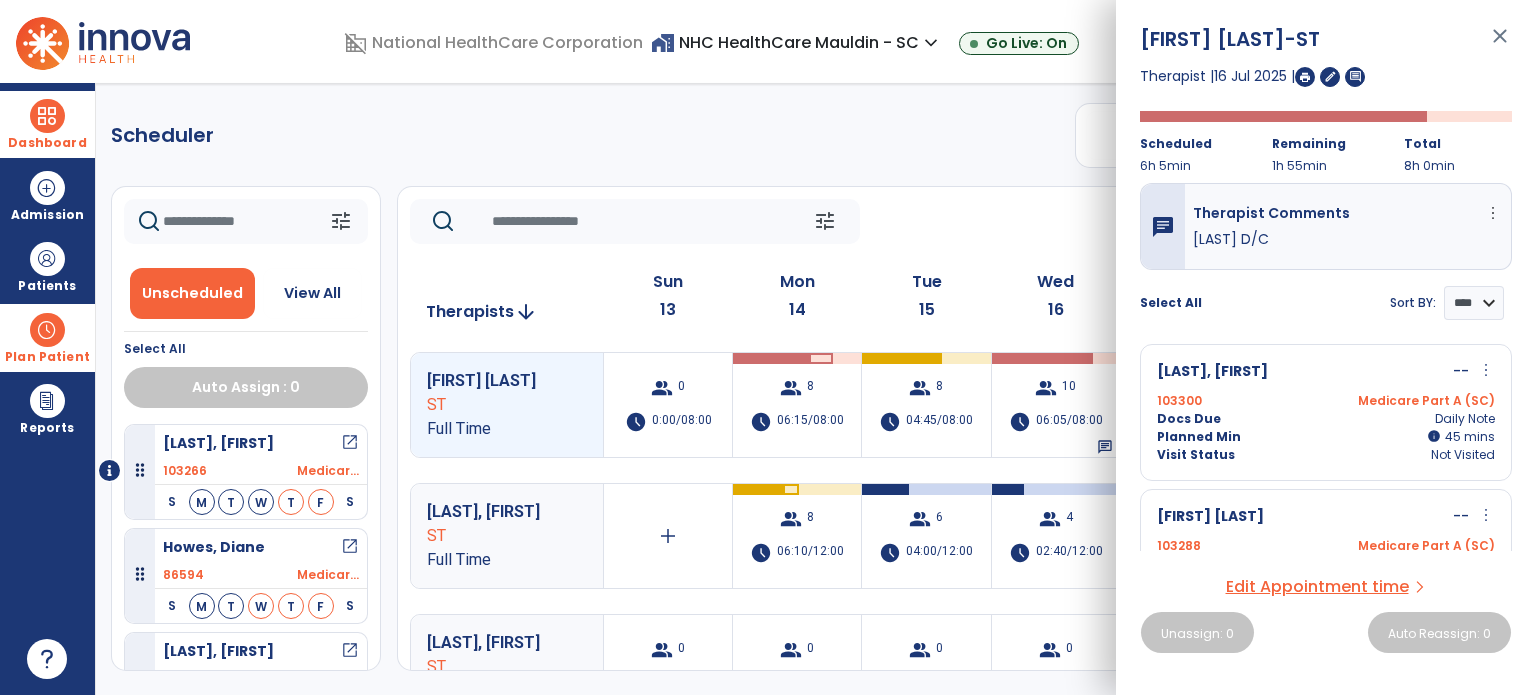 click on "tune   Today  chevron_left Jul 13, 2025 - Jul 19, 2025  *********  calendar_today  chevron_right" 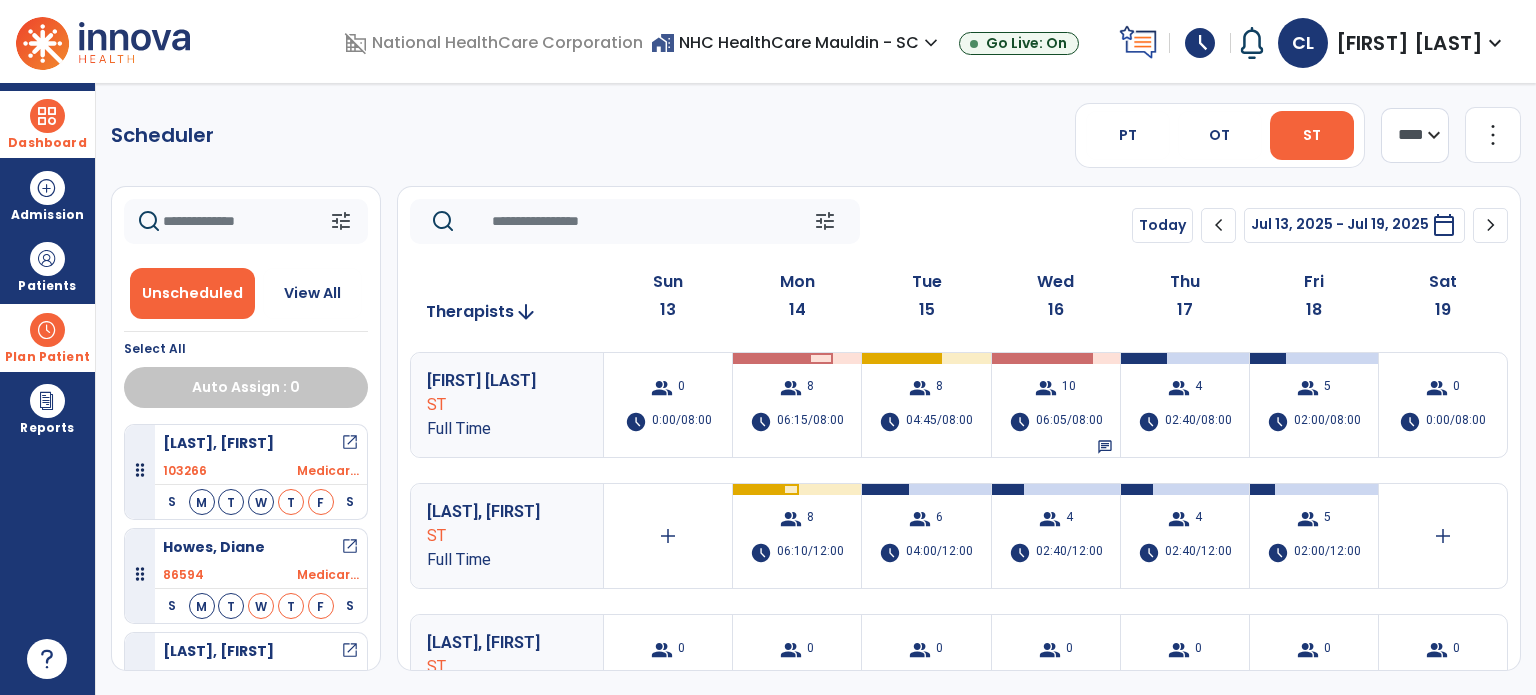 scroll, scrollTop: 149, scrollLeft: 0, axis: vertical 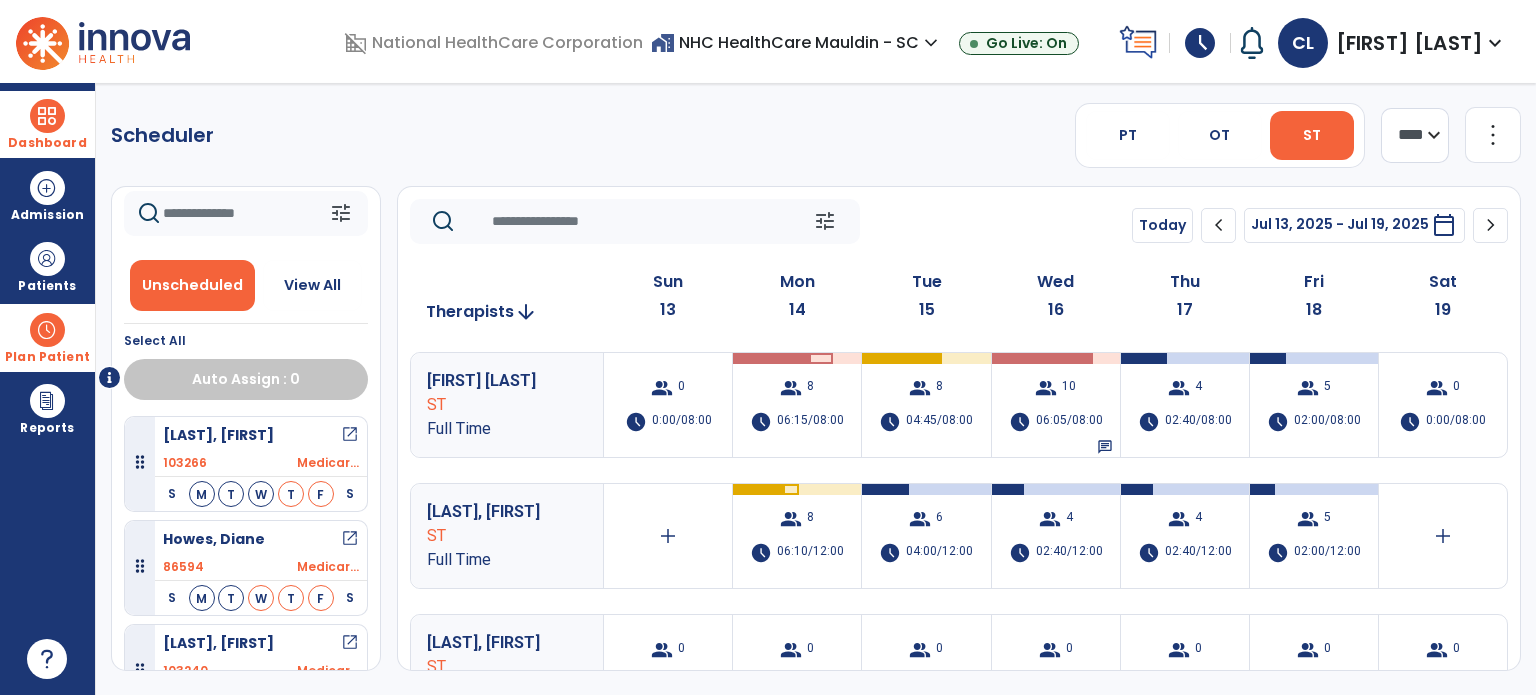 click on "Dashboard" at bounding box center [47, 124] 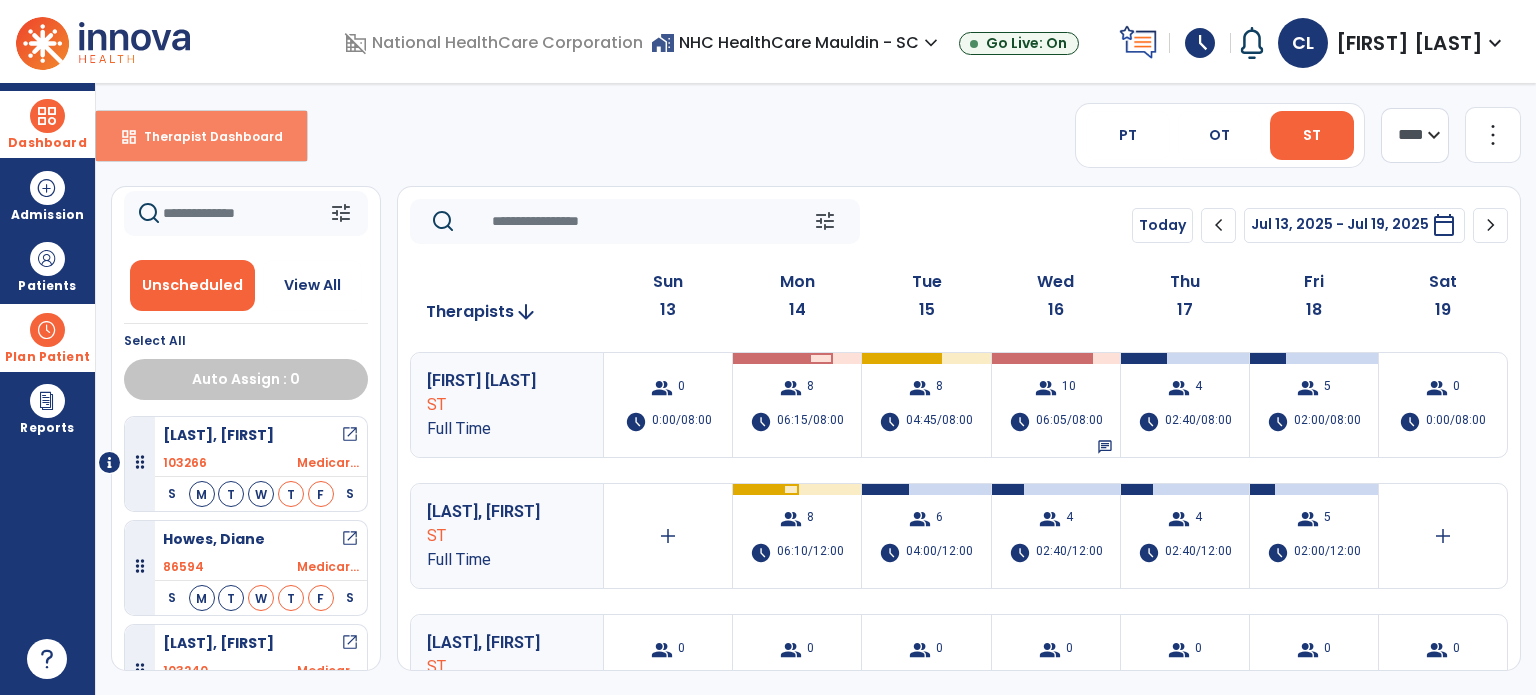click on "dashboard  Therapist Dashboard" at bounding box center [201, 136] 